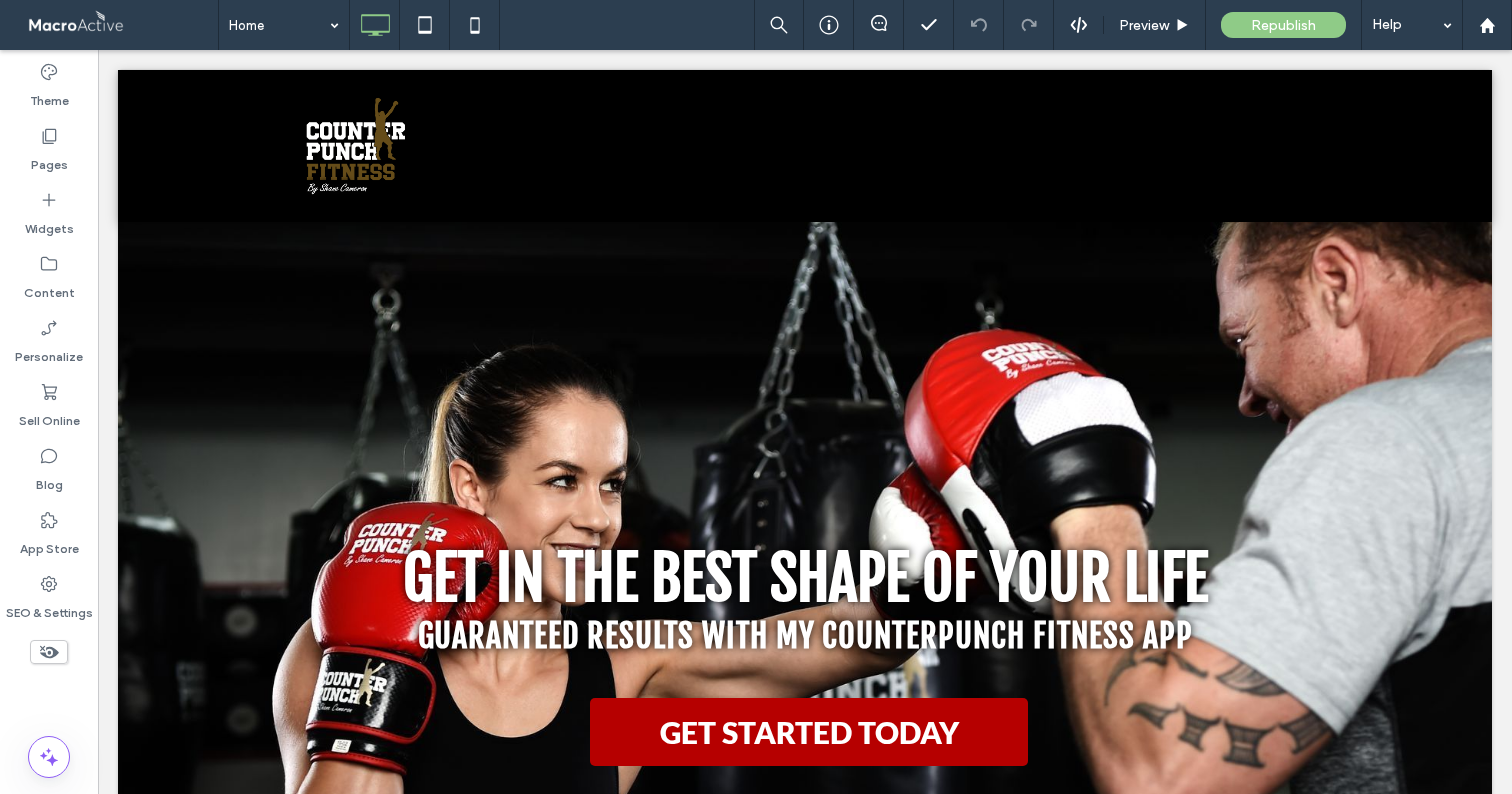 scroll, scrollTop: 0, scrollLeft: 0, axis: both 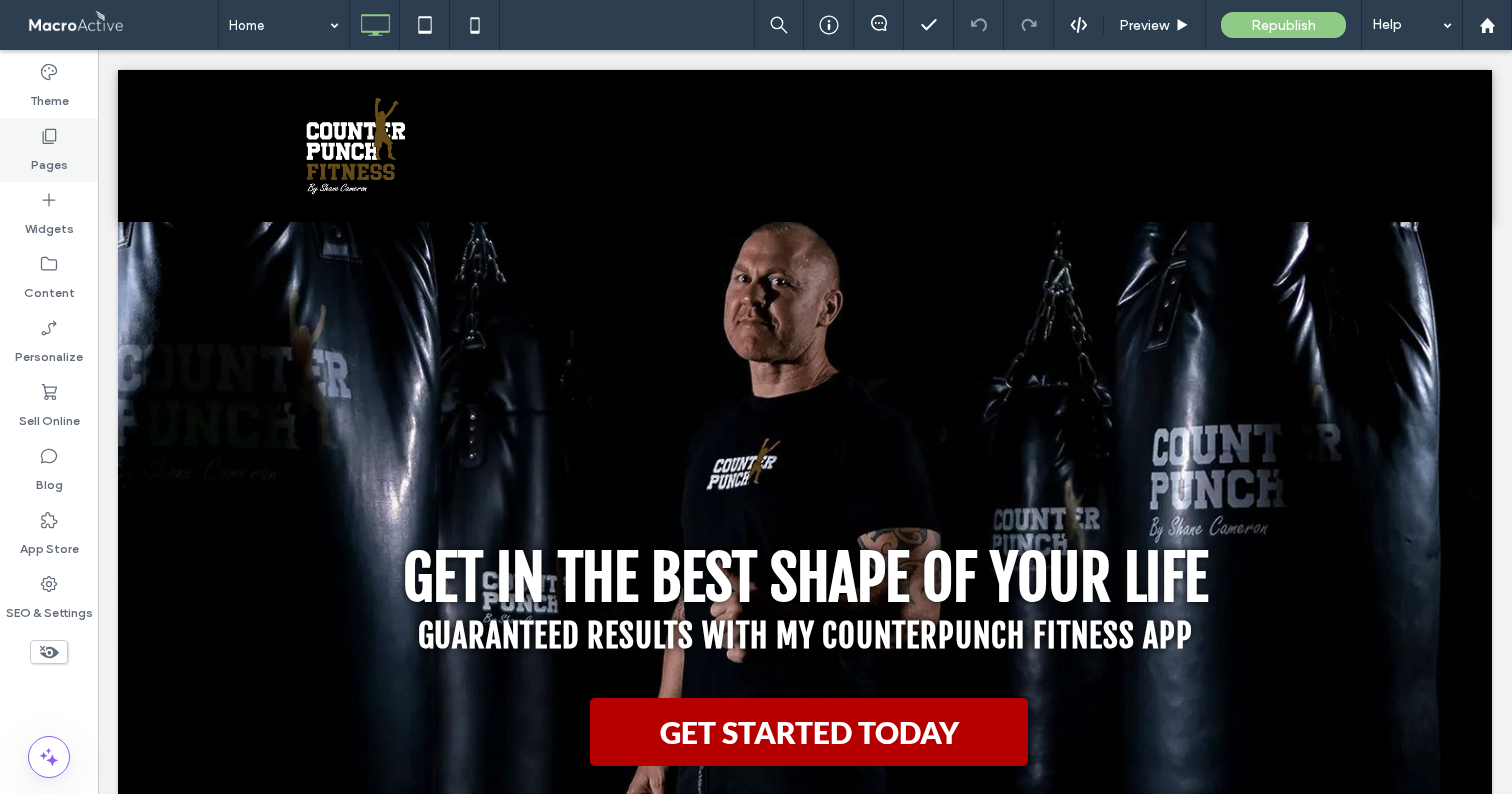 click 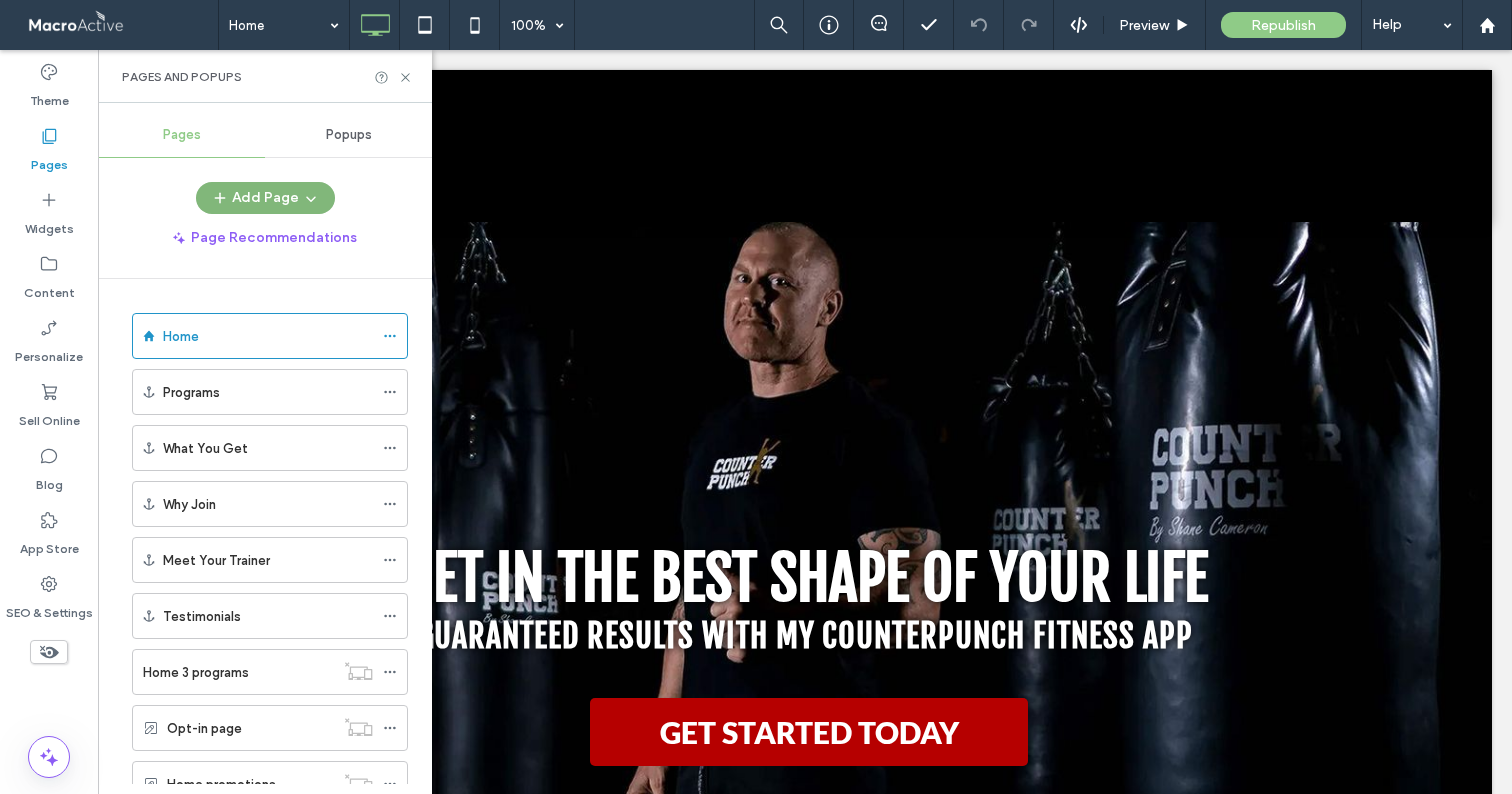 click on "Add Page" at bounding box center [265, 198] 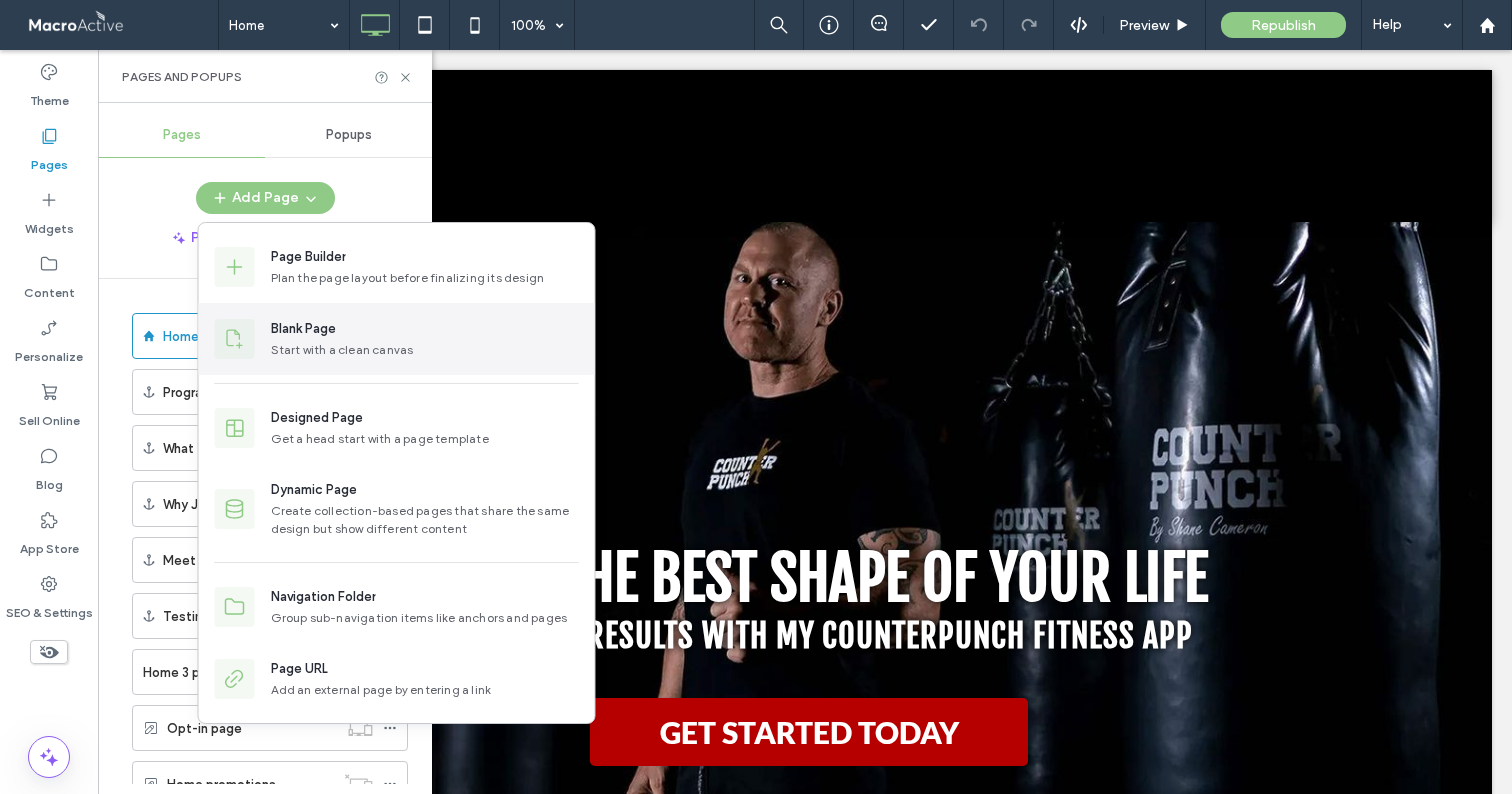 click on "Start with a clean canvas" at bounding box center (425, 350) 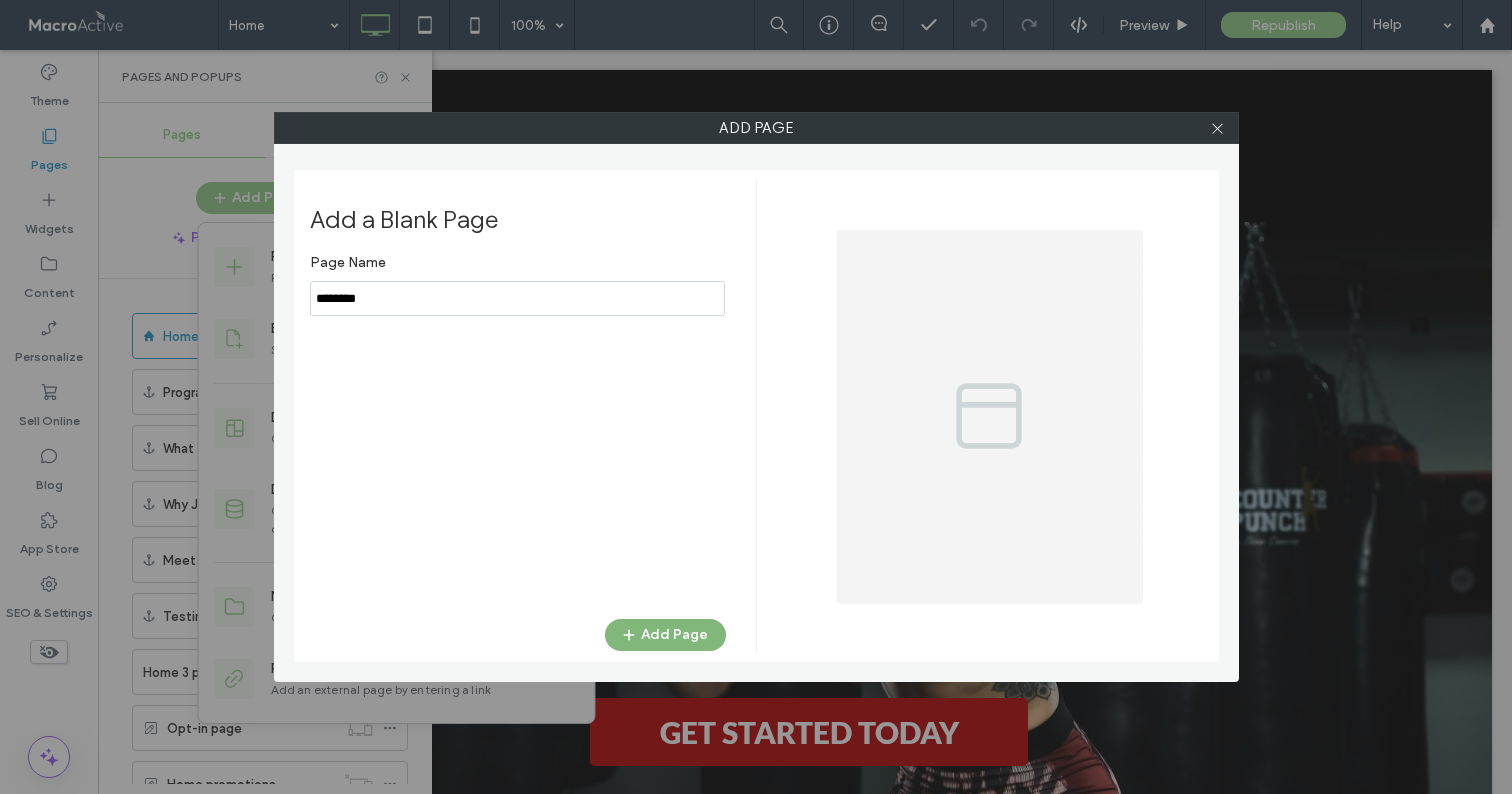 type on "********" 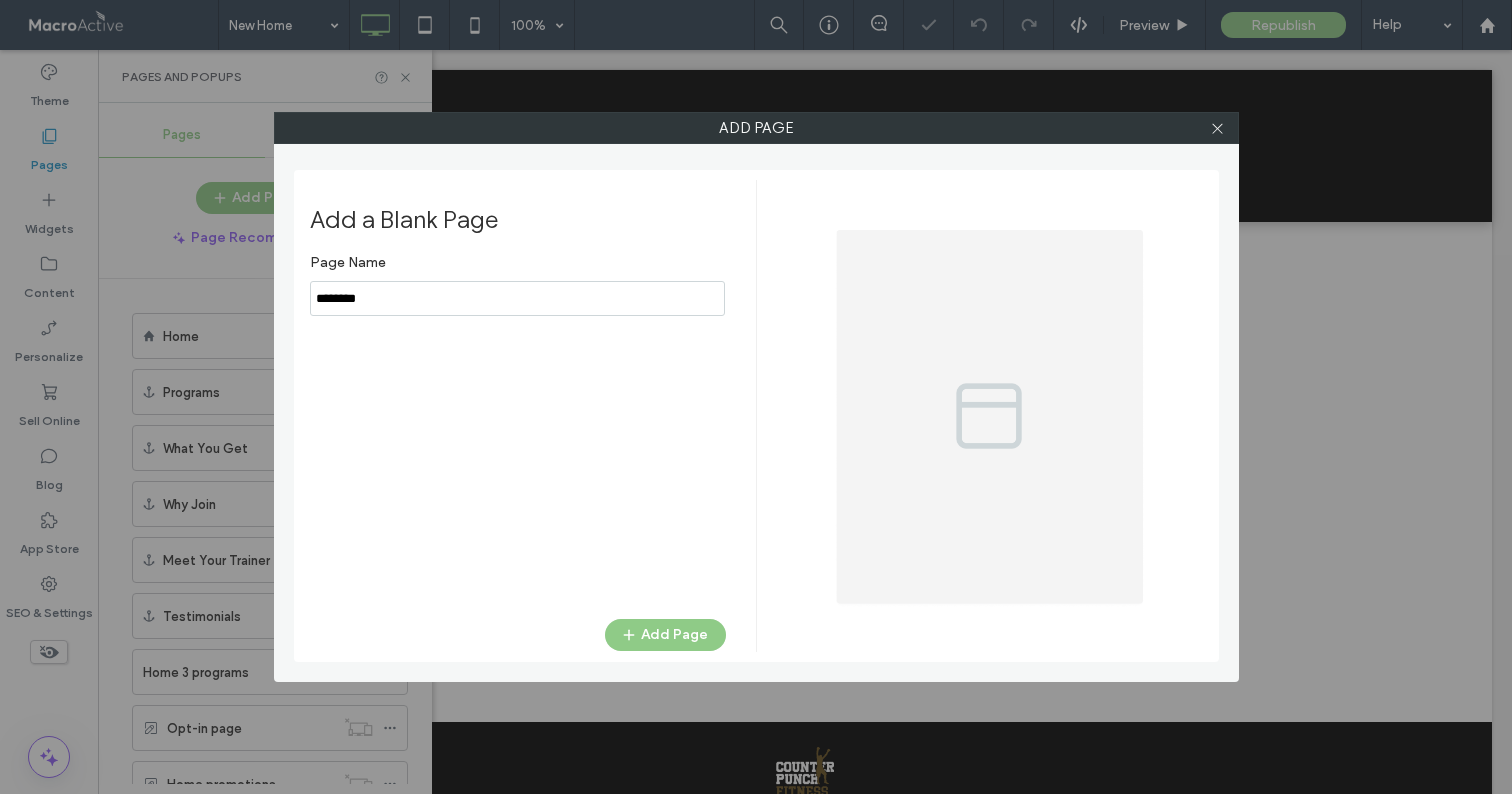 scroll, scrollTop: 0, scrollLeft: 0, axis: both 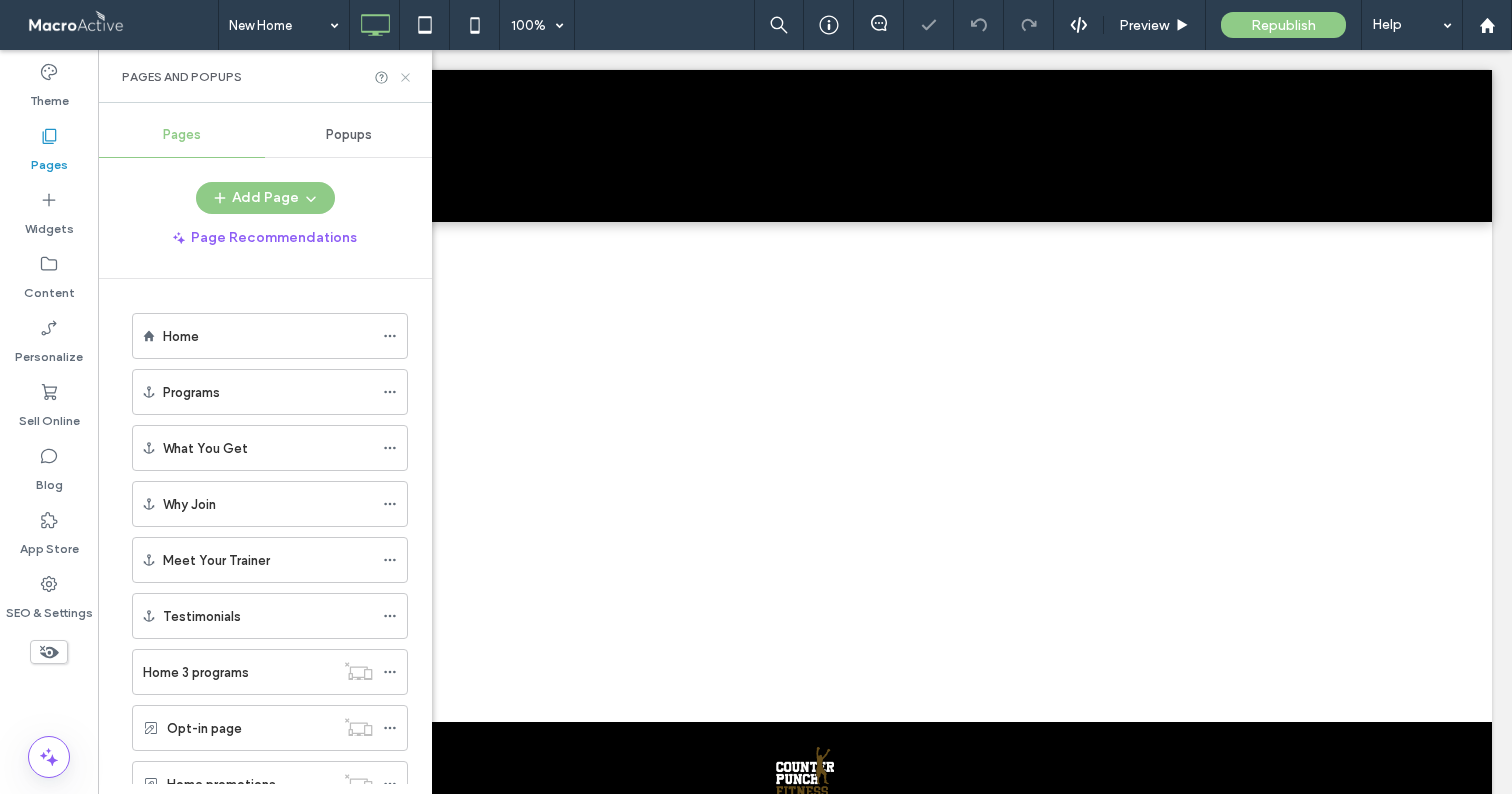 click 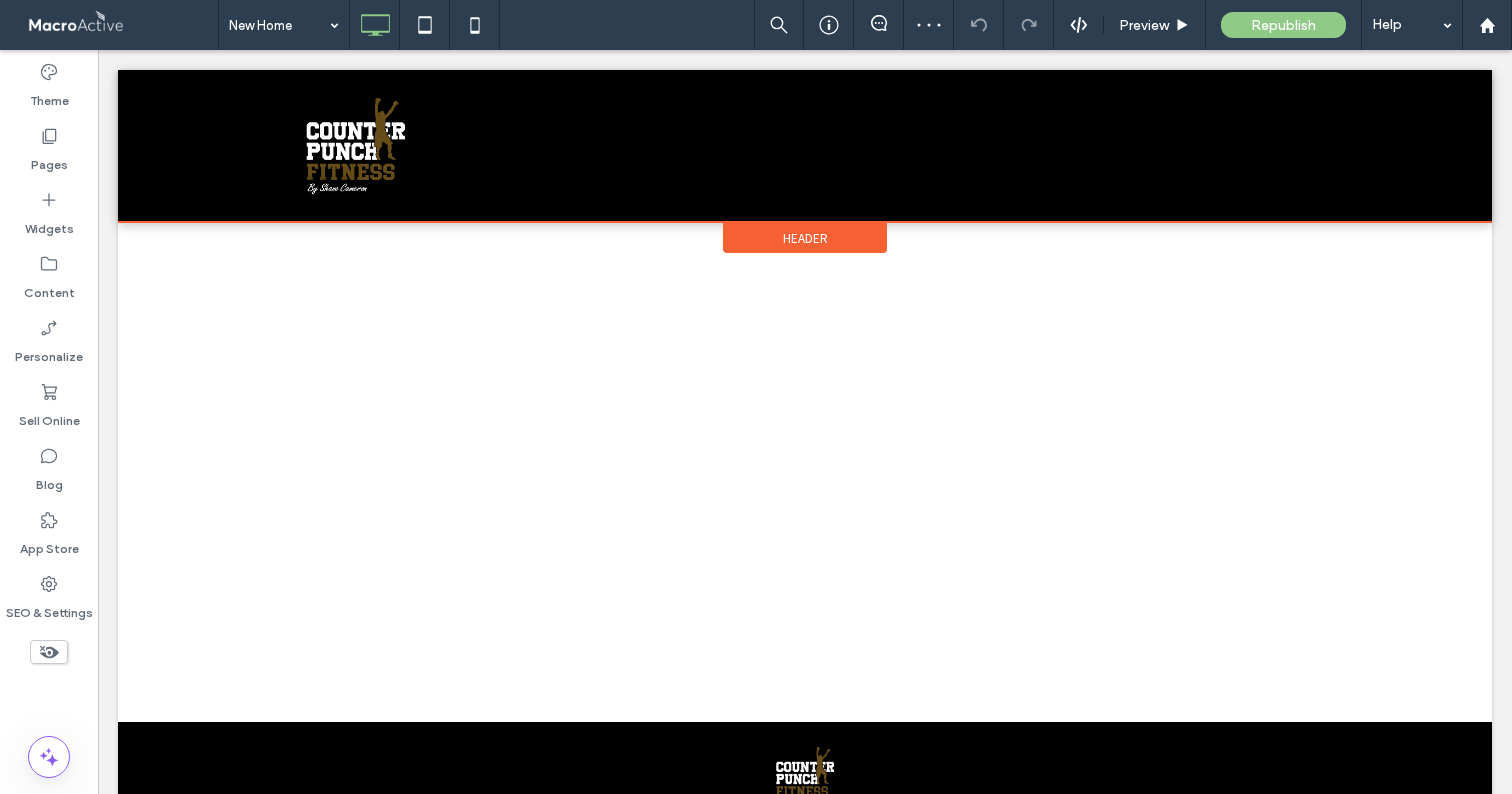 click on "Header" at bounding box center (805, 238) 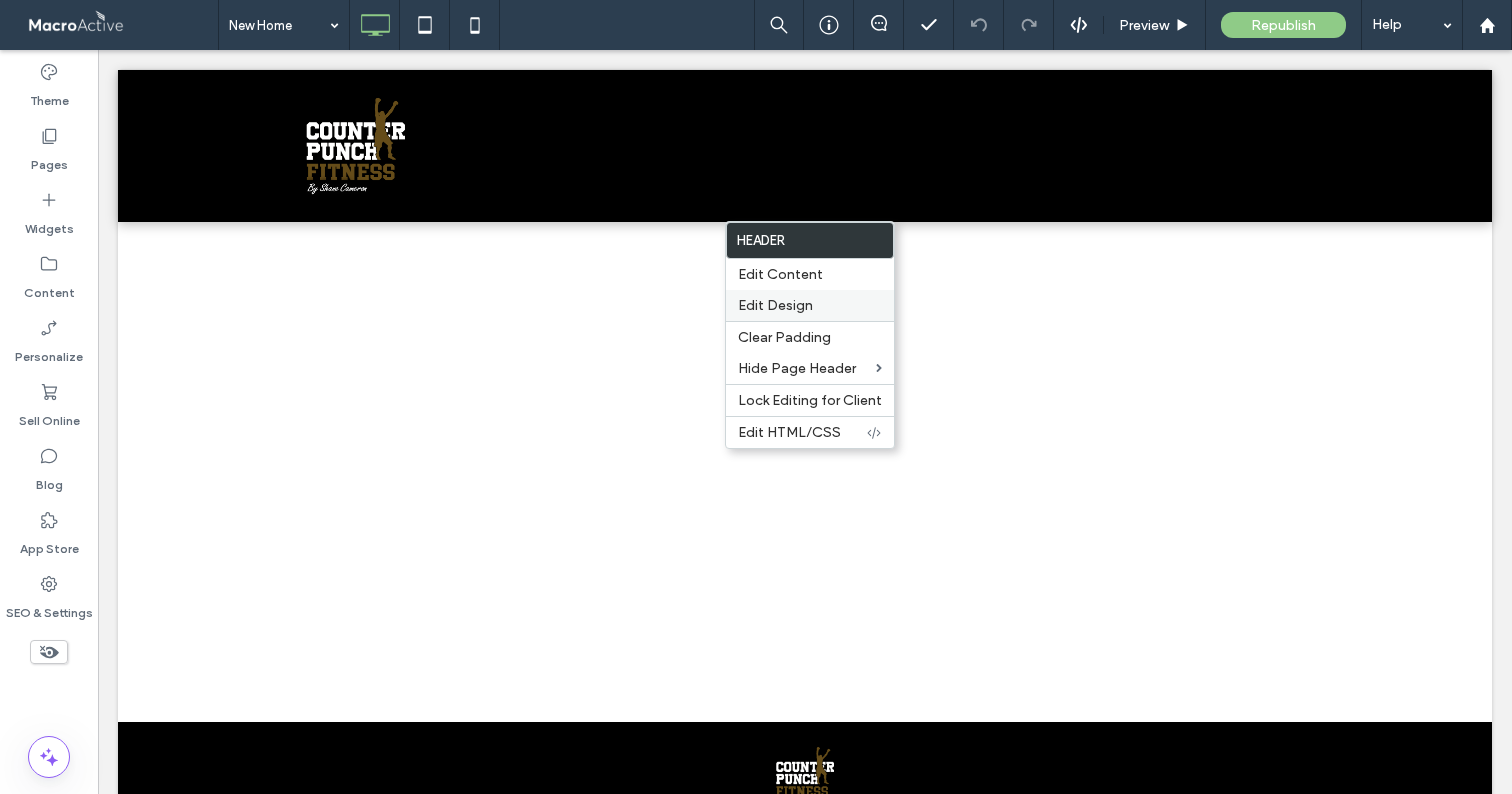 click on "Edit Design" at bounding box center (775, 305) 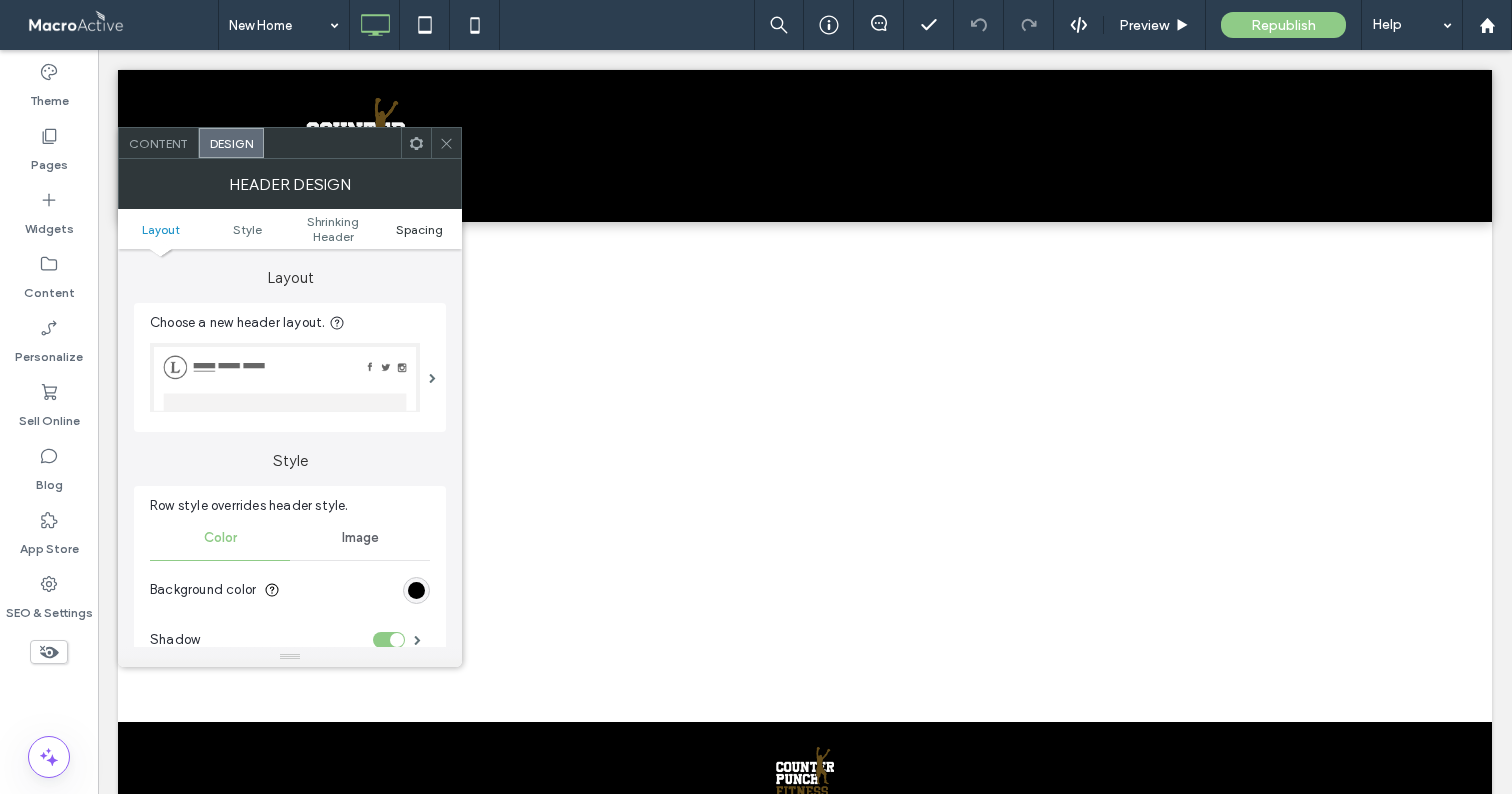 click on "Spacing" at bounding box center [419, 229] 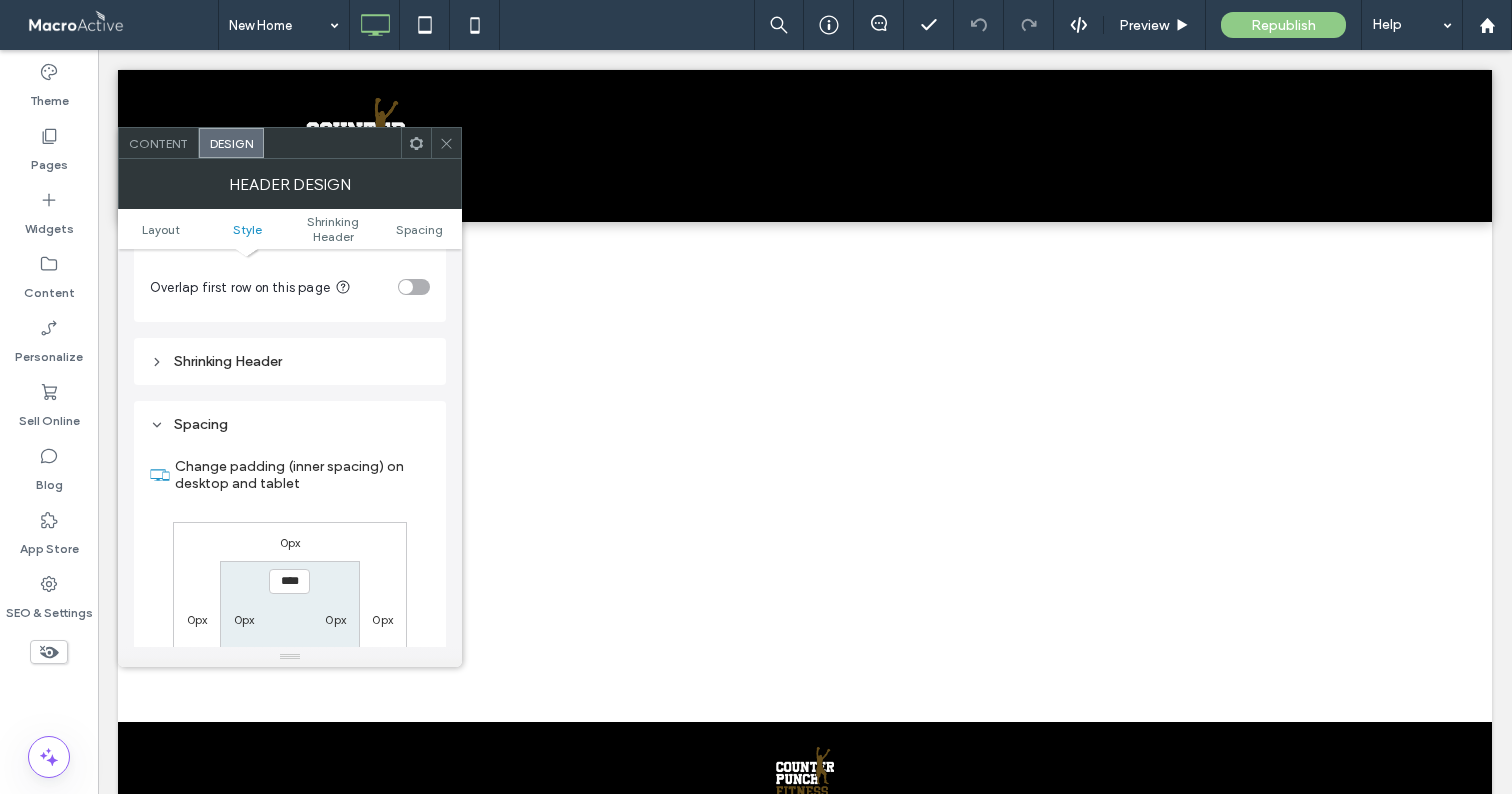 scroll, scrollTop: 685, scrollLeft: 0, axis: vertical 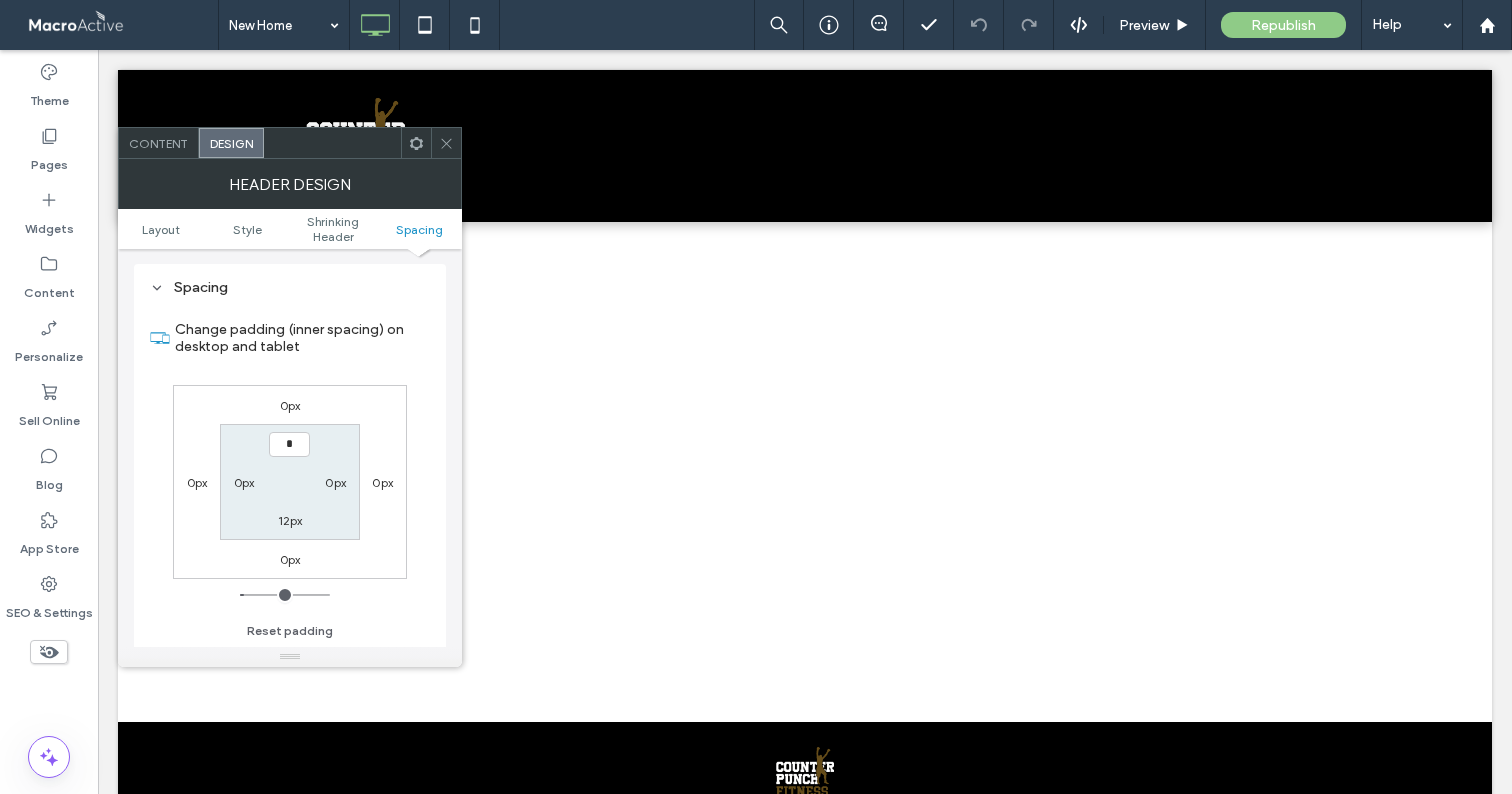 type on "***" 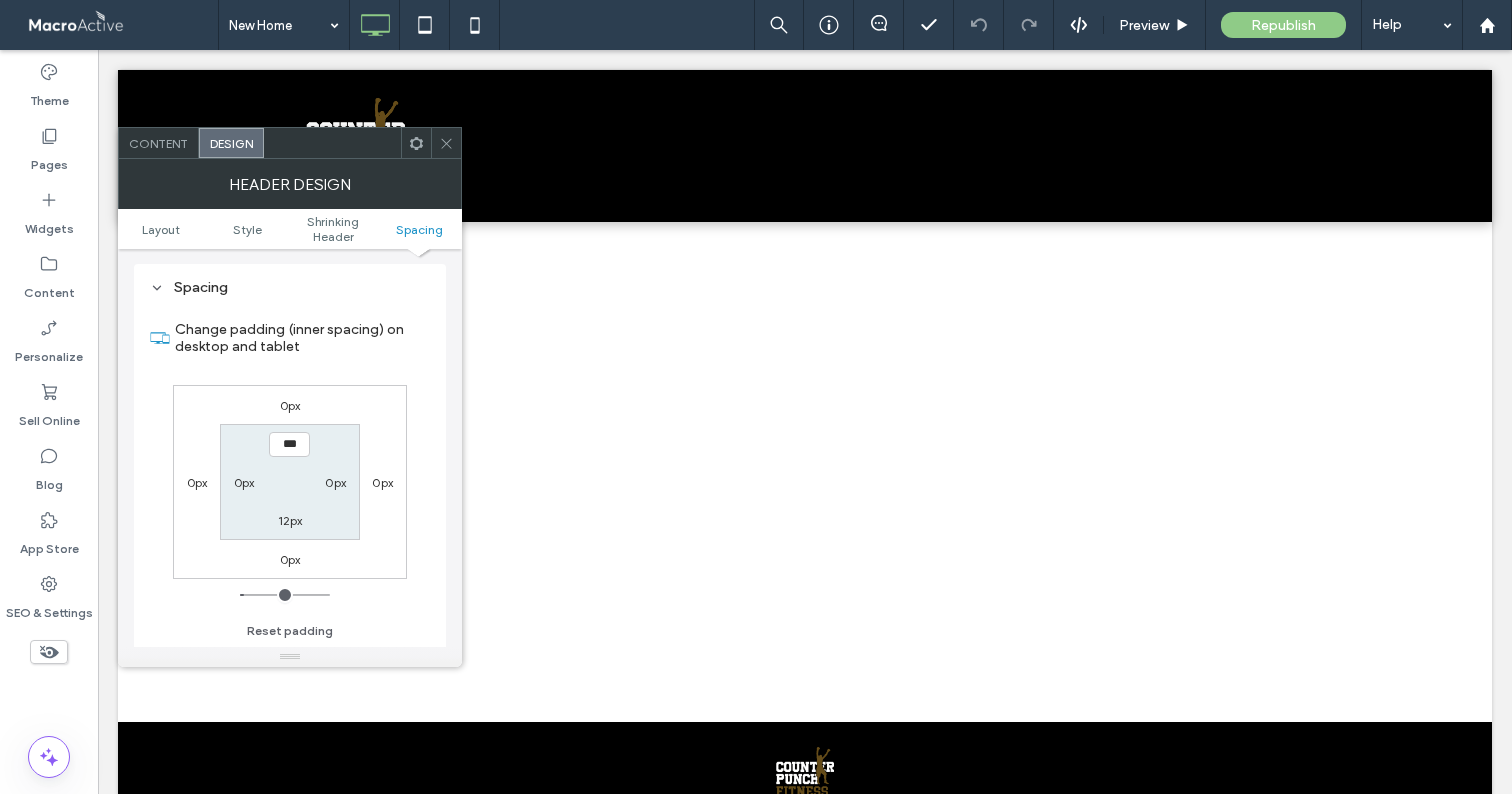 click on "12px" at bounding box center (290, 520) 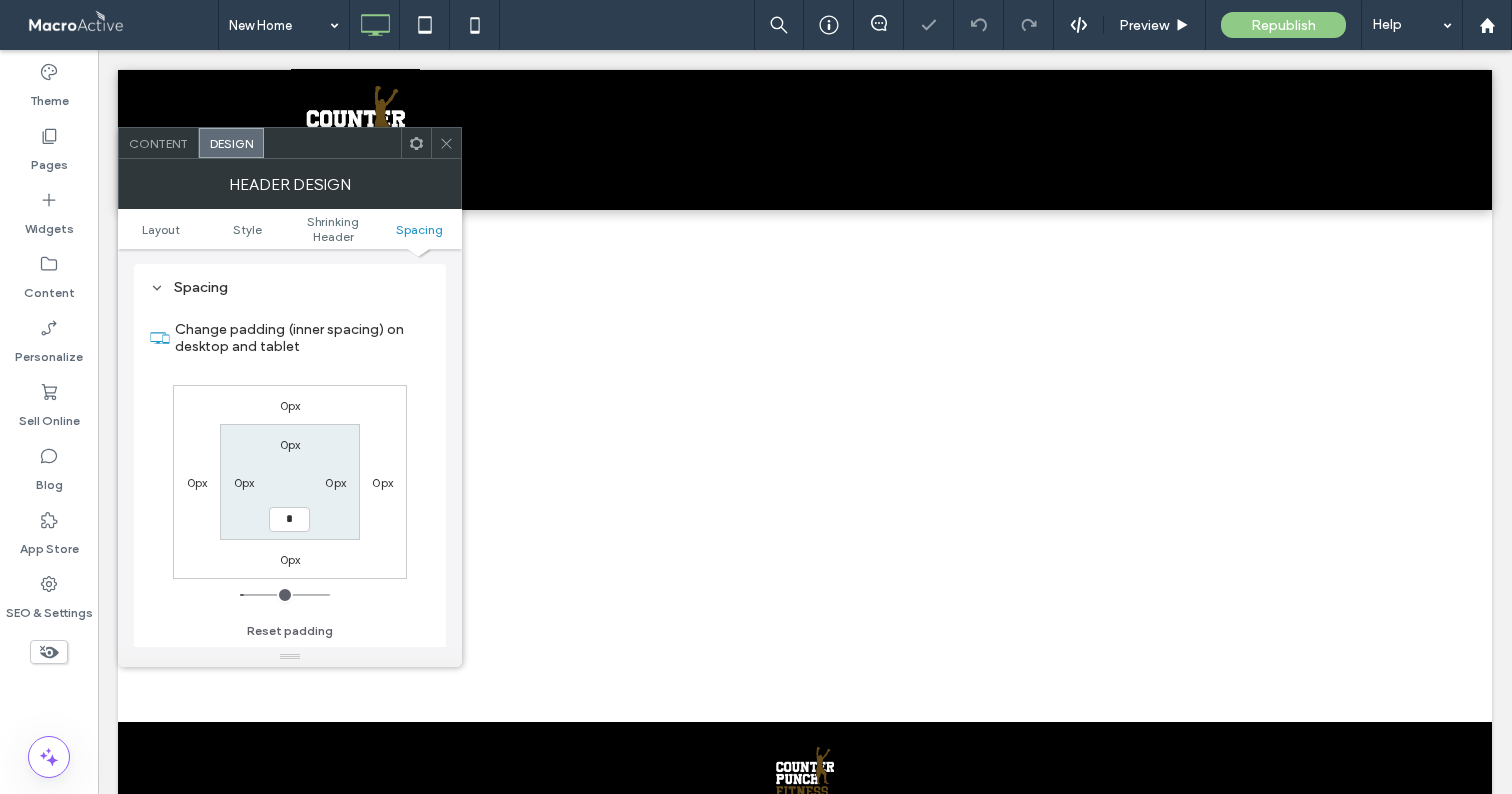 type on "*" 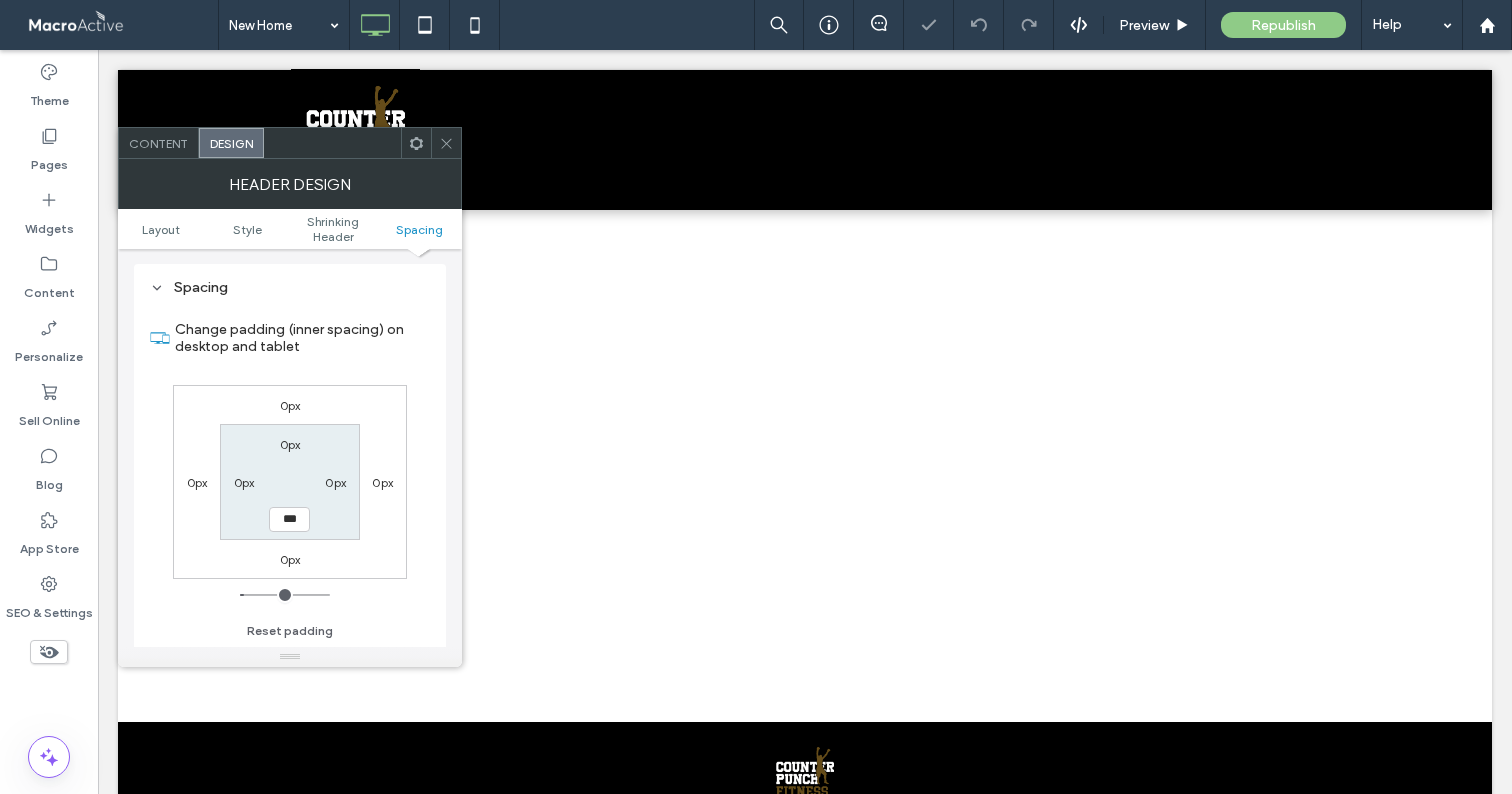 click on "0px 0px 0px 0px 0px 0px *** 0px" at bounding box center (290, 482) 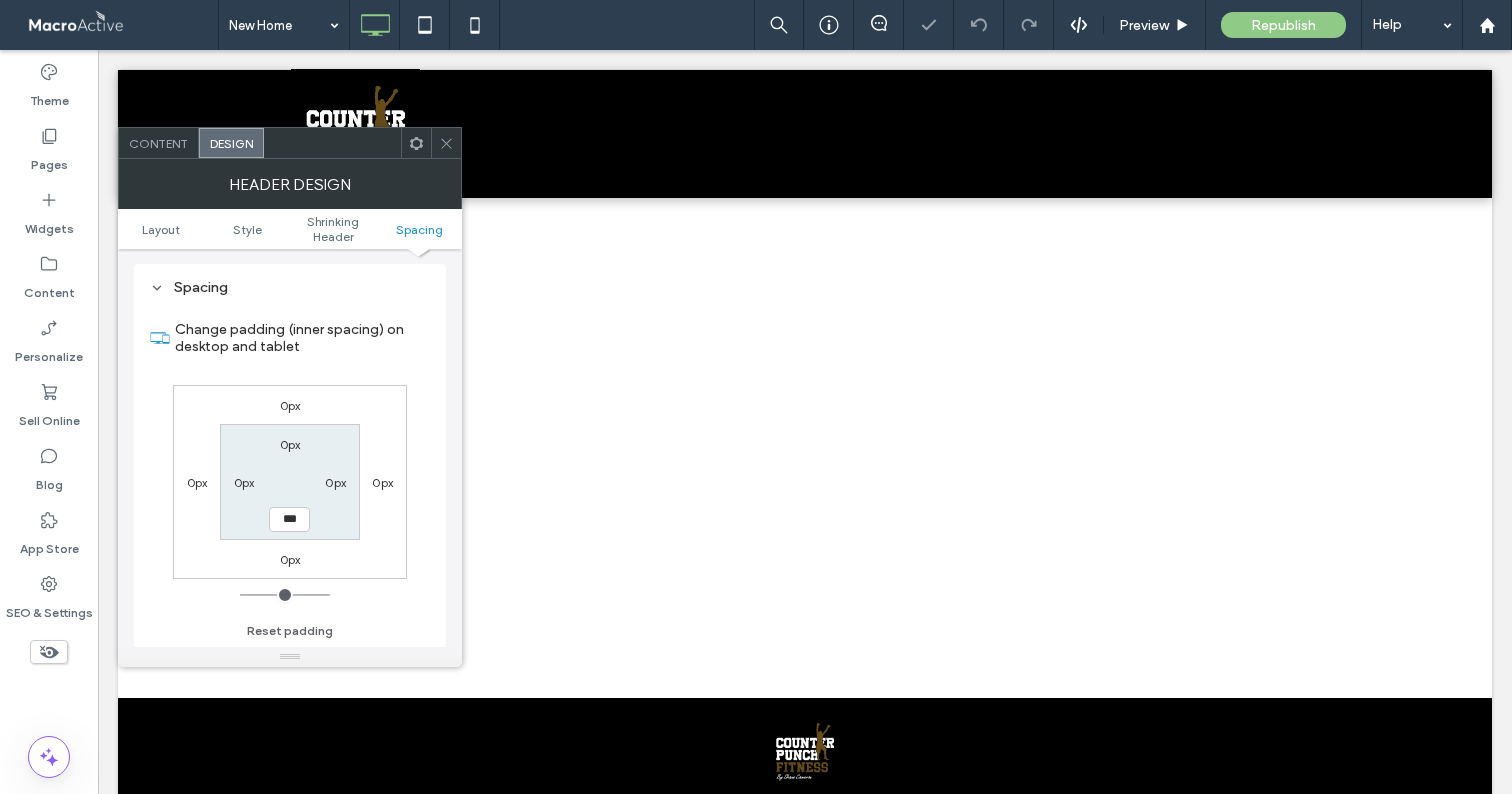 click 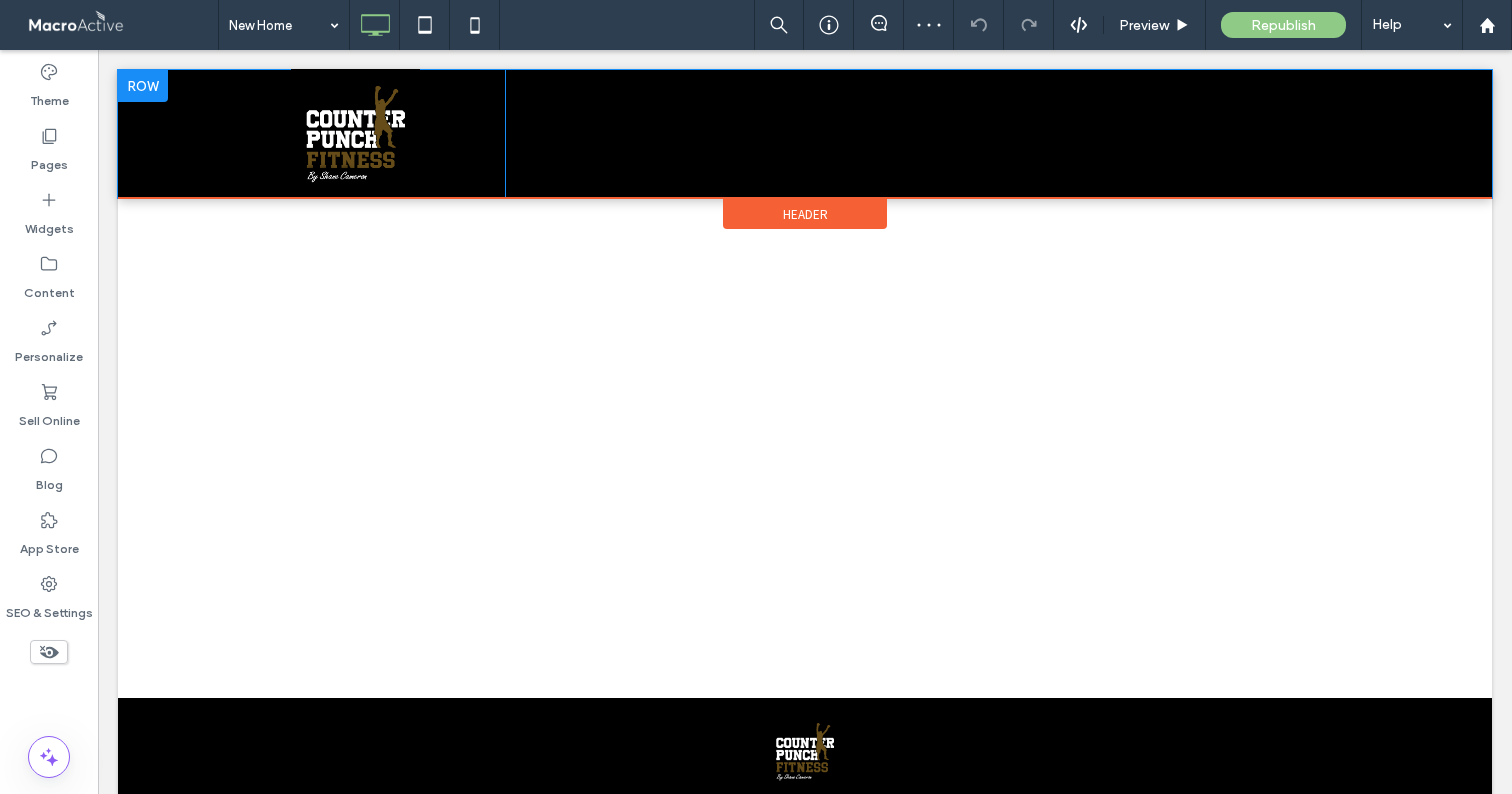 click at bounding box center [143, 86] 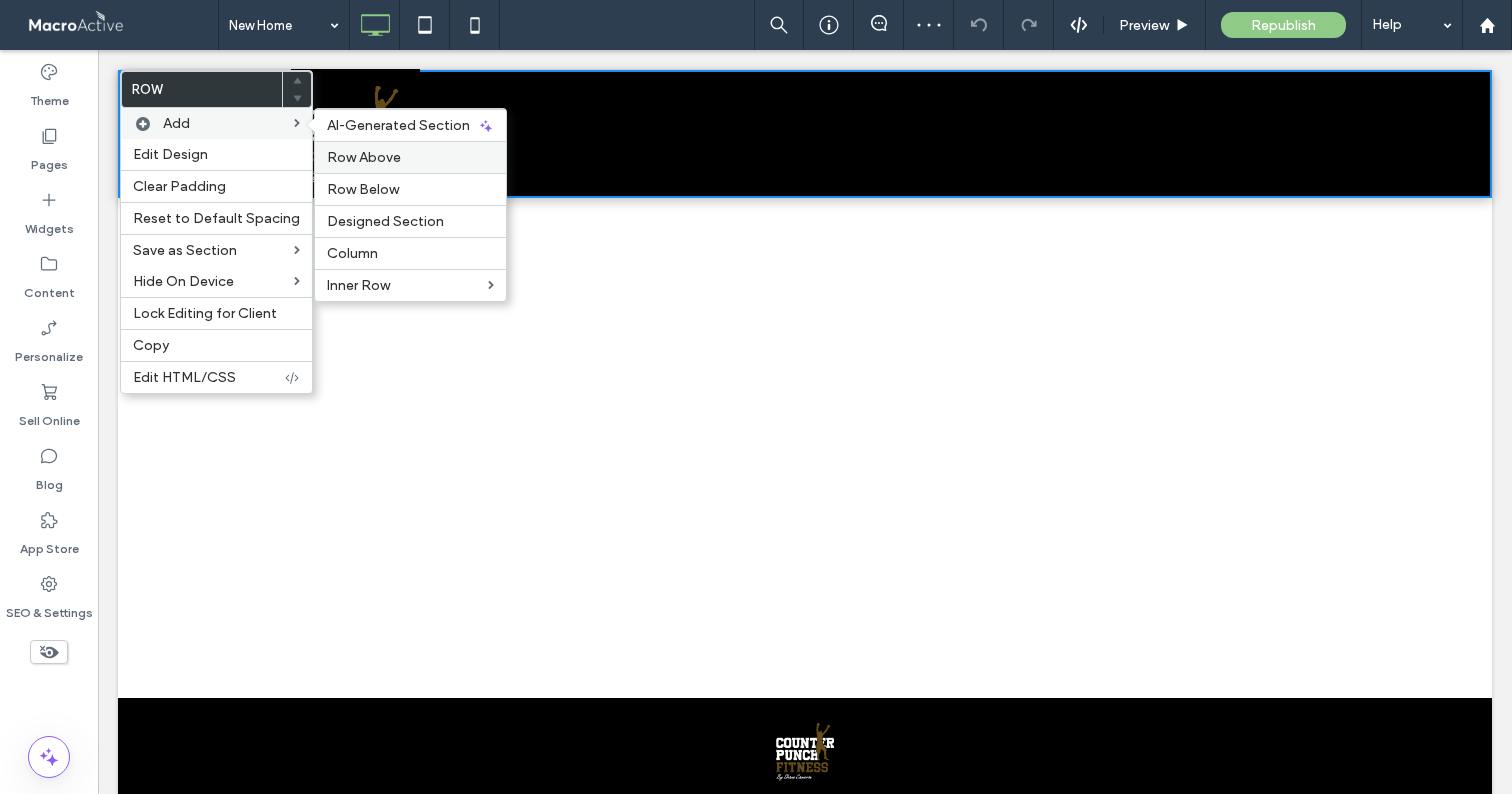 click on "Row Above" at bounding box center (364, 157) 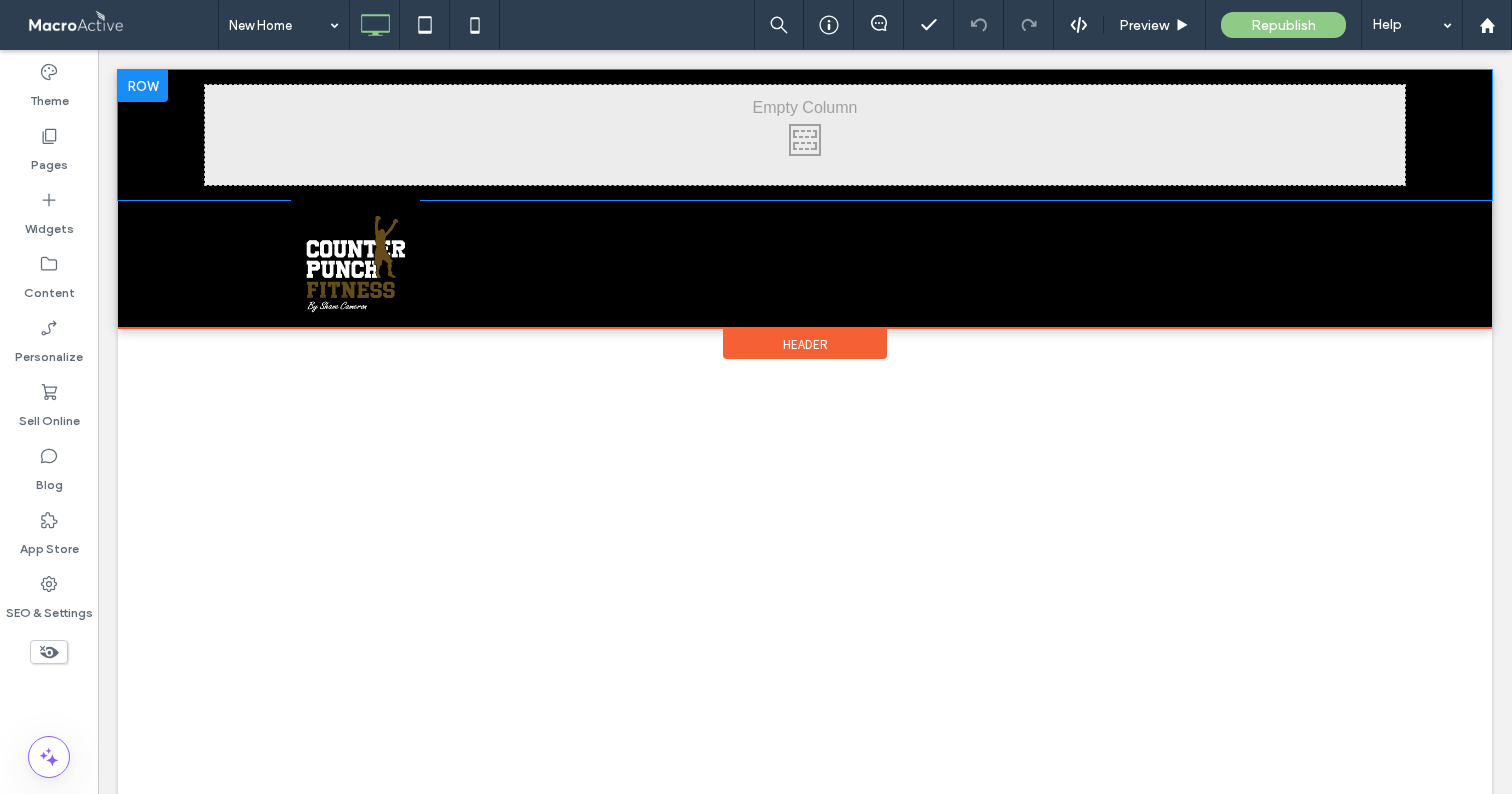 click at bounding box center [143, 86] 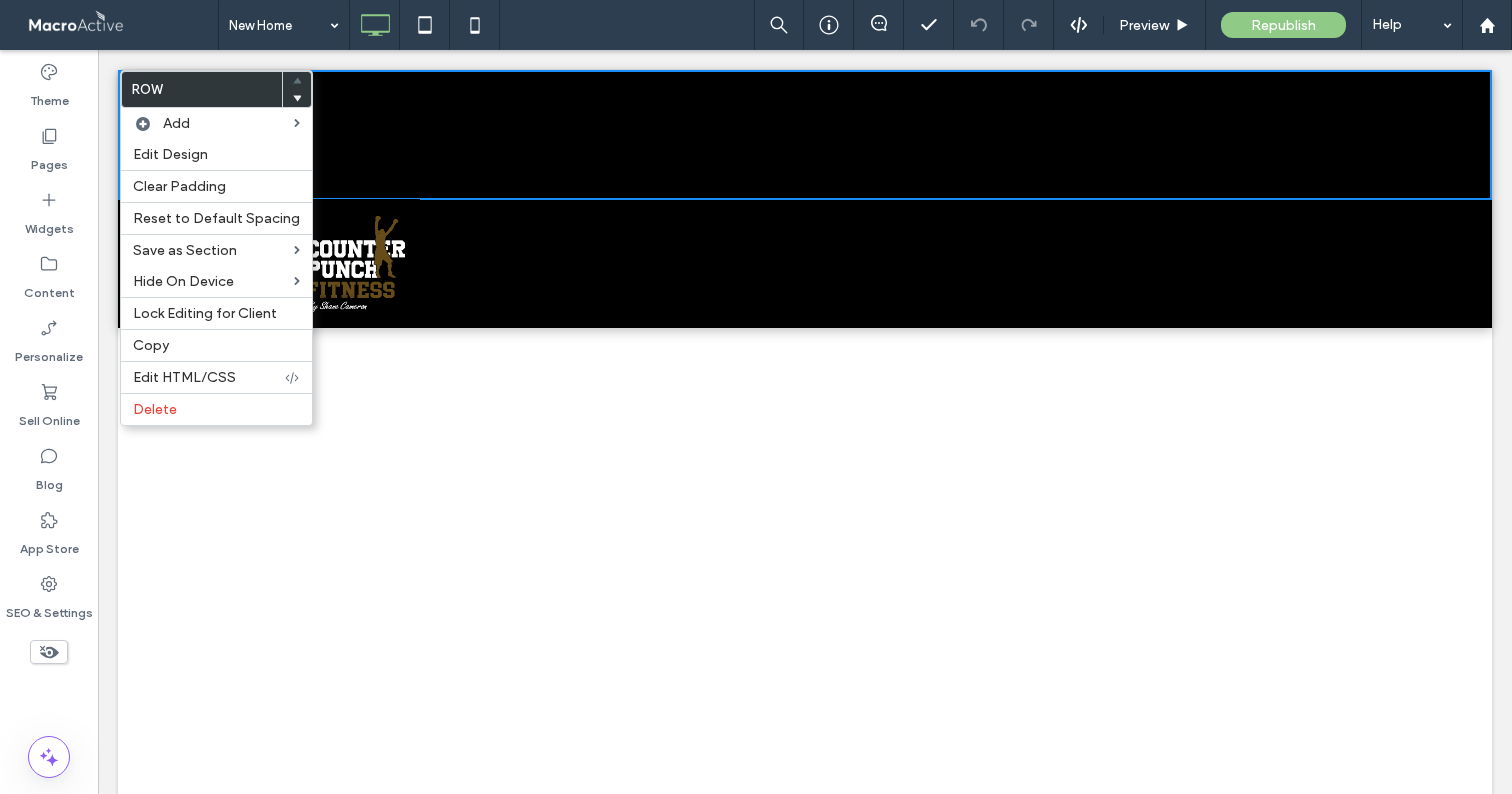 click on "Click To Paste     Click To Paste" at bounding box center [805, 135] 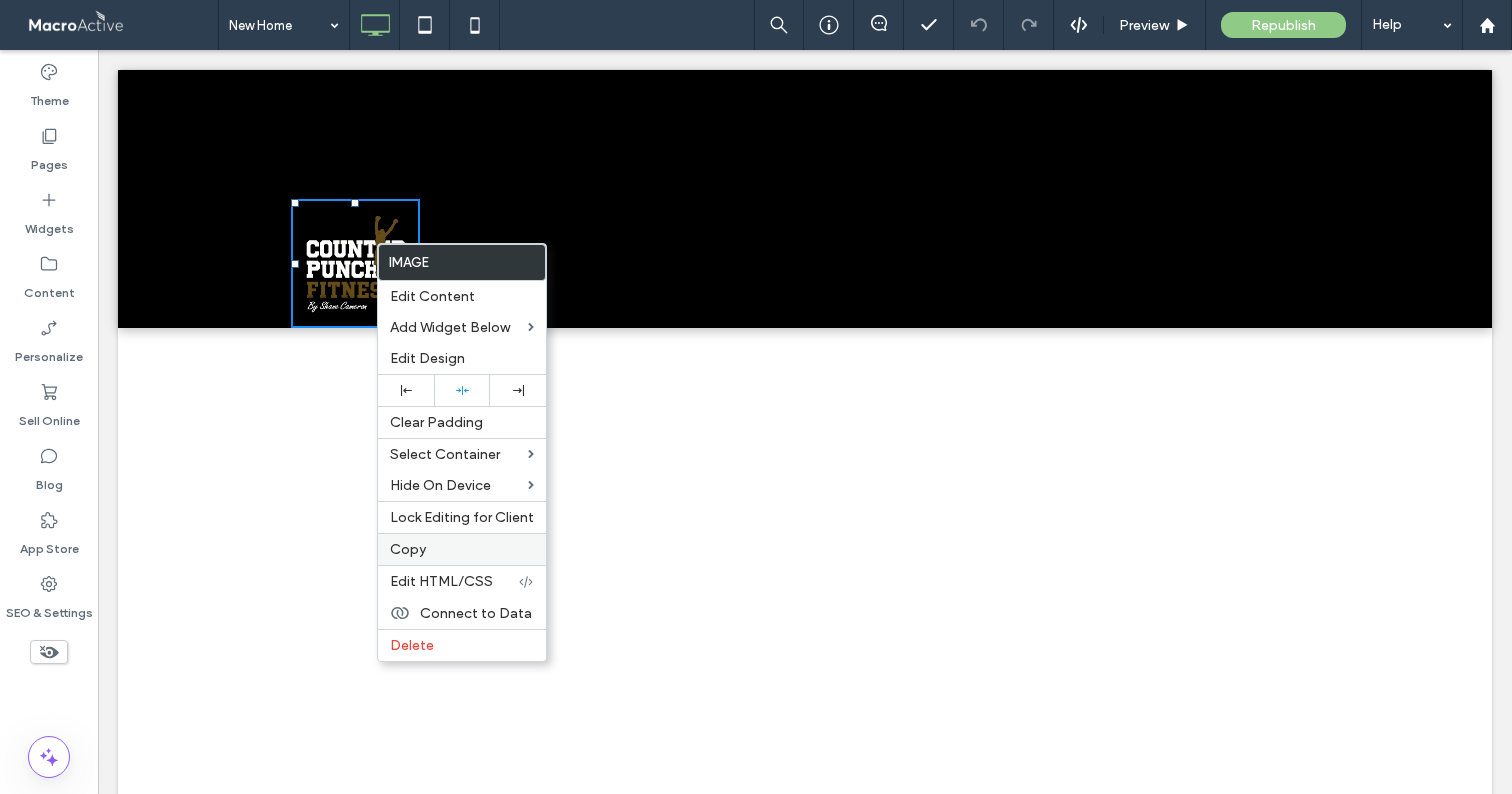 click on "Copy" at bounding box center (462, 549) 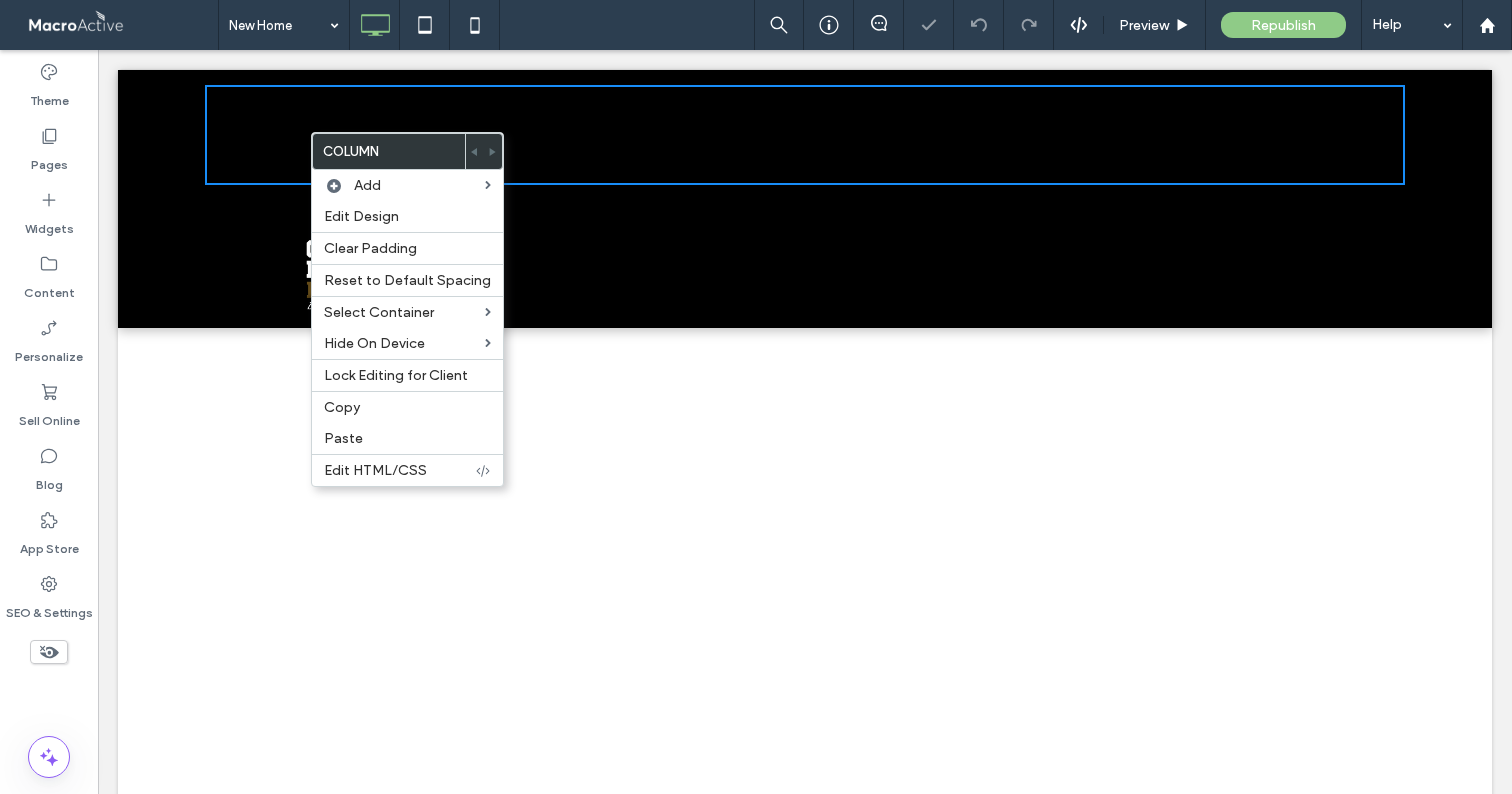 drag, startPoint x: 309, startPoint y: 132, endPoint x: 420, endPoint y: 182, distance: 121.74153 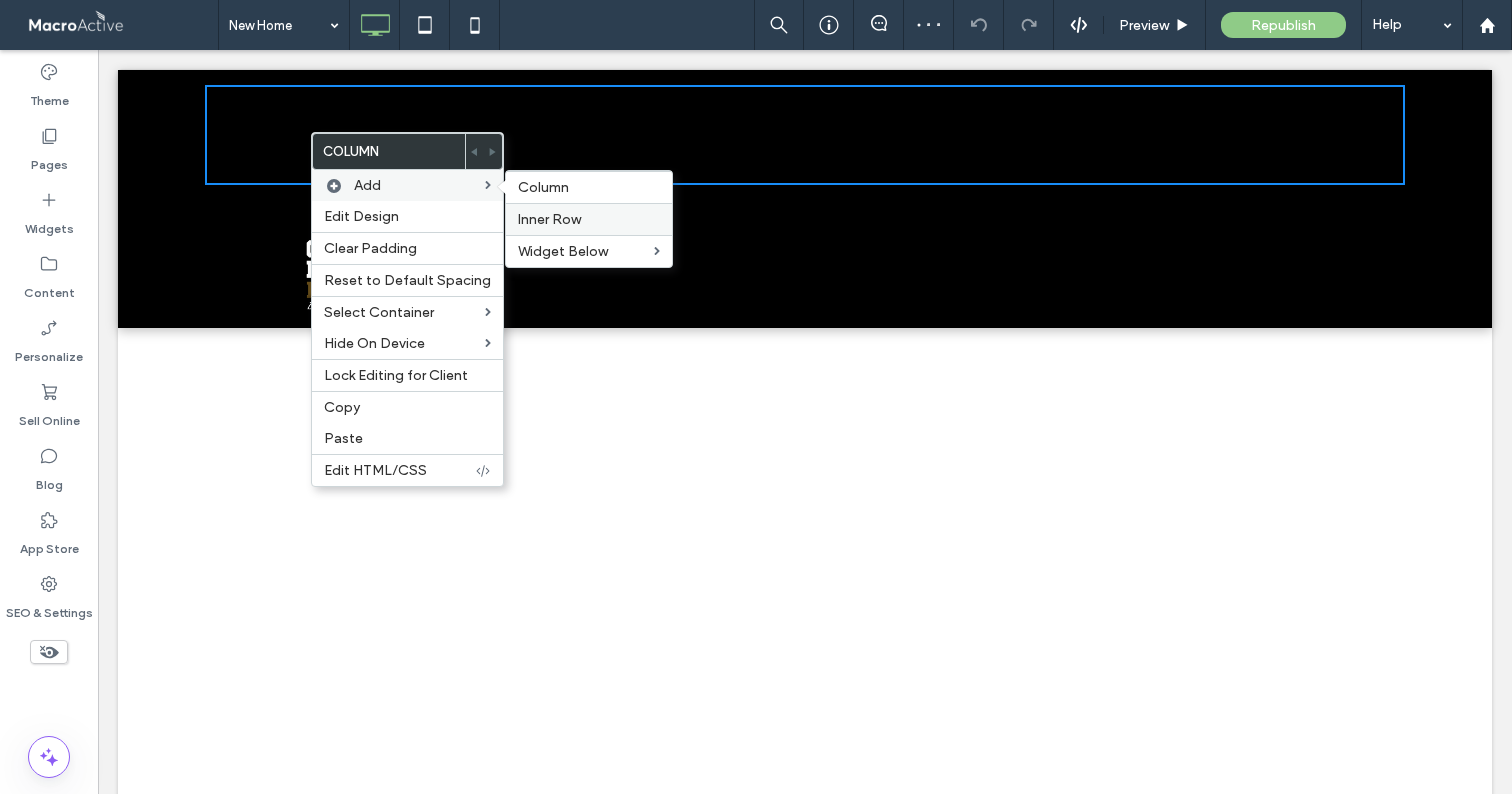 click on "Inner Row" at bounding box center [549, 219] 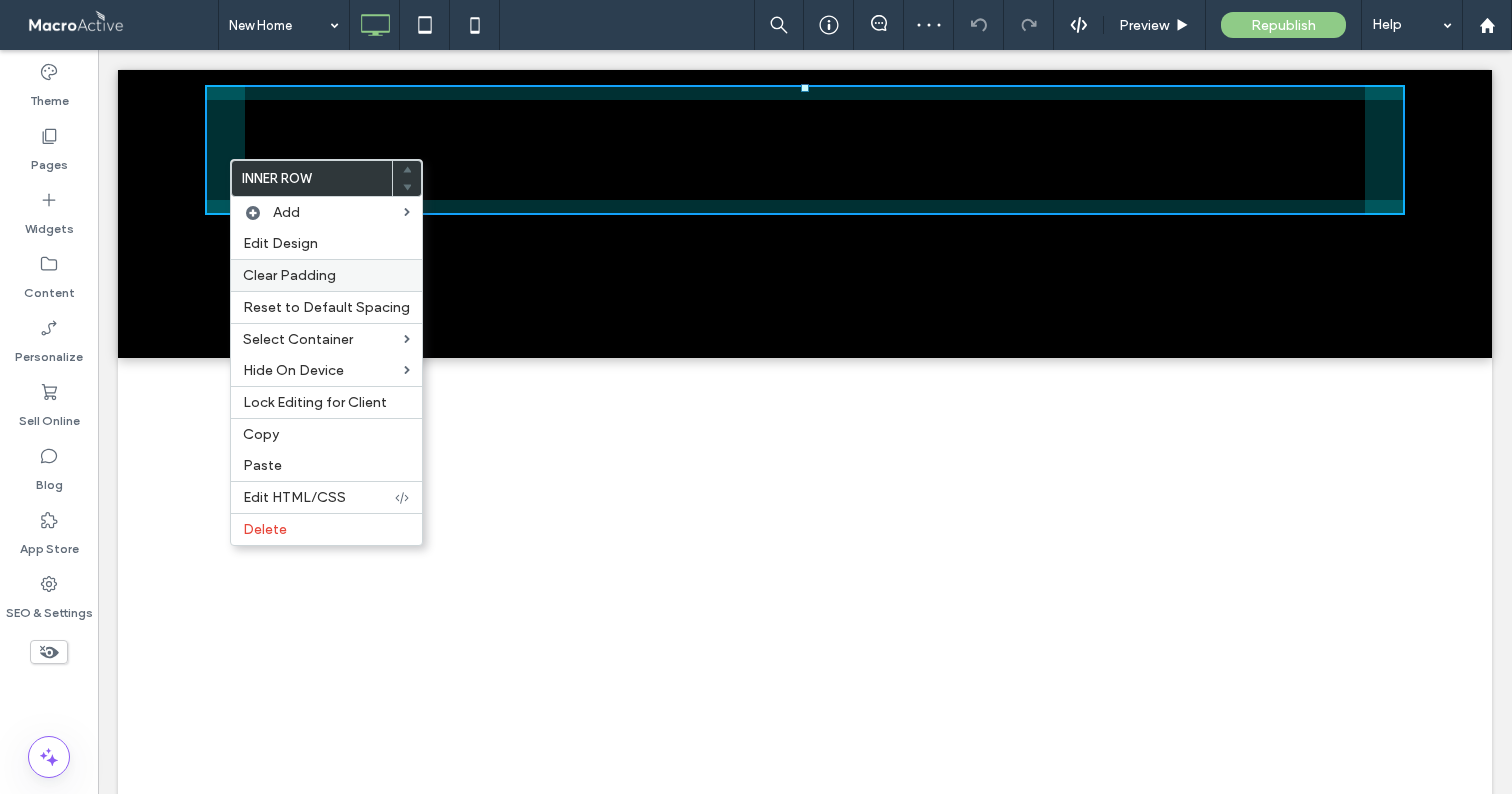 click on "Clear Padding" at bounding box center (289, 275) 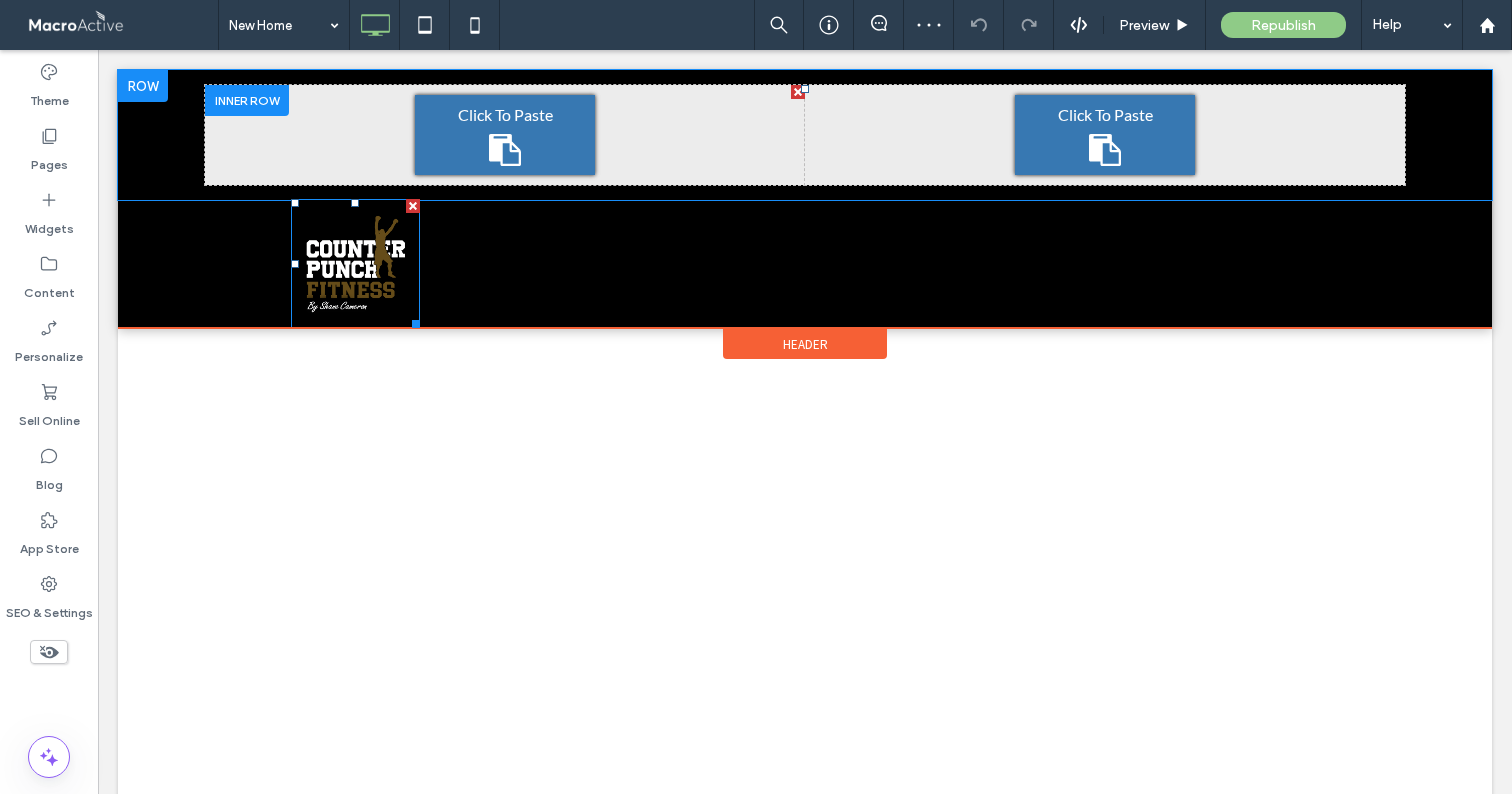 click 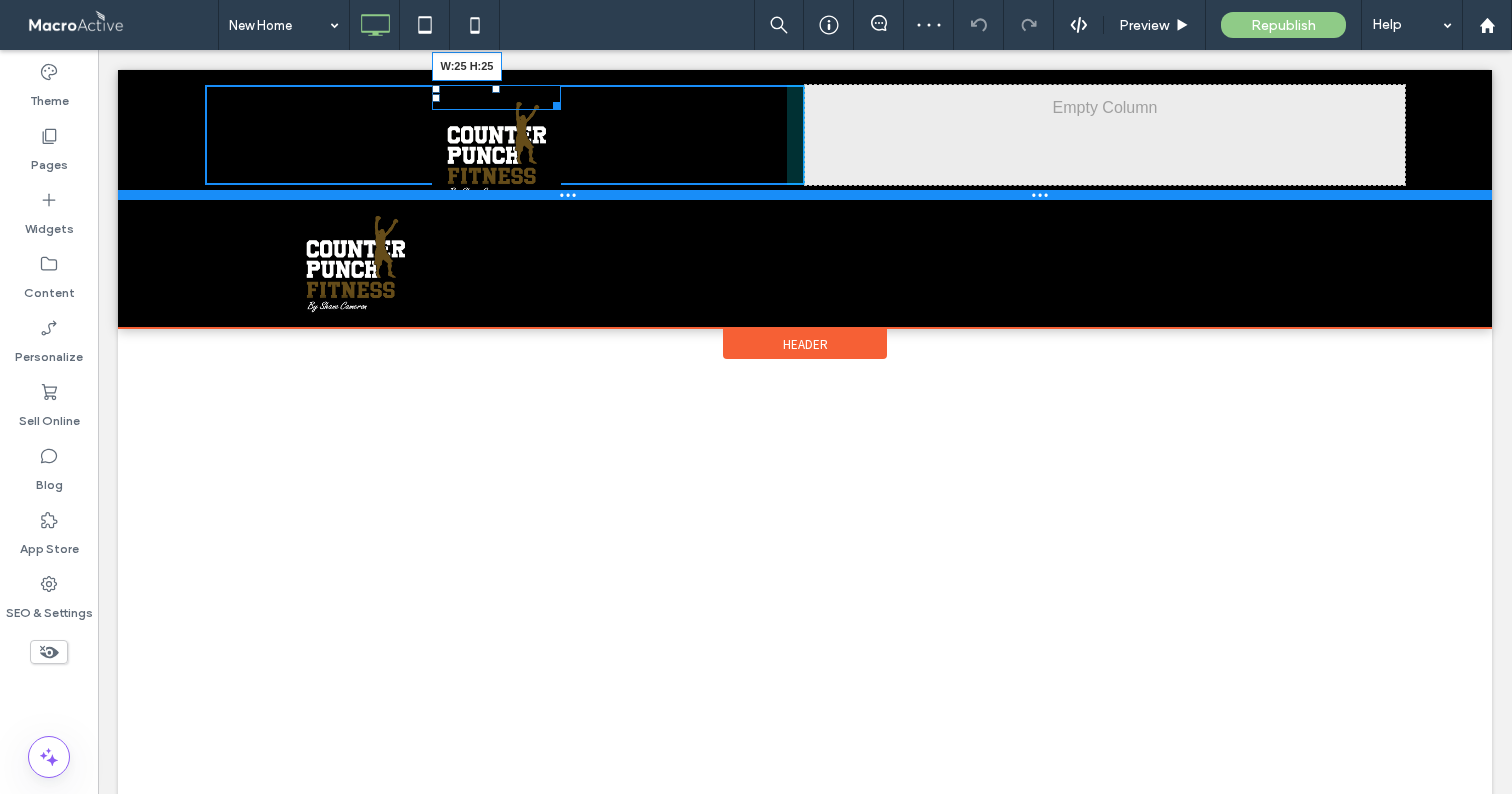 drag, startPoint x: 553, startPoint y: 203, endPoint x: 463, endPoint y: 198, distance: 90.13878 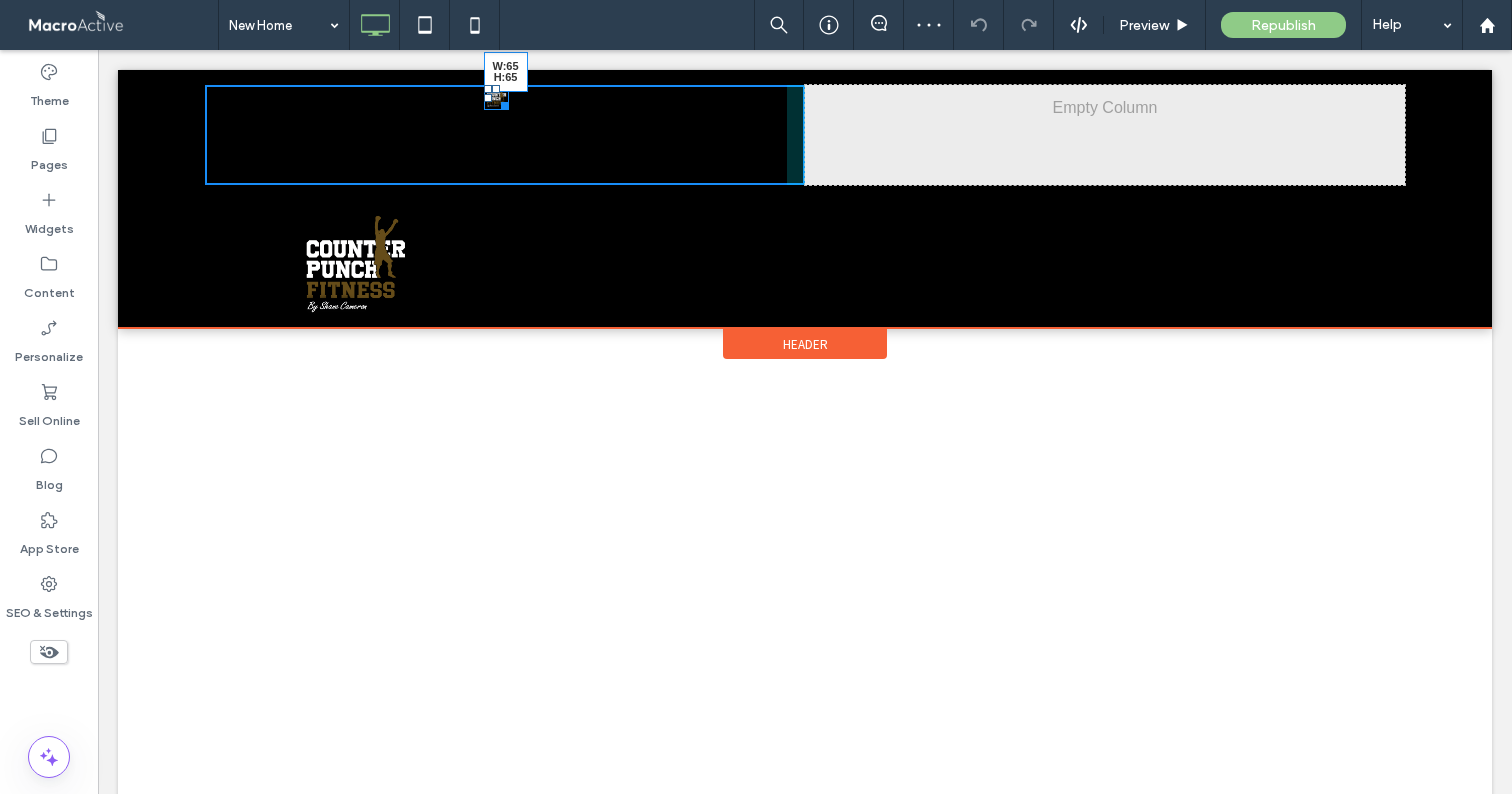 drag, startPoint x: 506, startPoint y: 109, endPoint x: 526, endPoint y: 122, distance: 23.853722 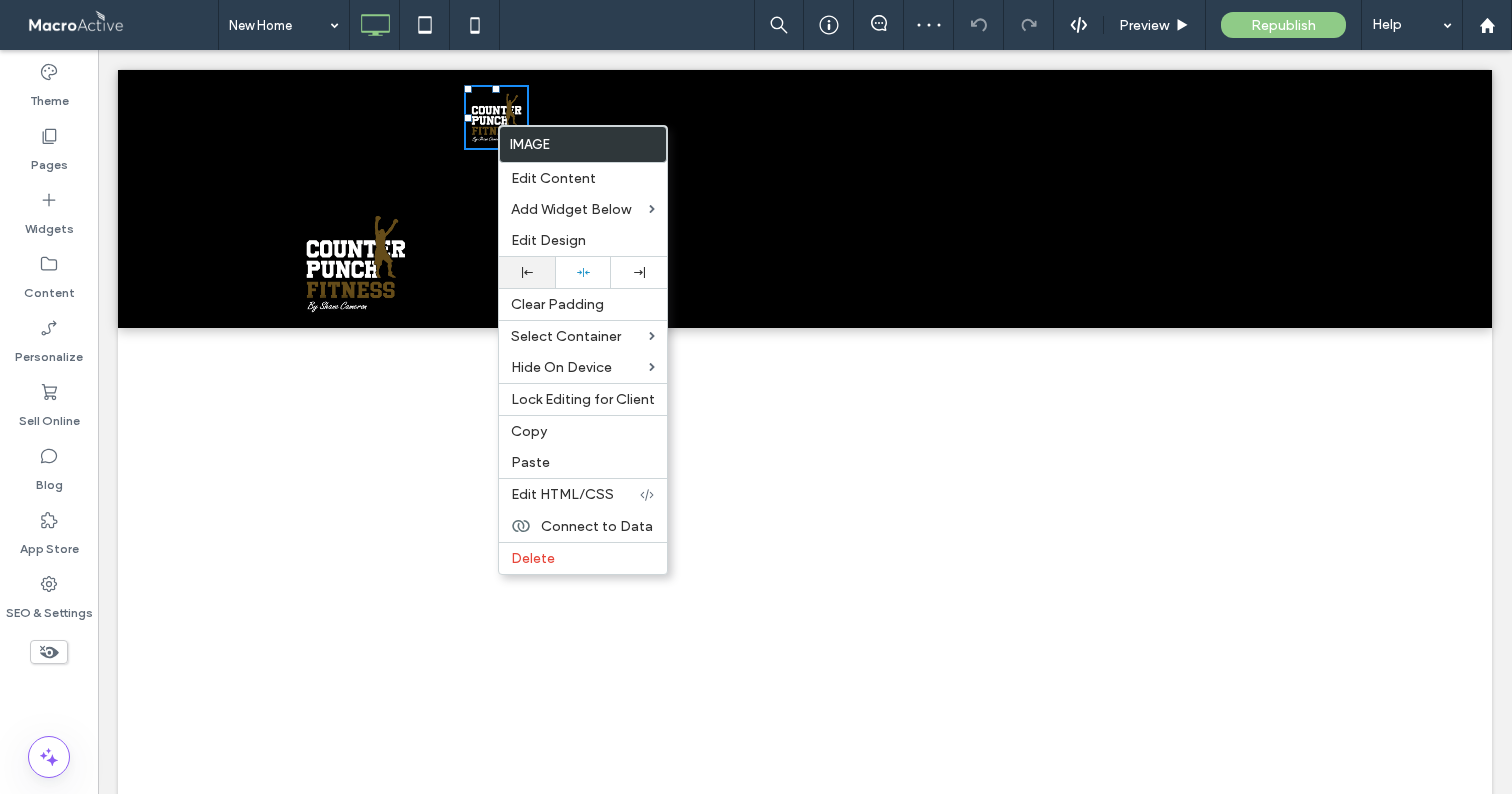 click 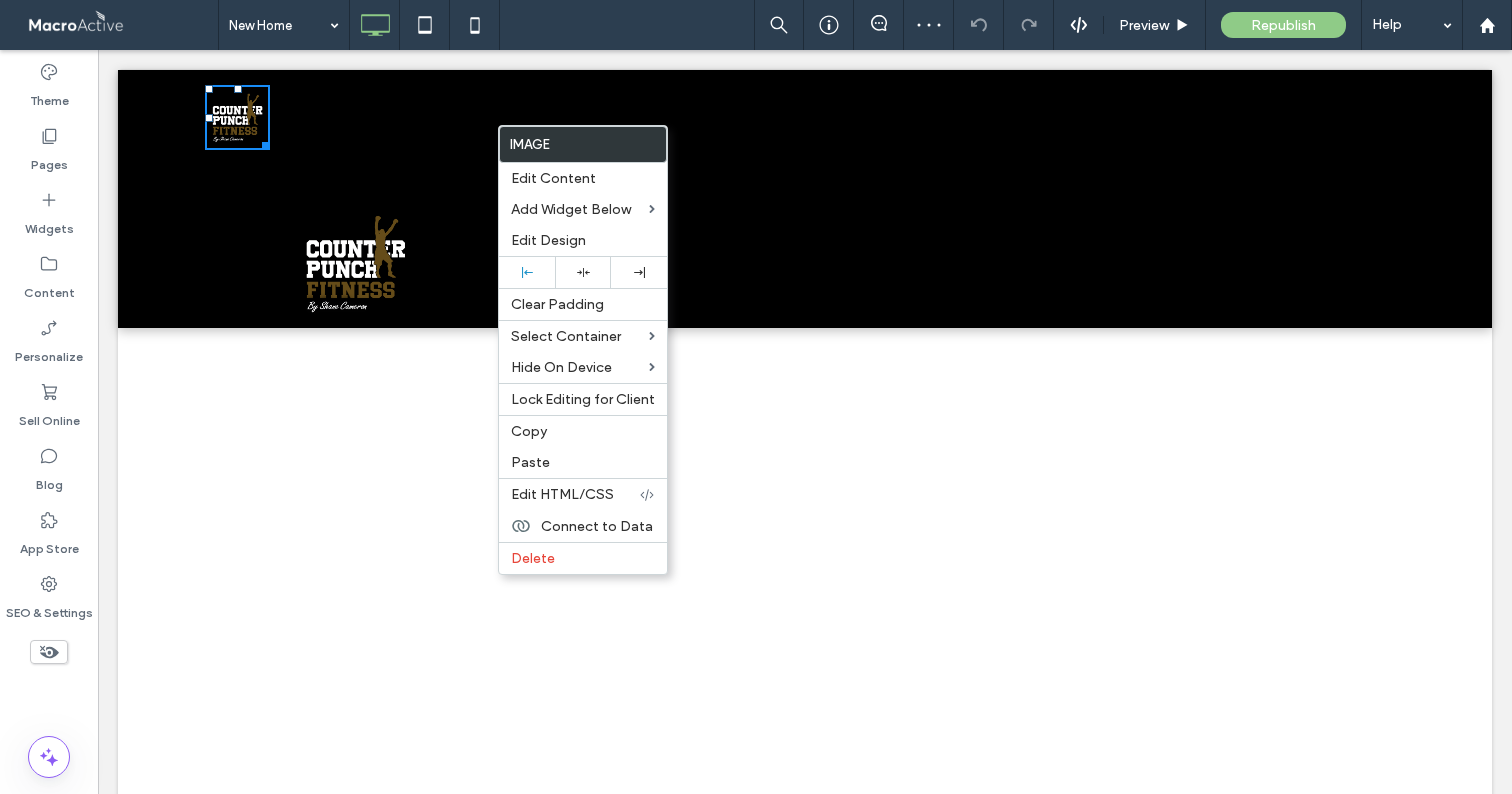 click on "Click To Paste     Click To Paste" at bounding box center [505, 135] 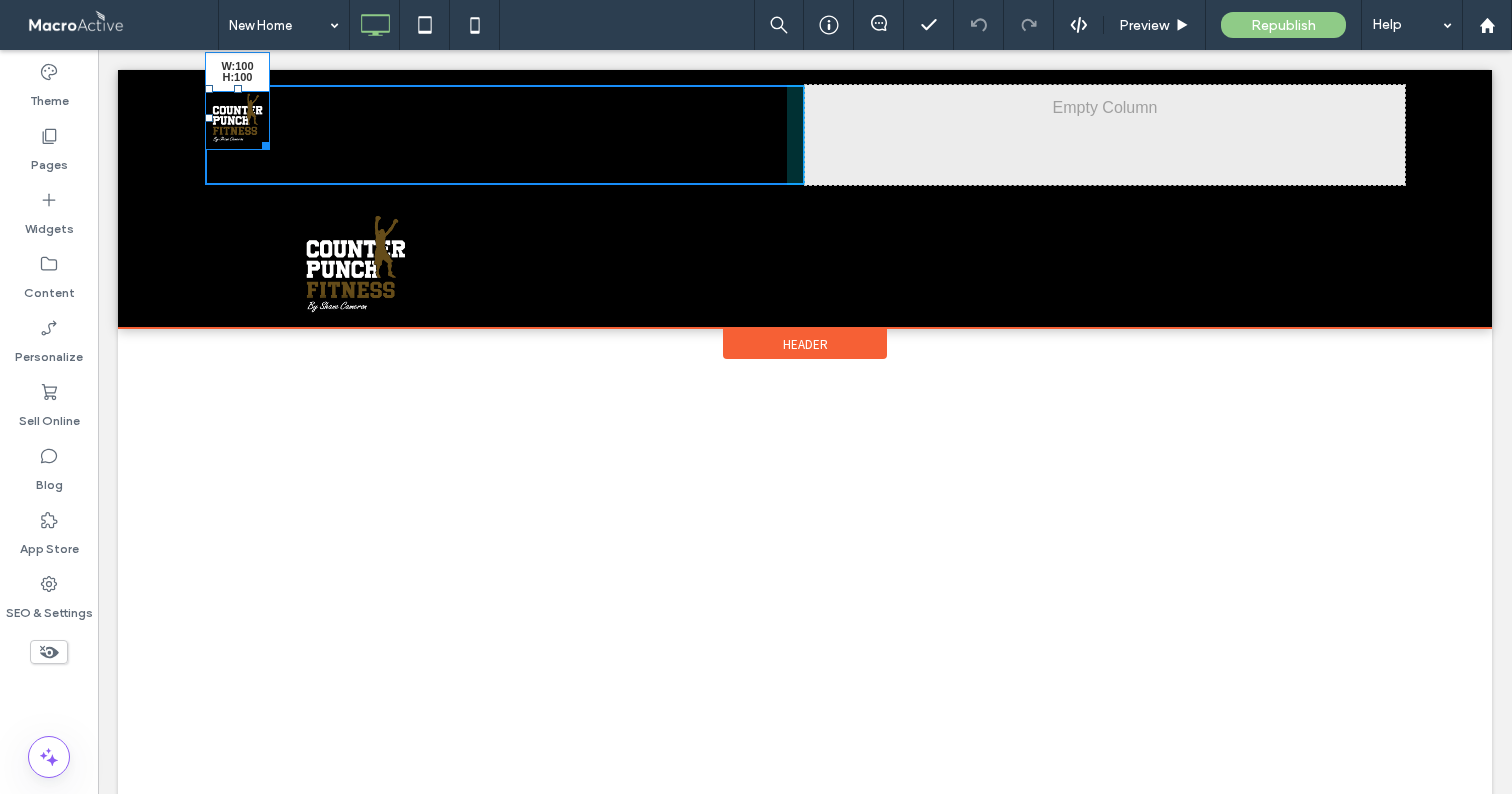 drag, startPoint x: 258, startPoint y: 144, endPoint x: 301, endPoint y: 179, distance: 55.443665 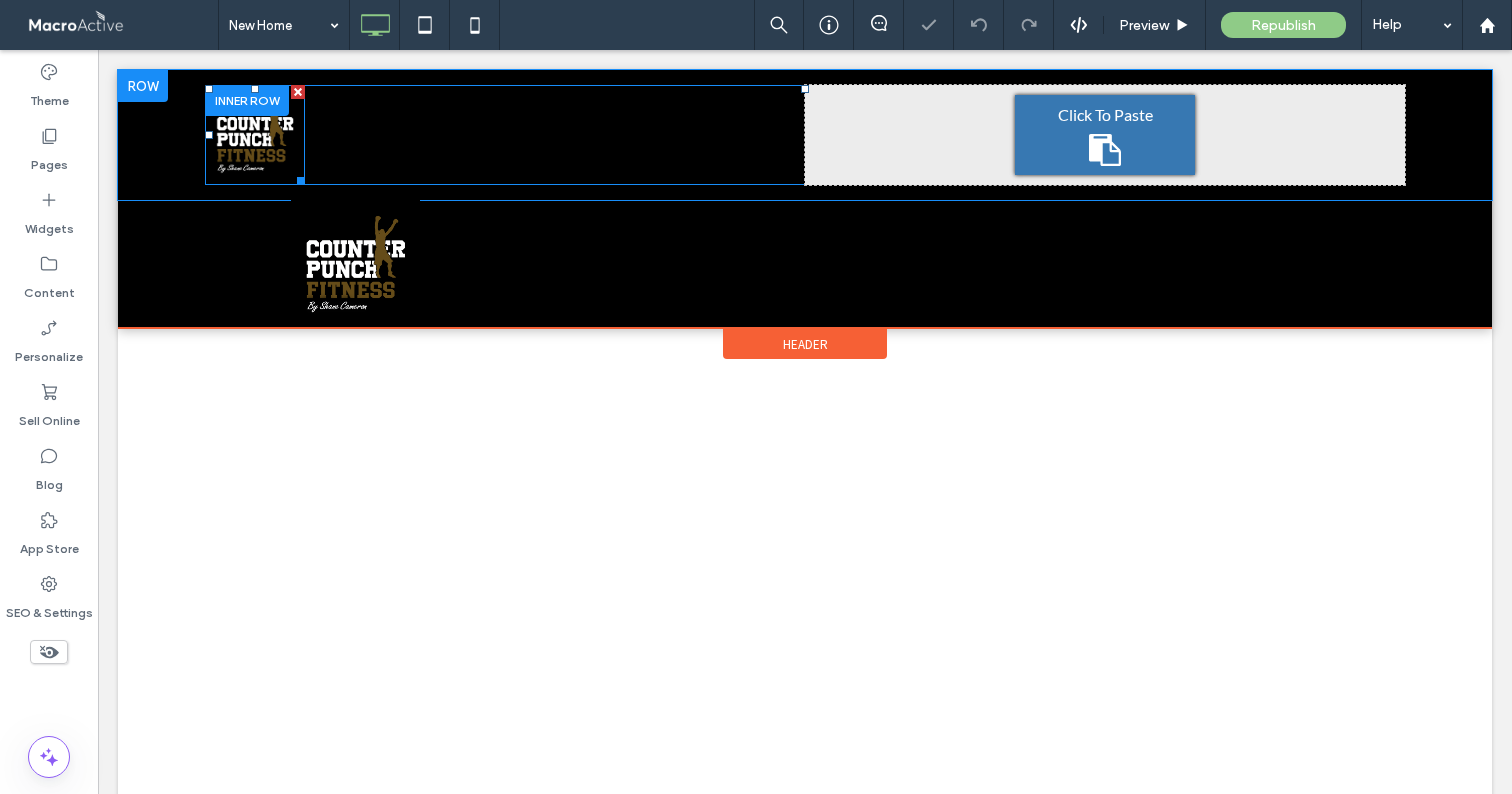 click at bounding box center [255, 135] 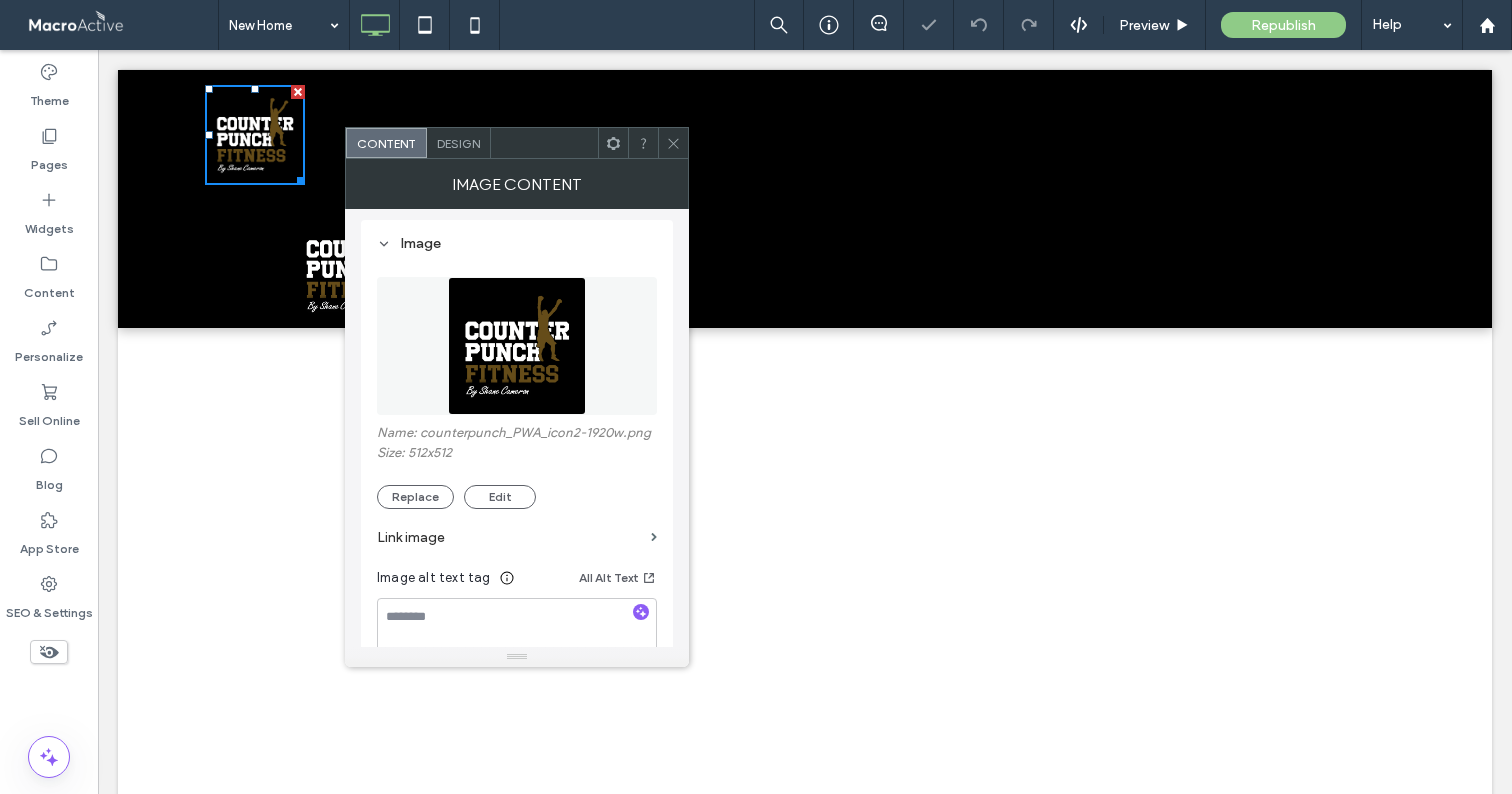 scroll, scrollTop: 183, scrollLeft: 0, axis: vertical 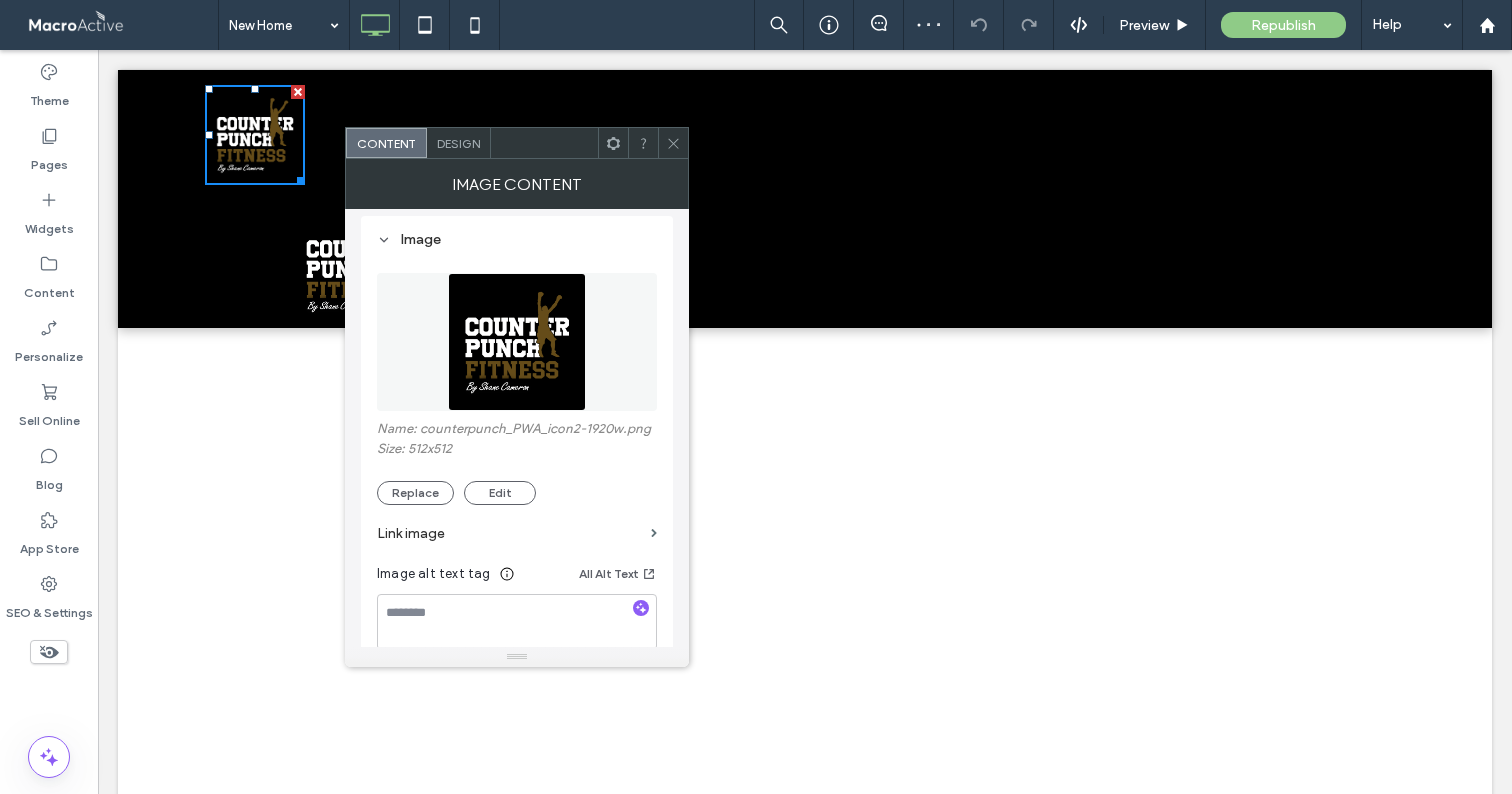 click on "Link image" at bounding box center [510, 533] 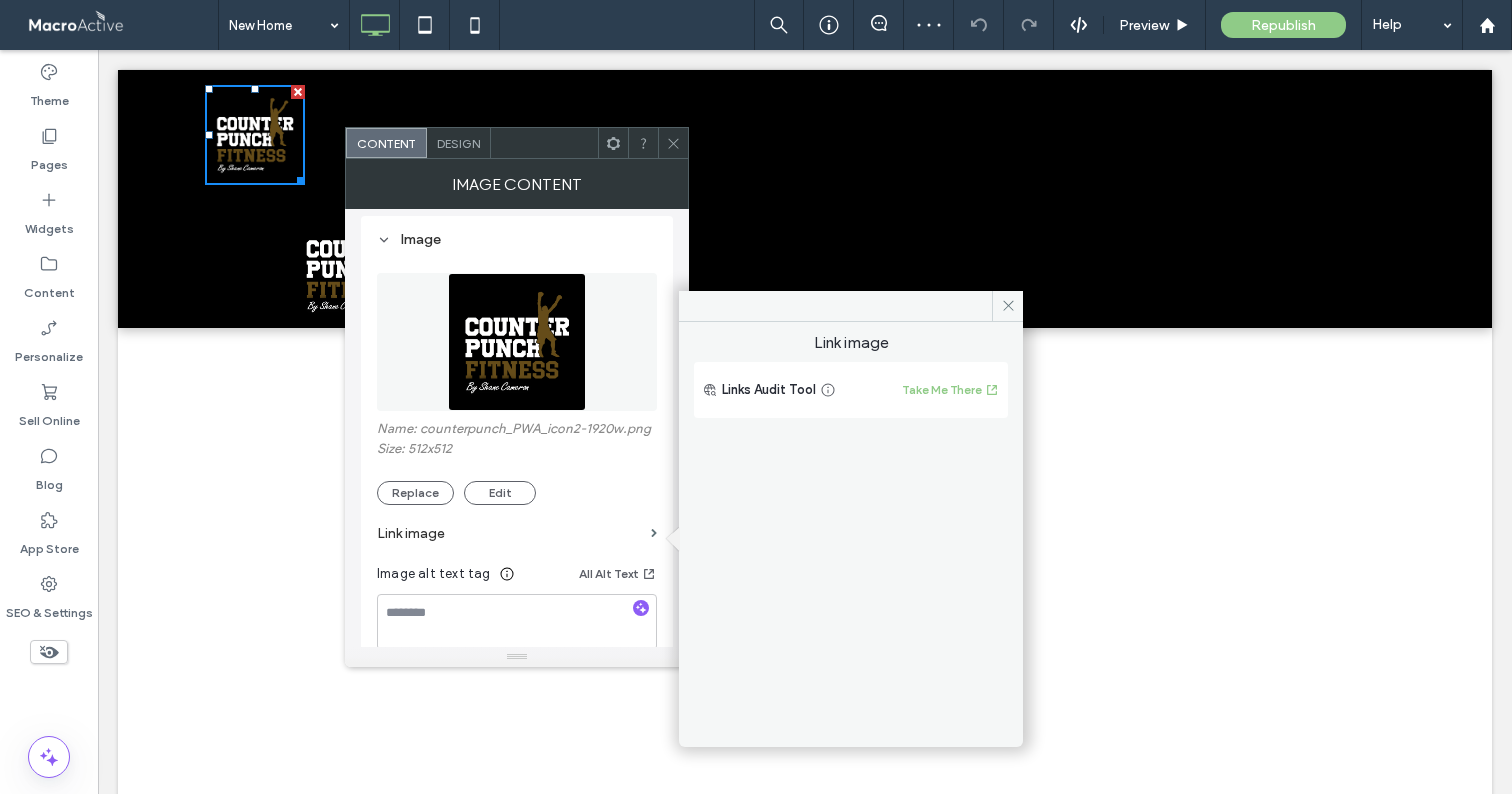 click at bounding box center (756, 397) 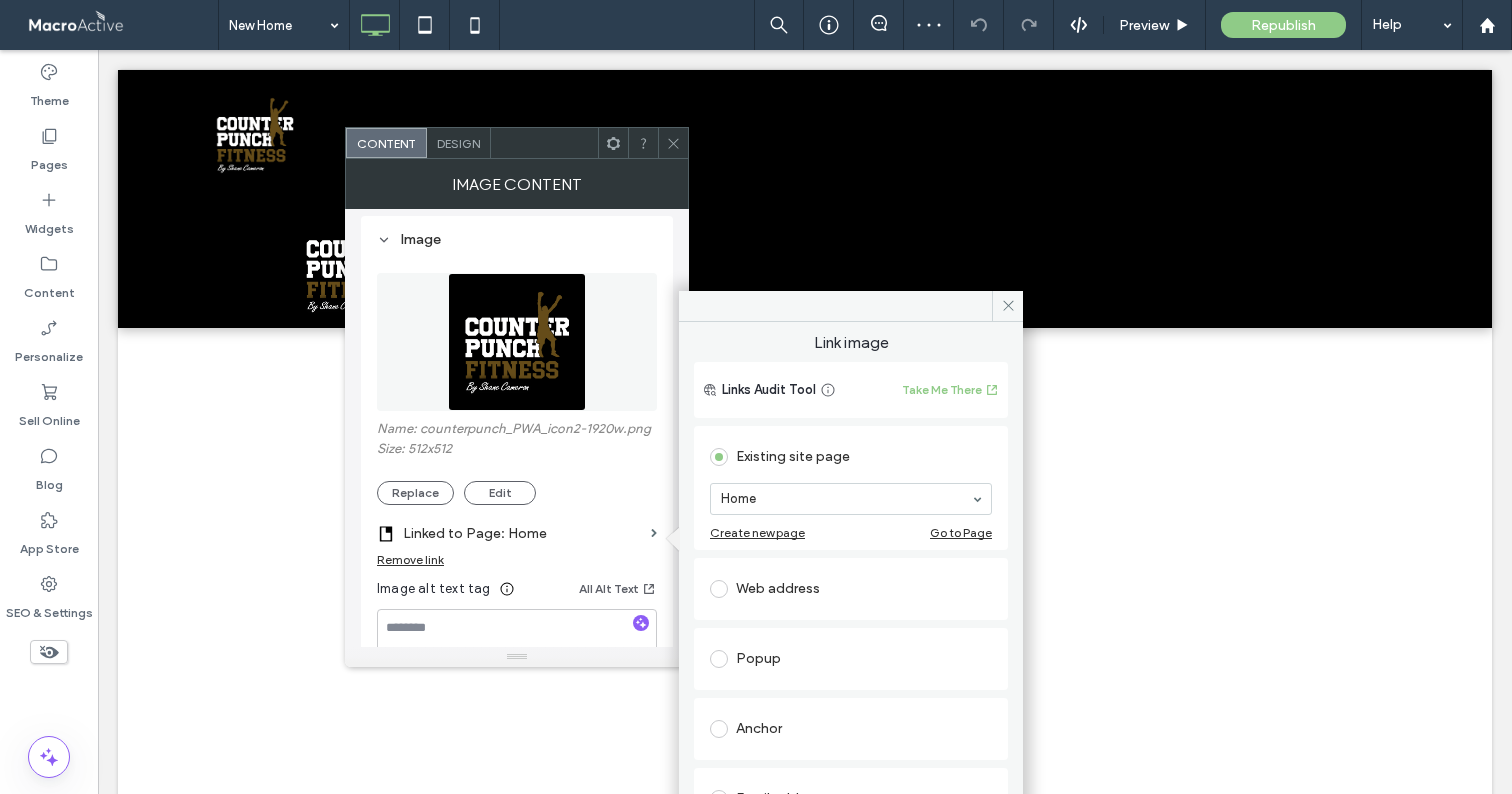 click on "Edit" at bounding box center [500, 493] 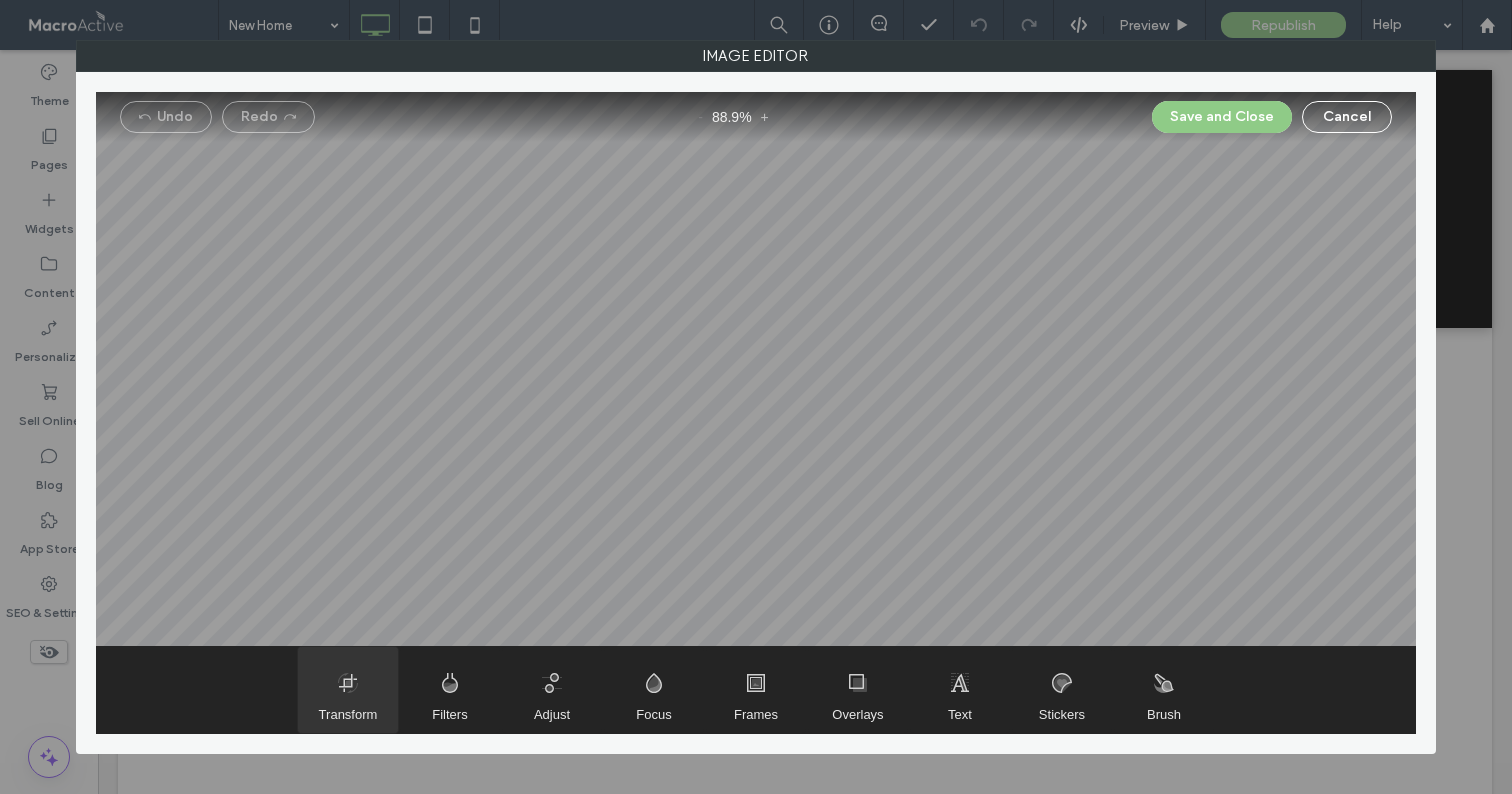 click at bounding box center [348, 690] 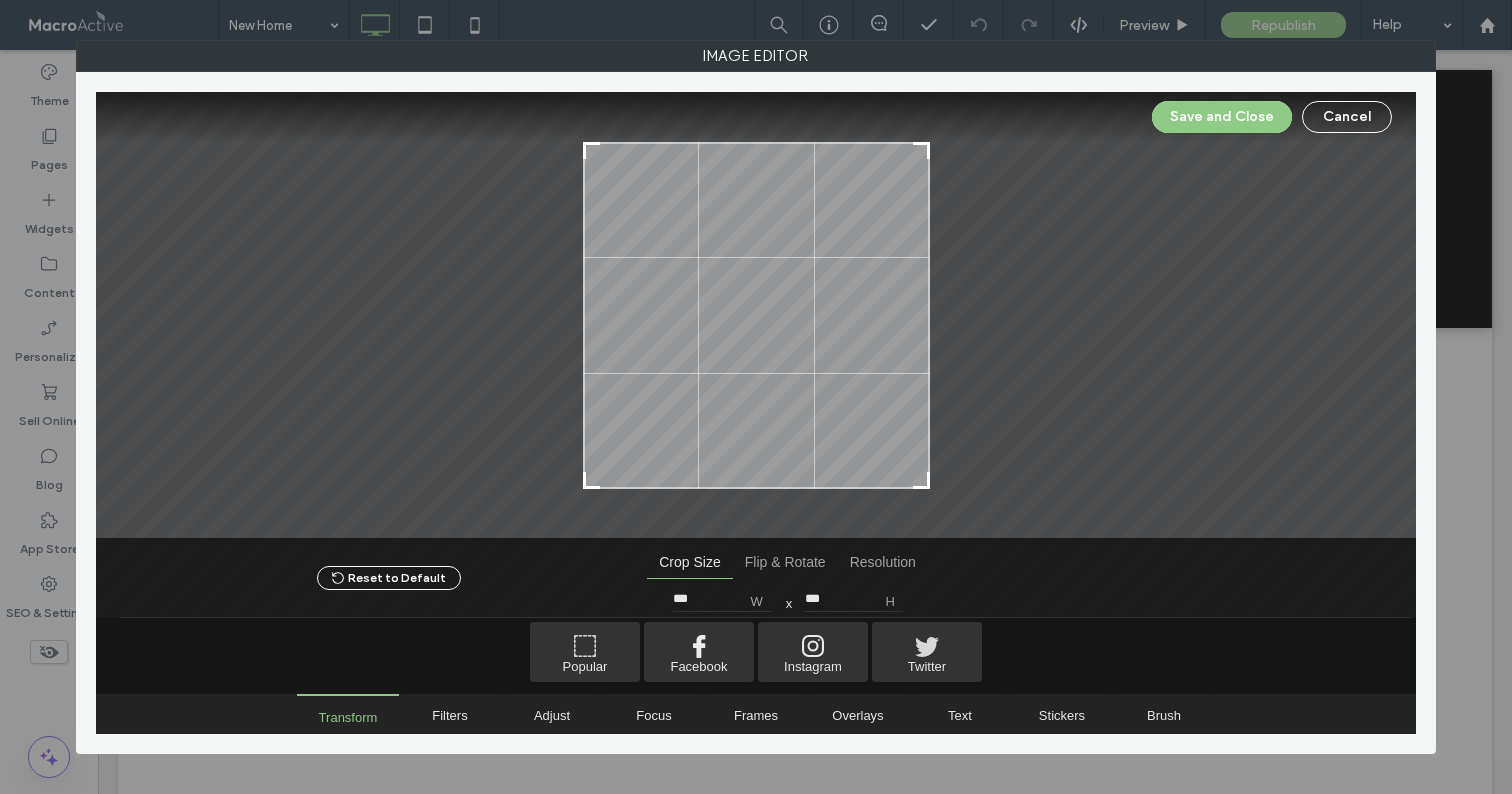 type on "***" 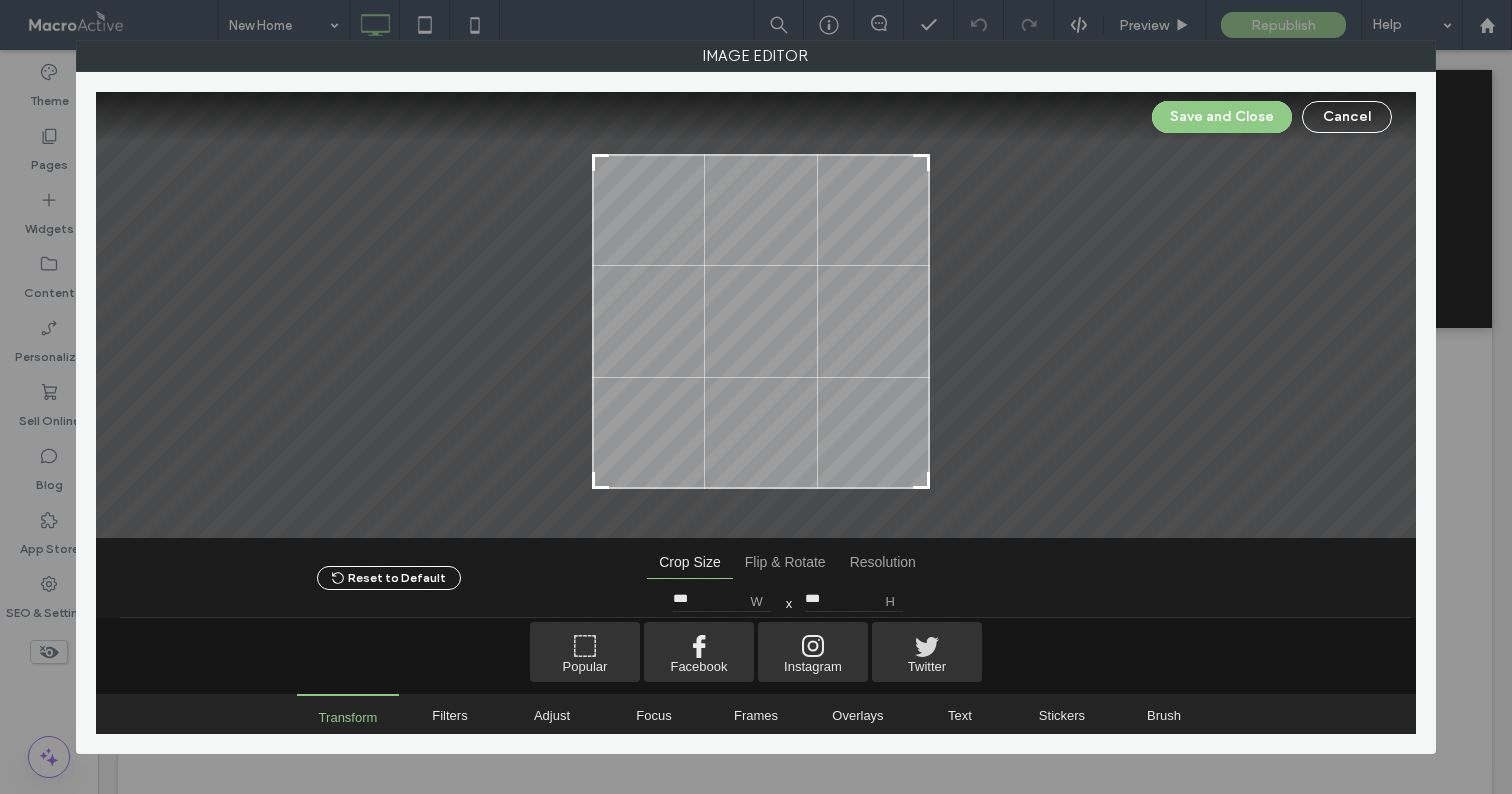 type on "***" 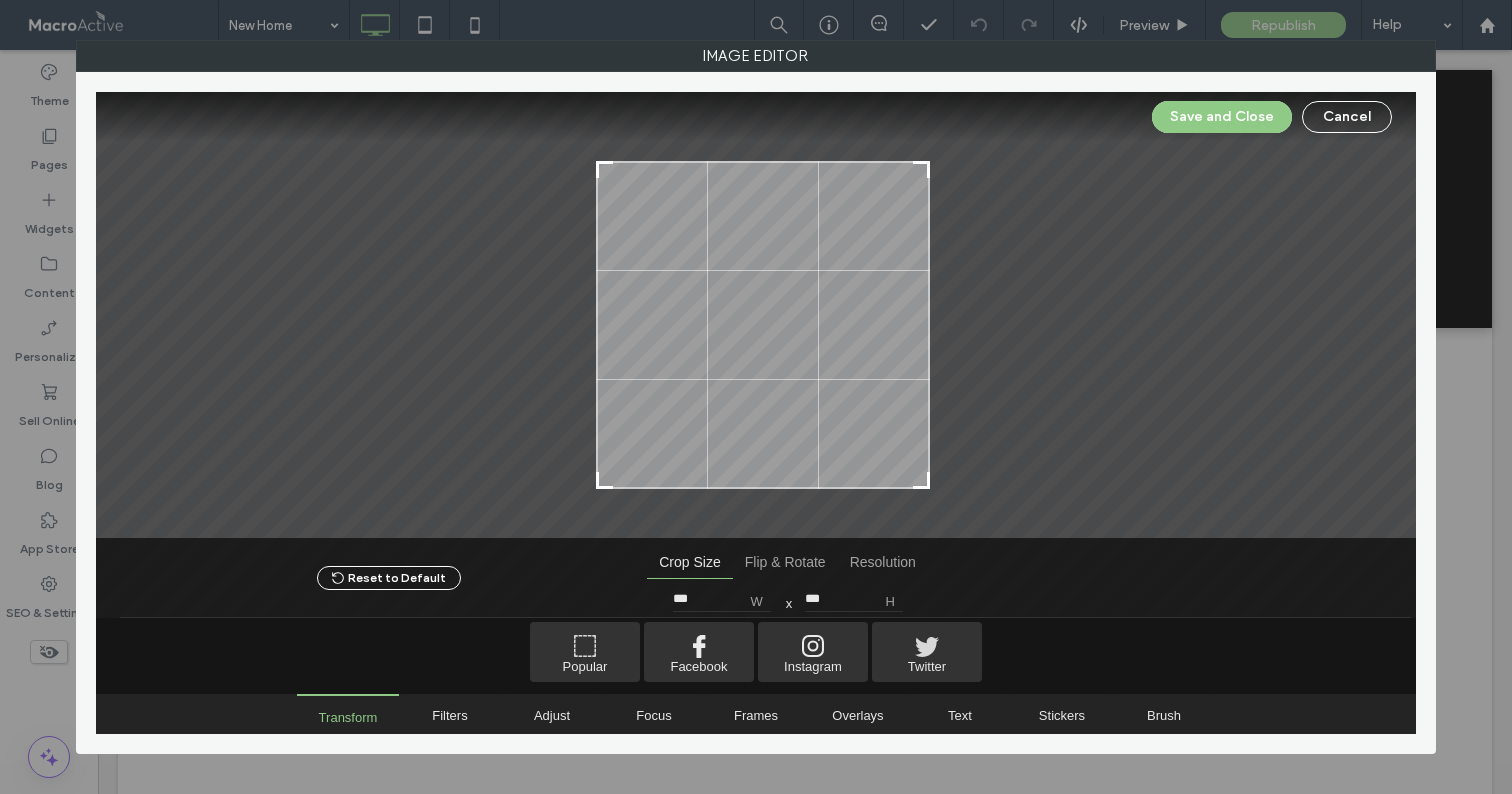 type on "***" 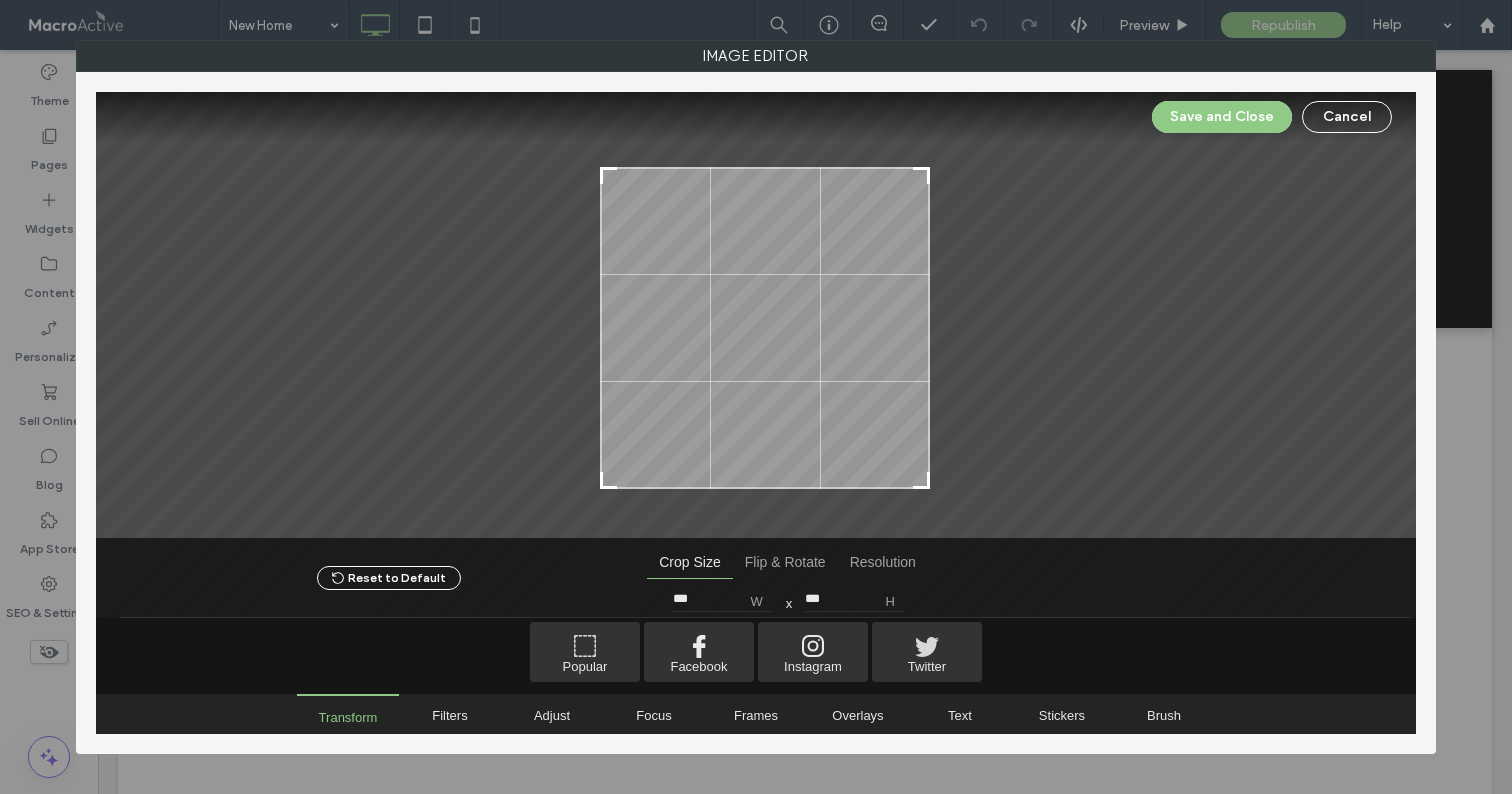 type on "***" 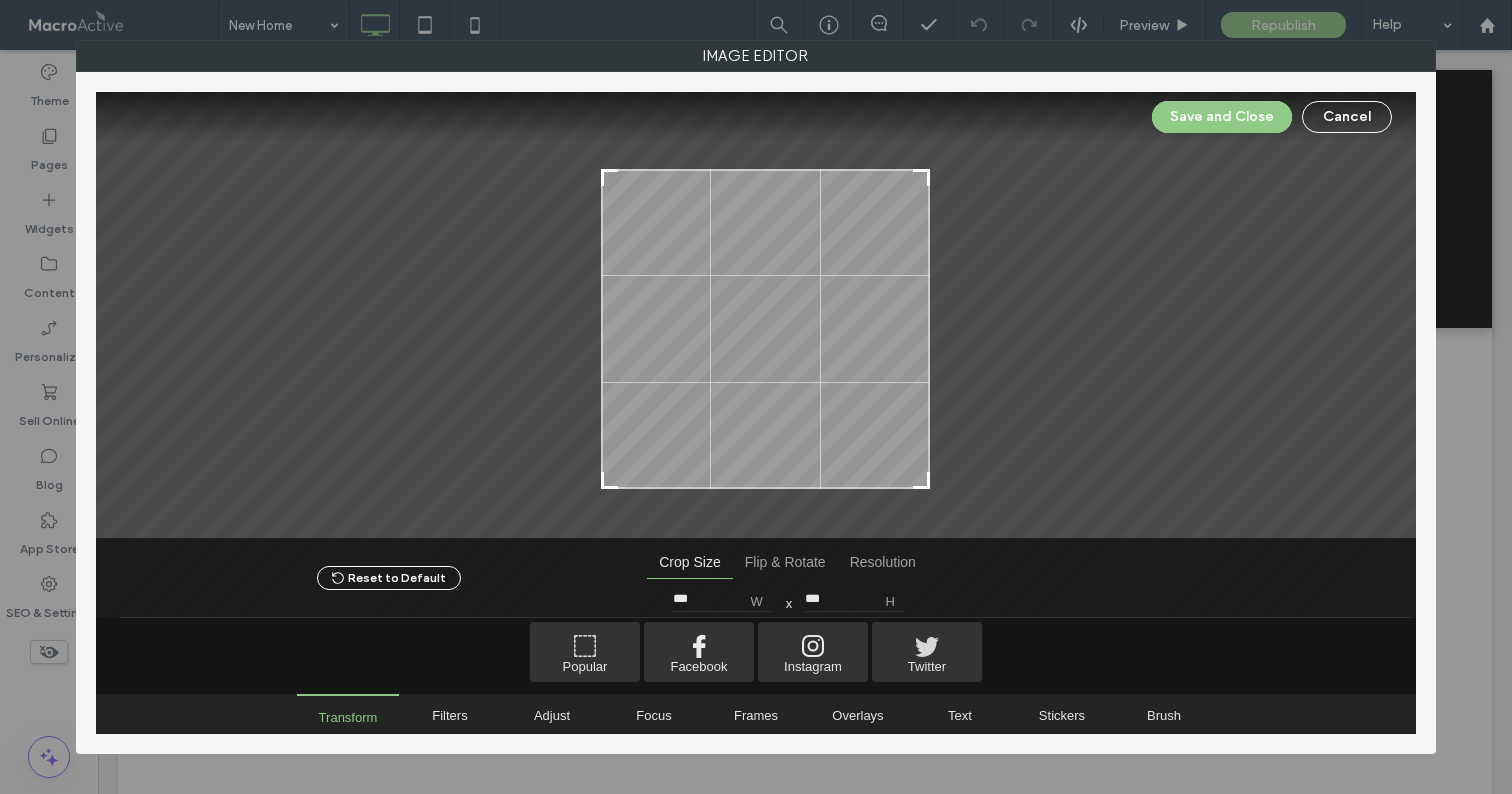 type on "***" 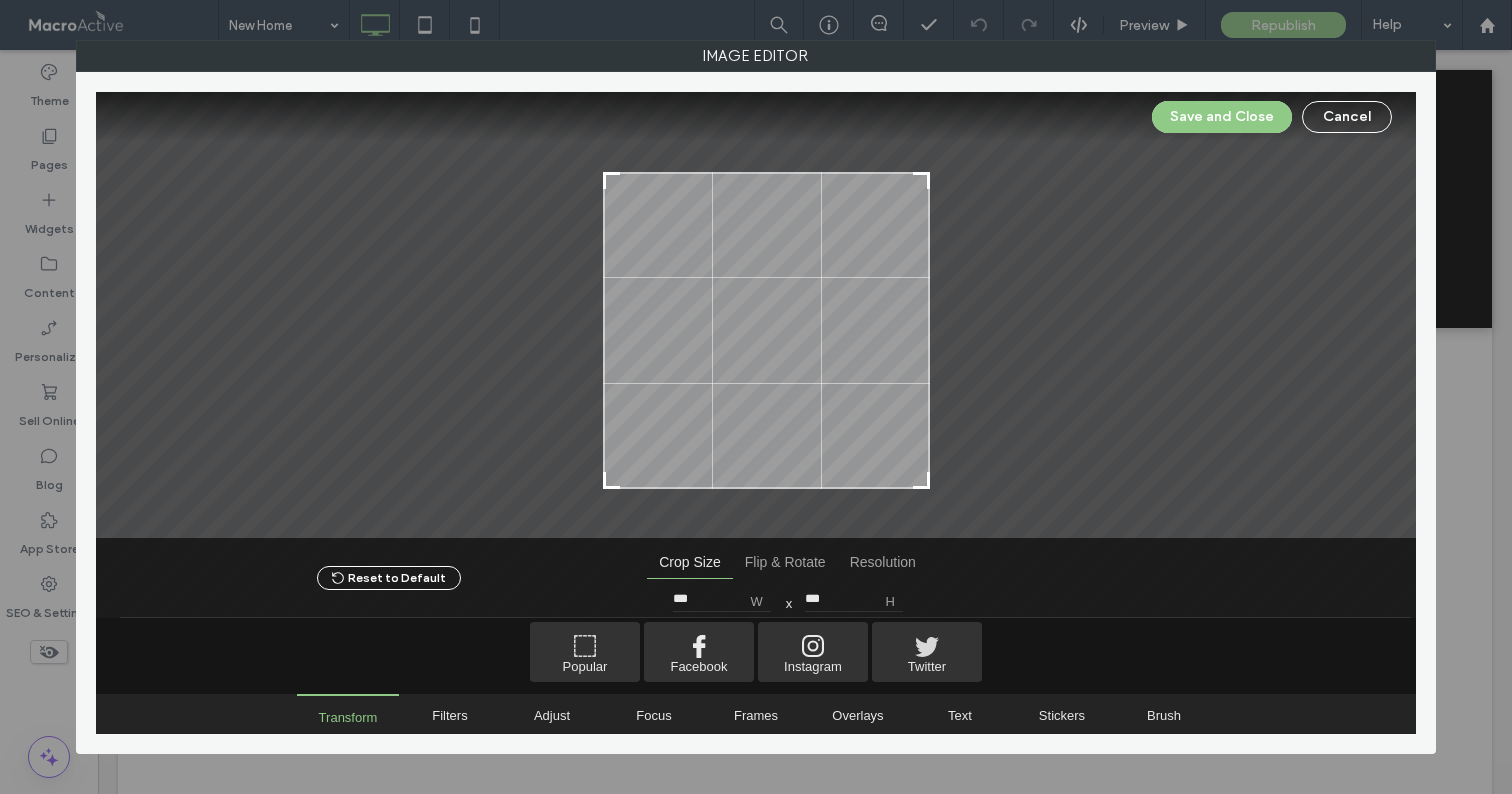 type on "***" 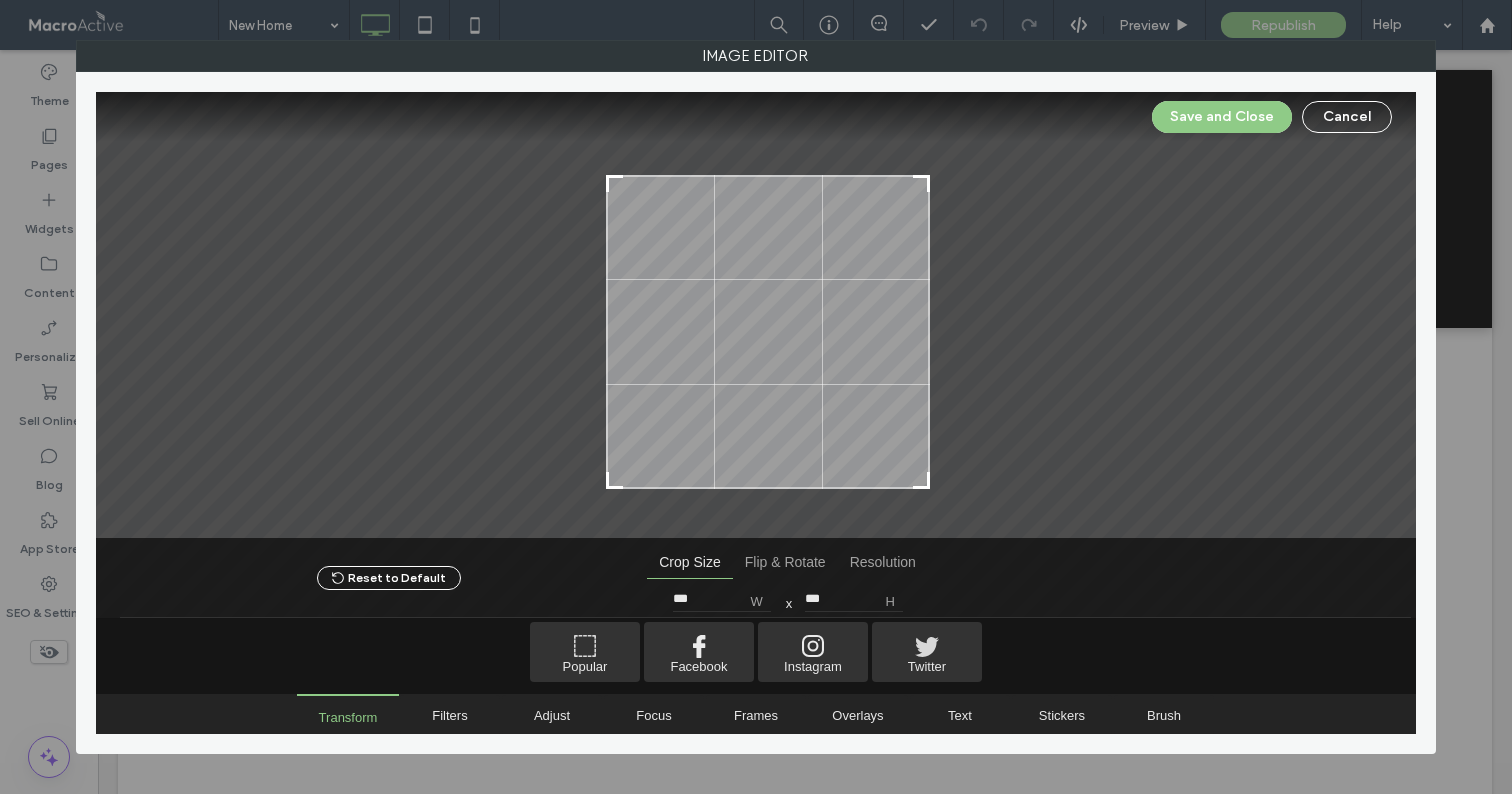 type on "***" 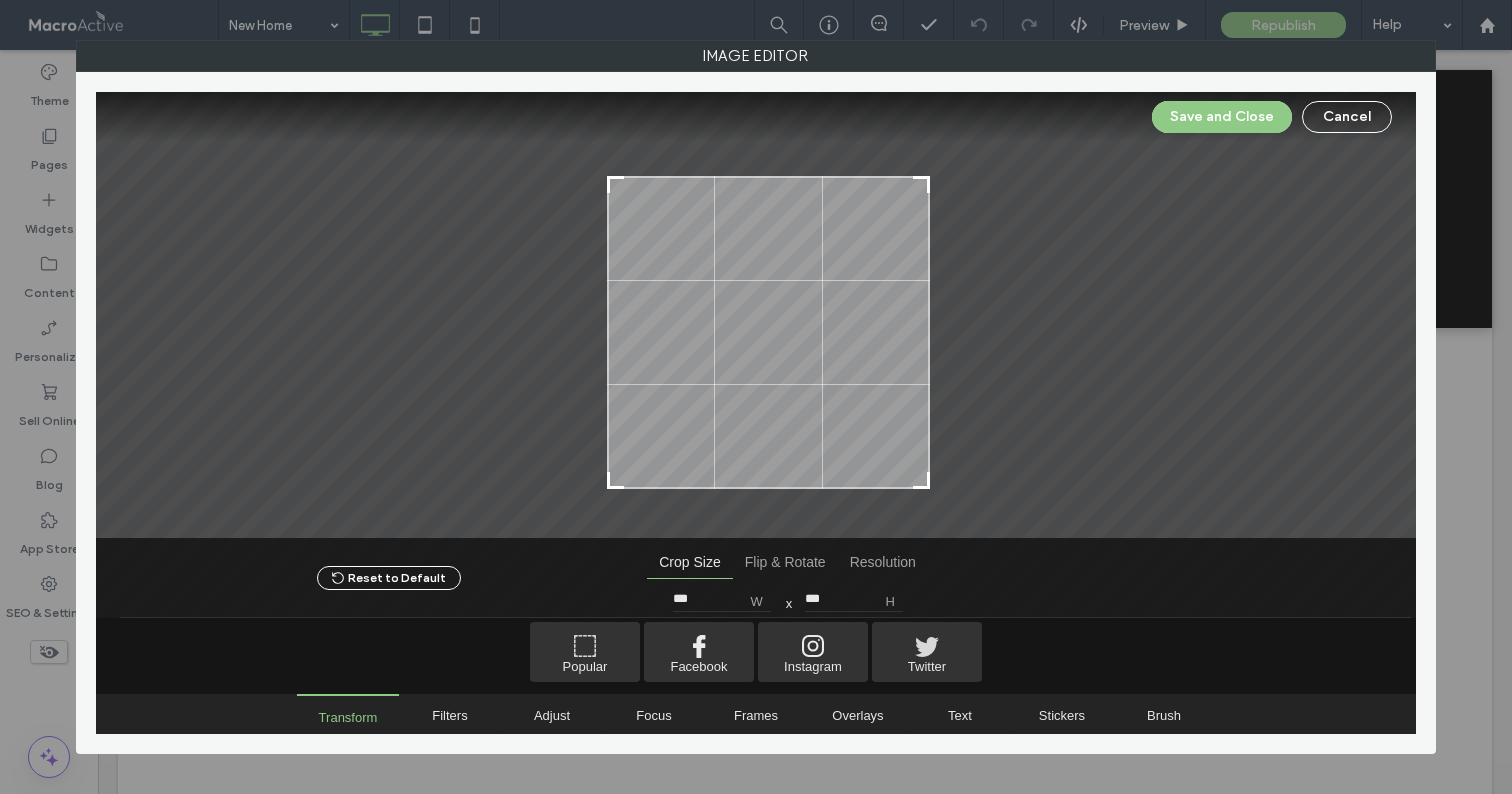 type on "***" 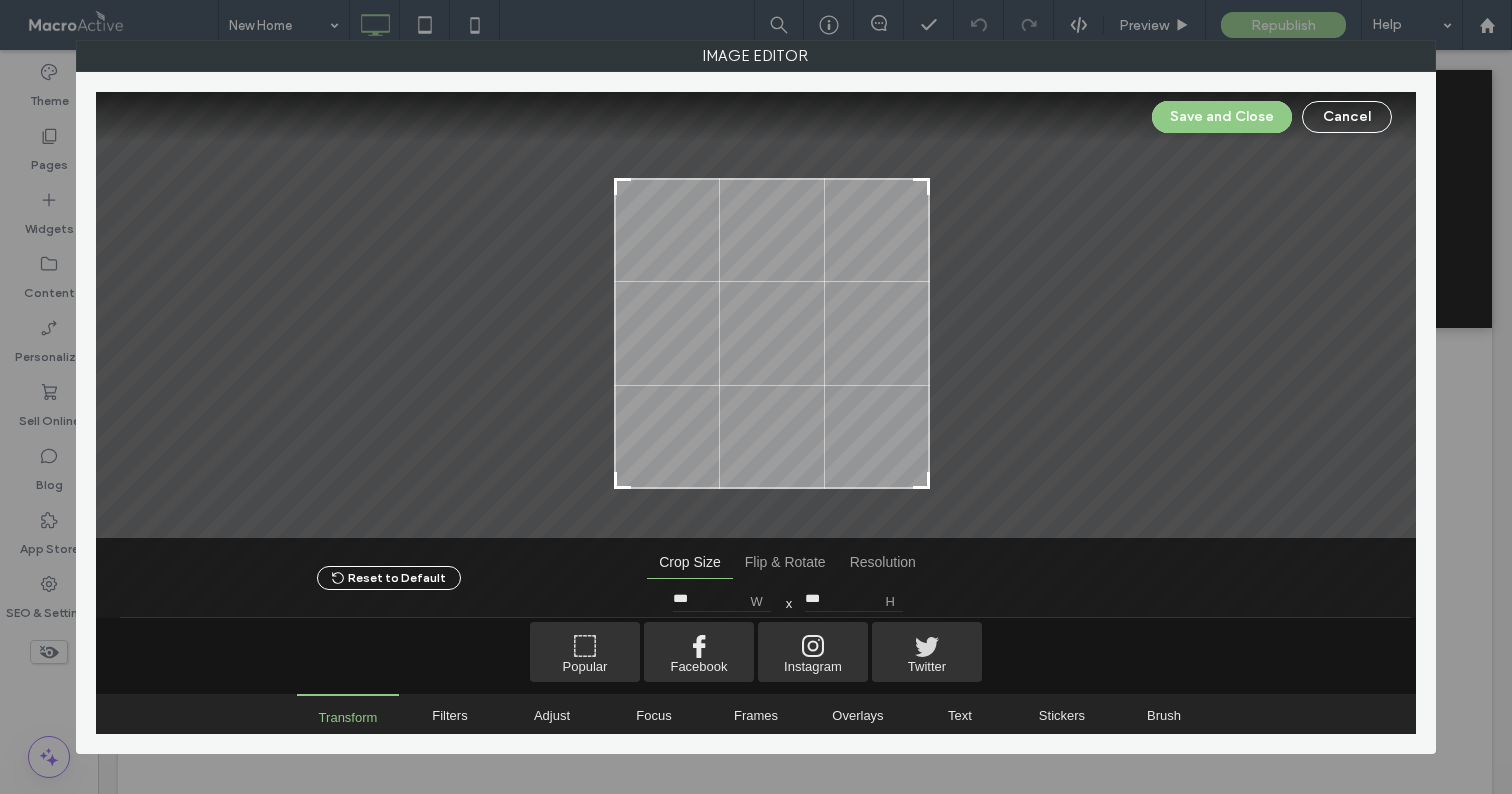 type on "***" 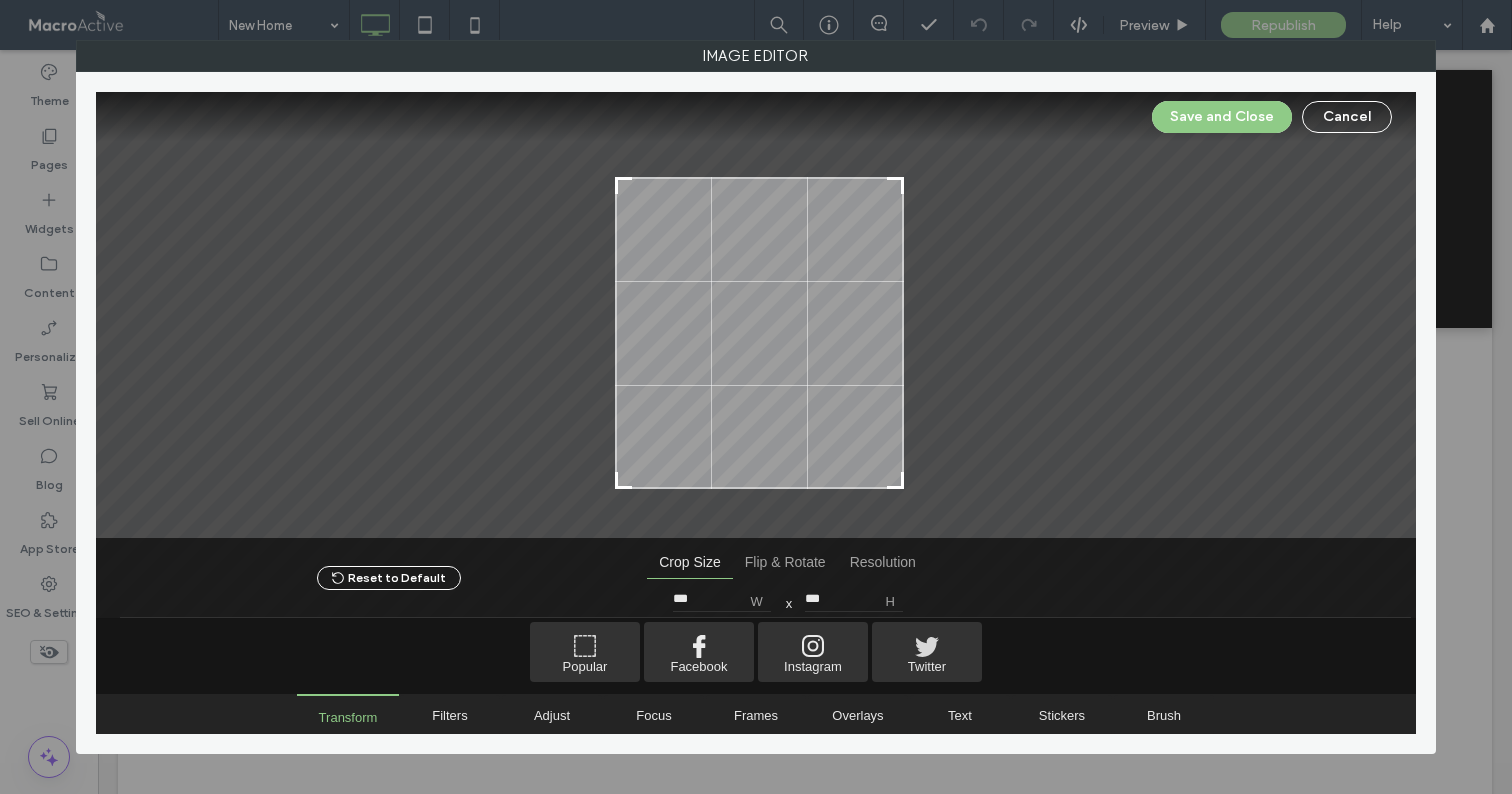 type on "***" 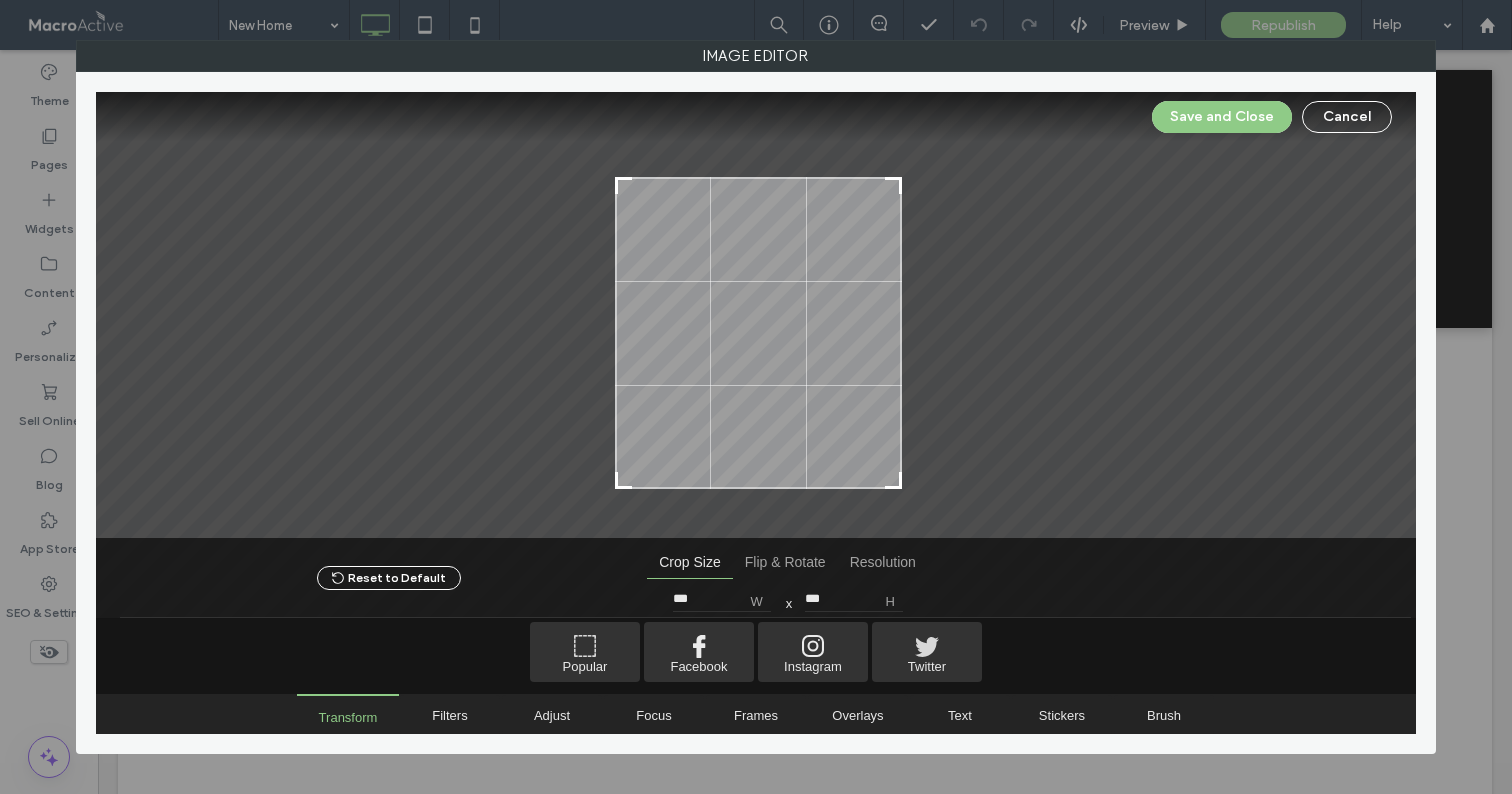 type on "***" 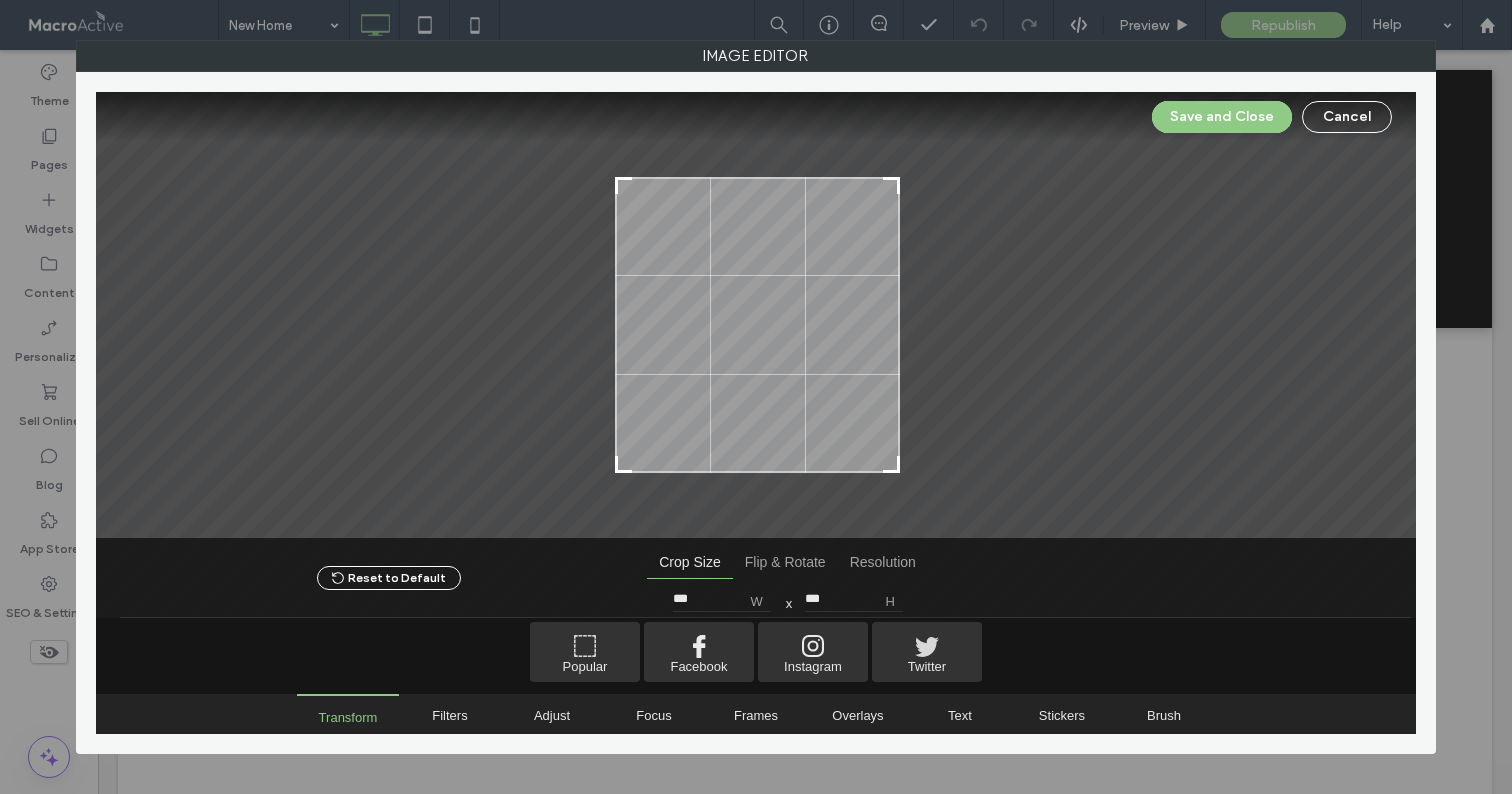 type on "***" 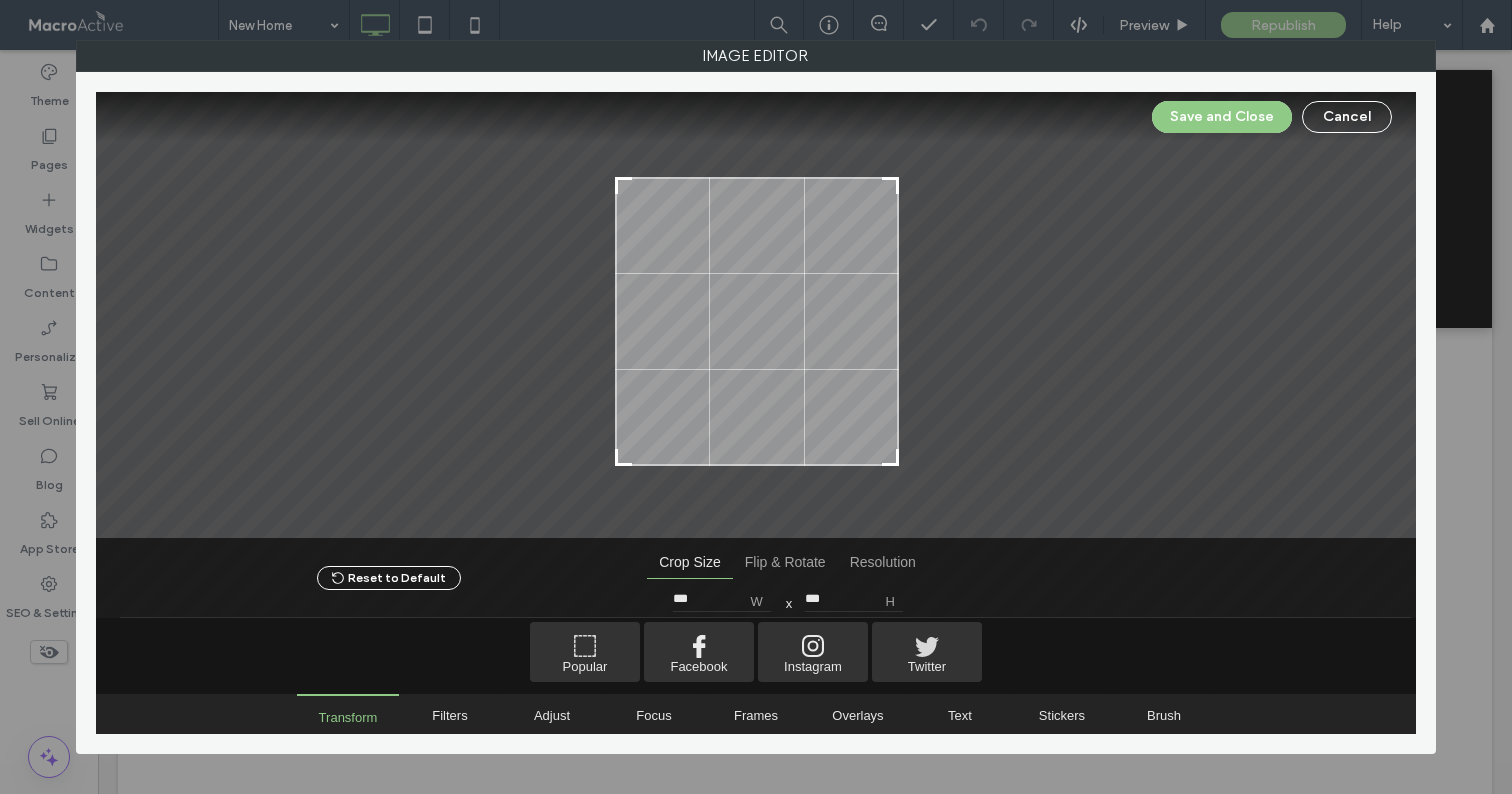 type on "***" 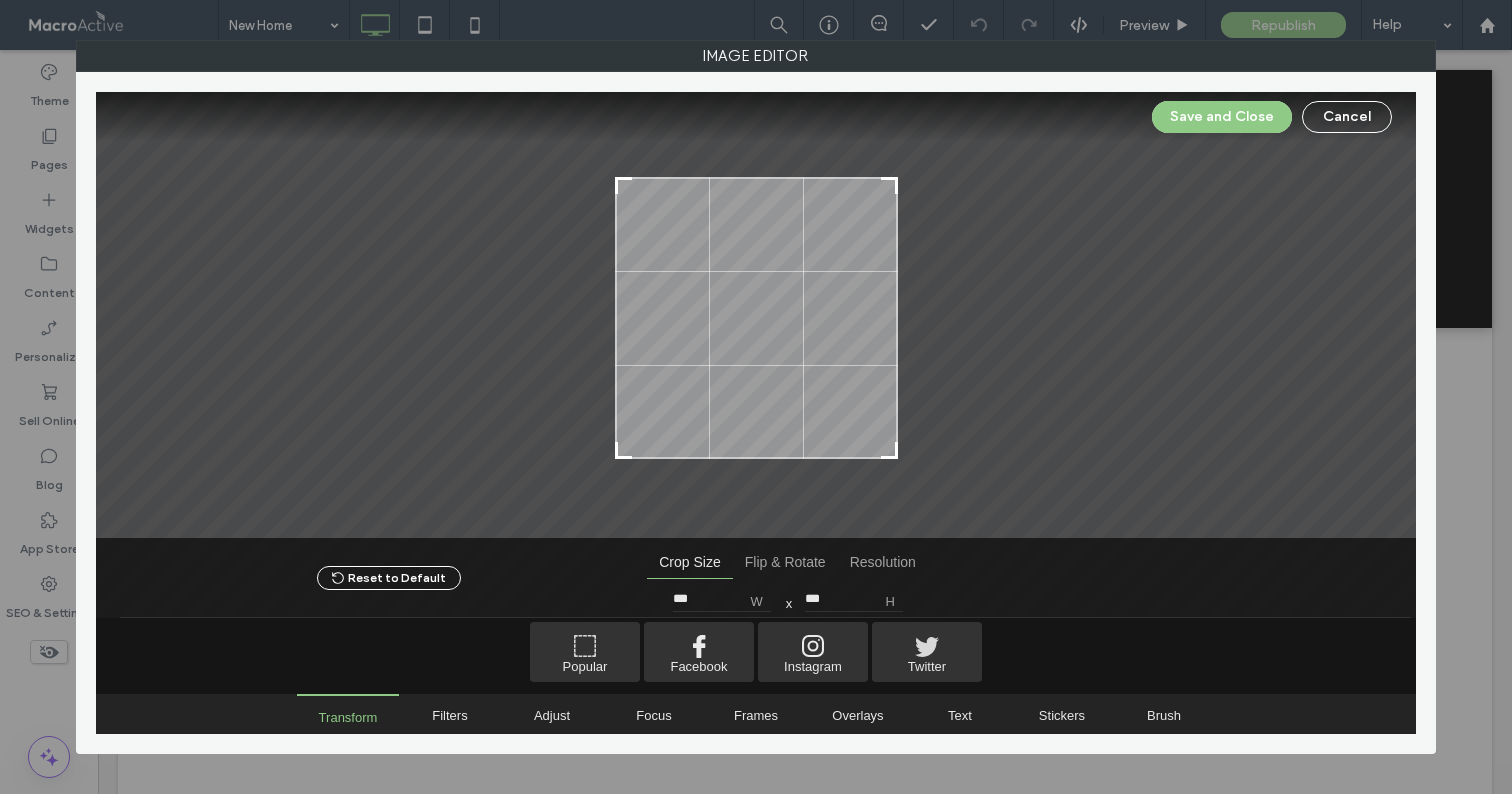 type on "***" 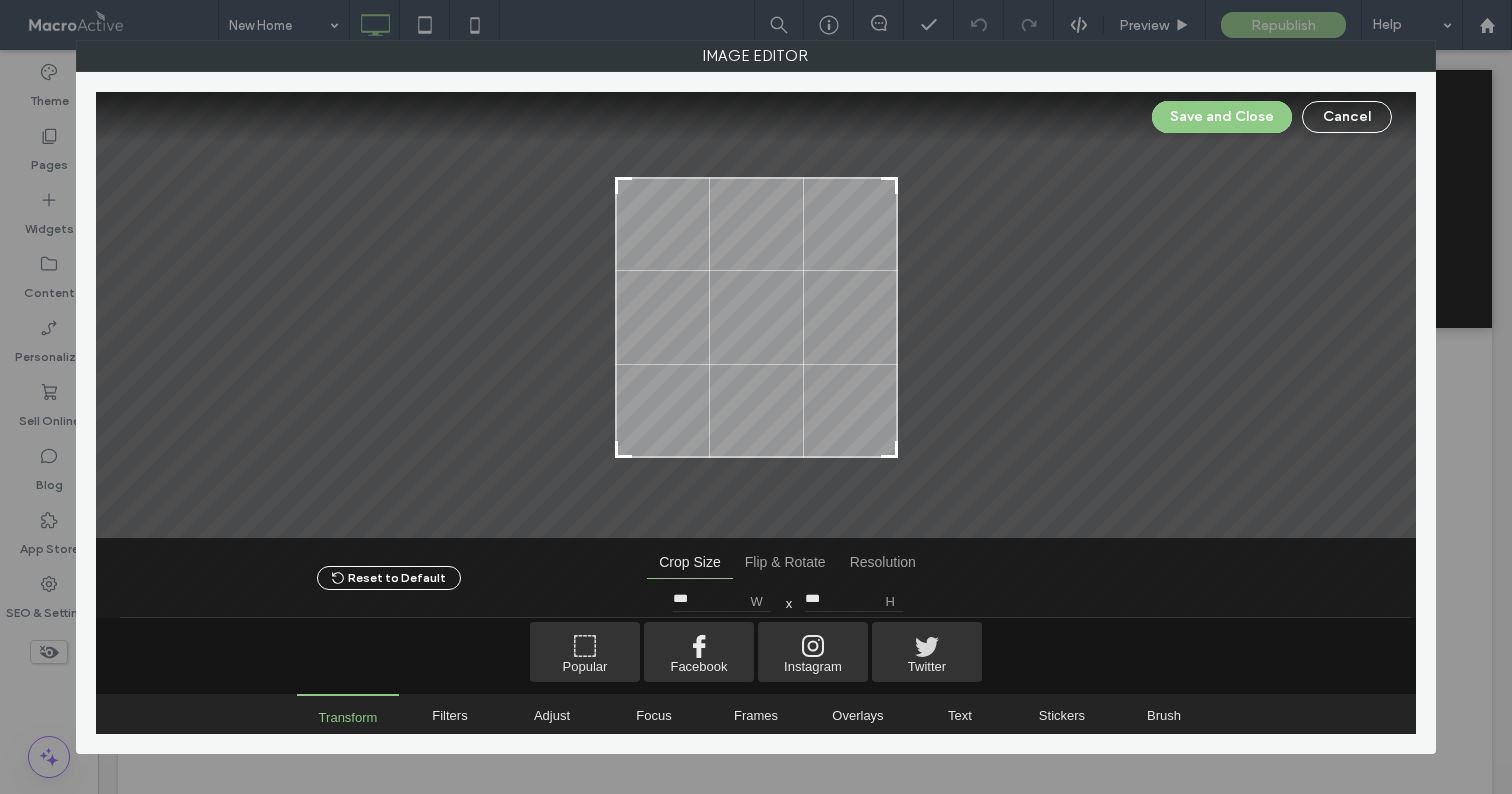 type on "***" 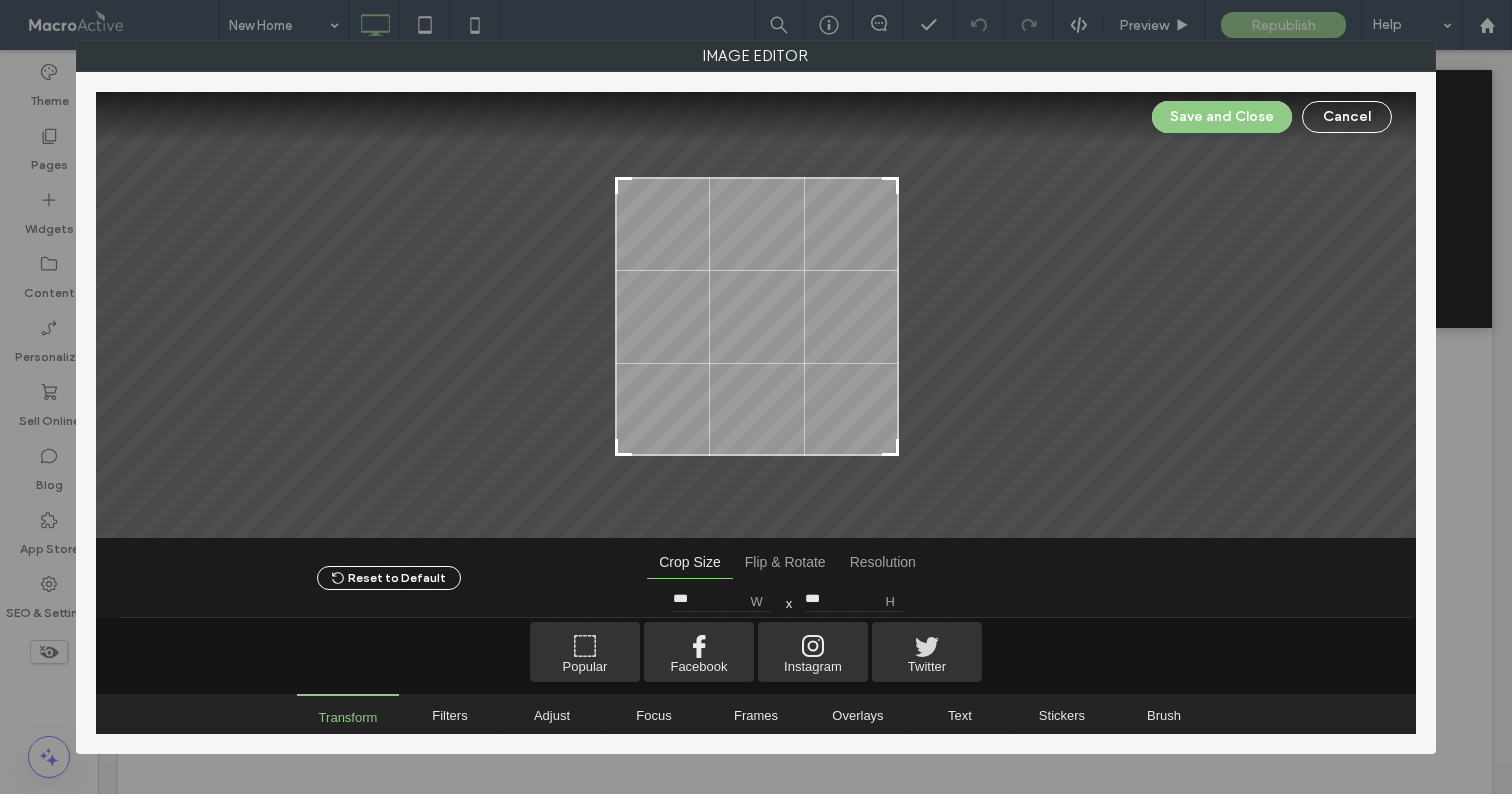 type on "***" 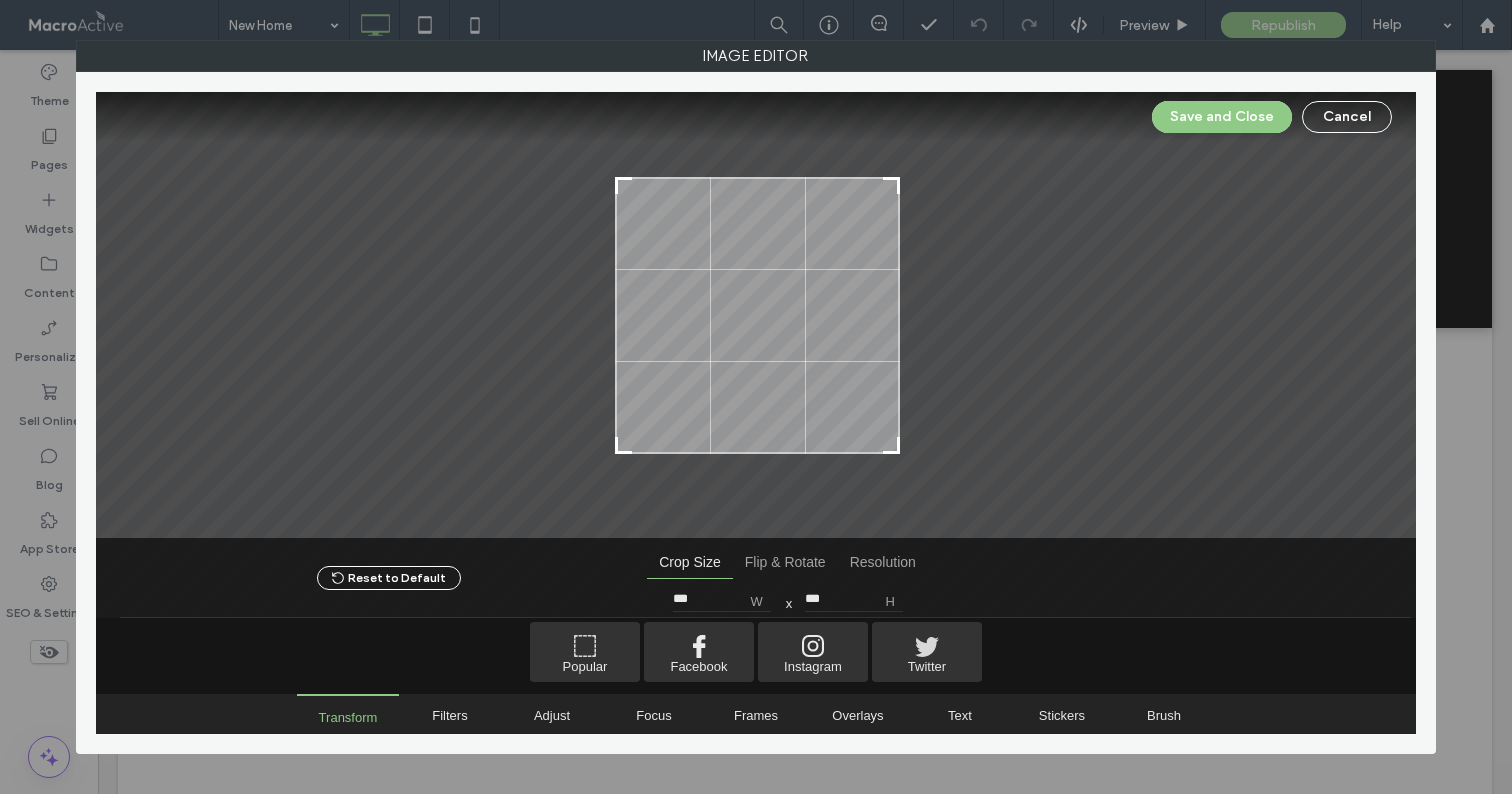type on "***" 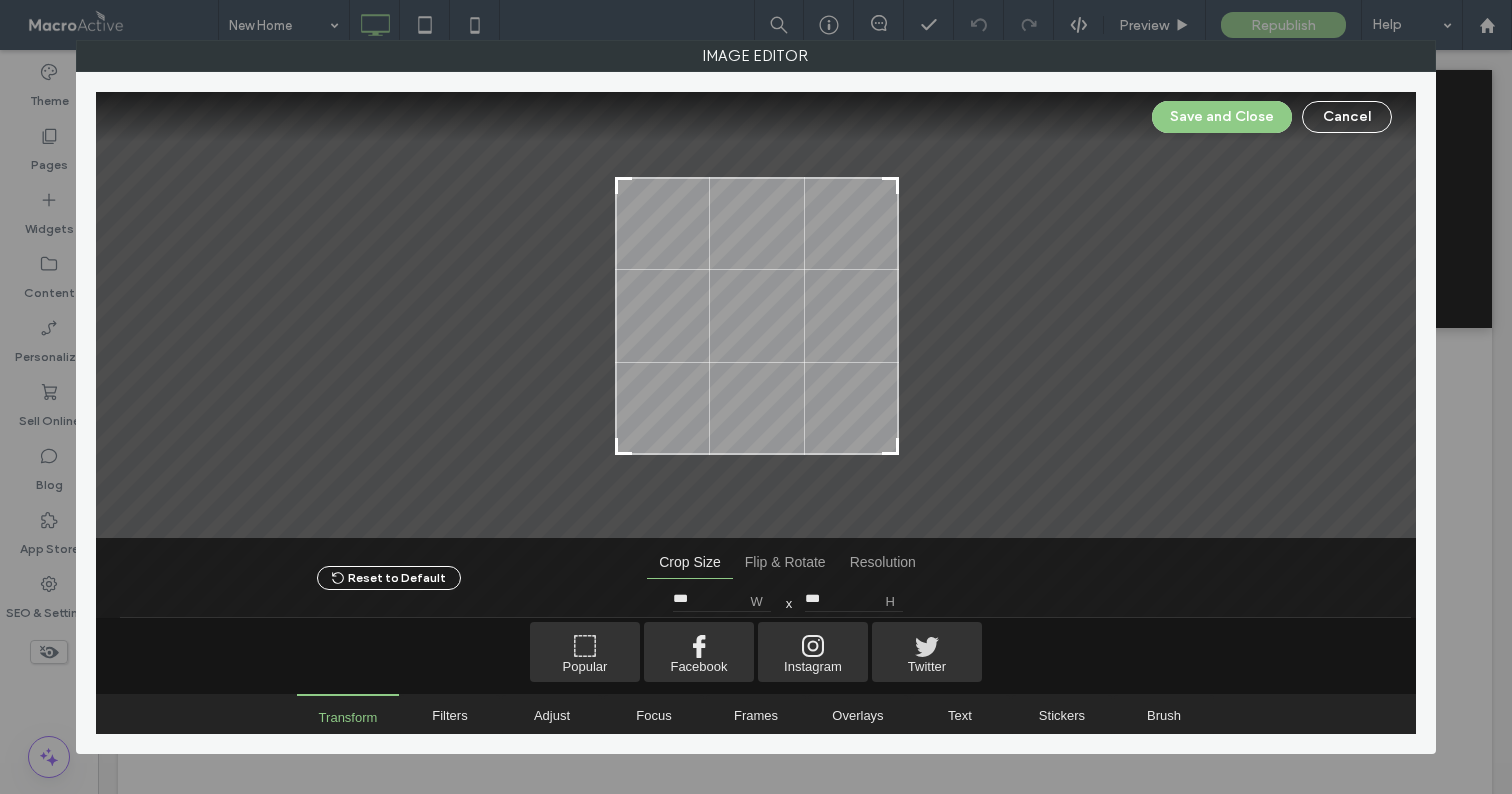click on "Save and Close Cancel" at bounding box center [756, 117] 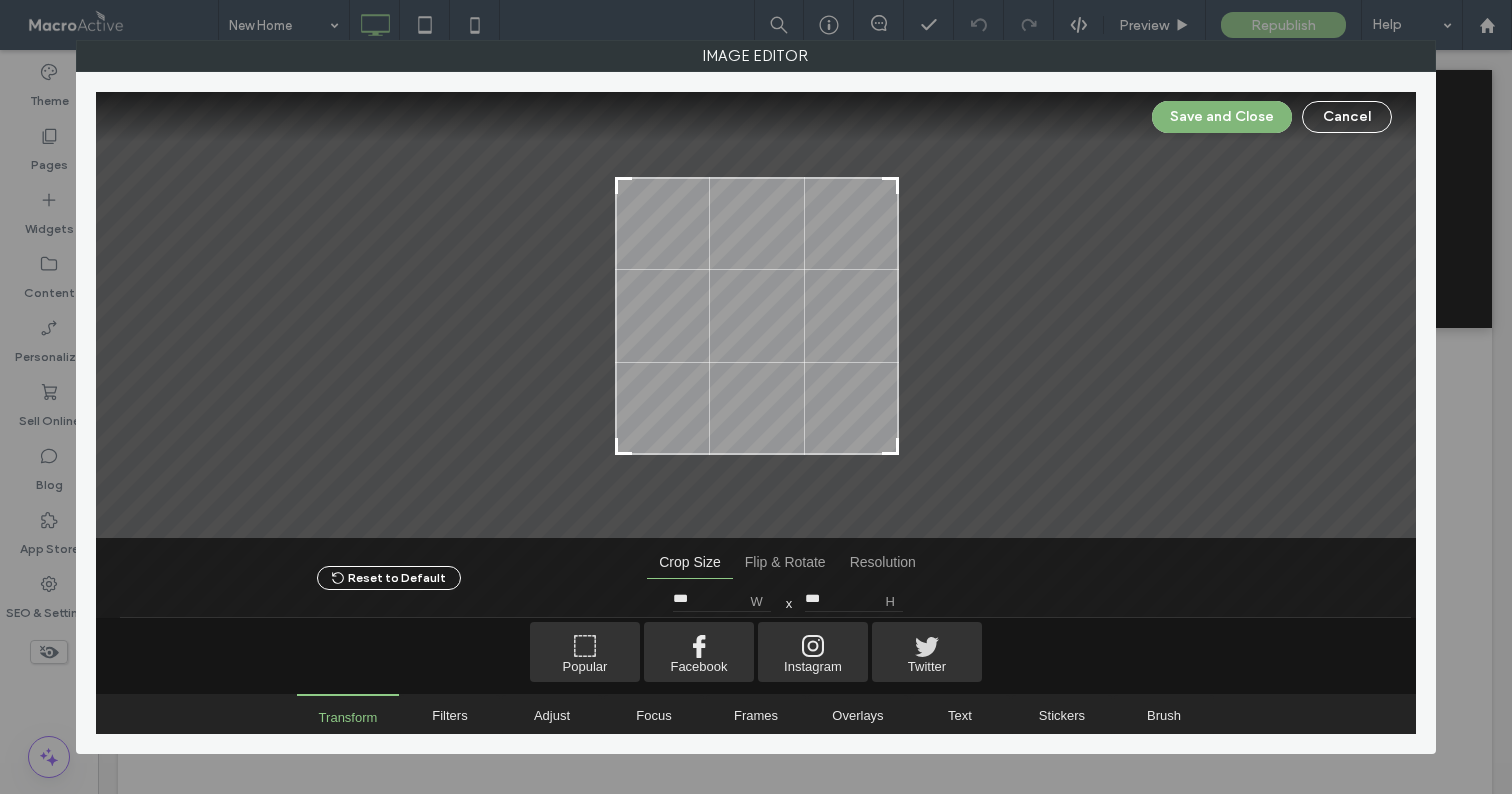 click on "Save and Close" at bounding box center (1222, 117) 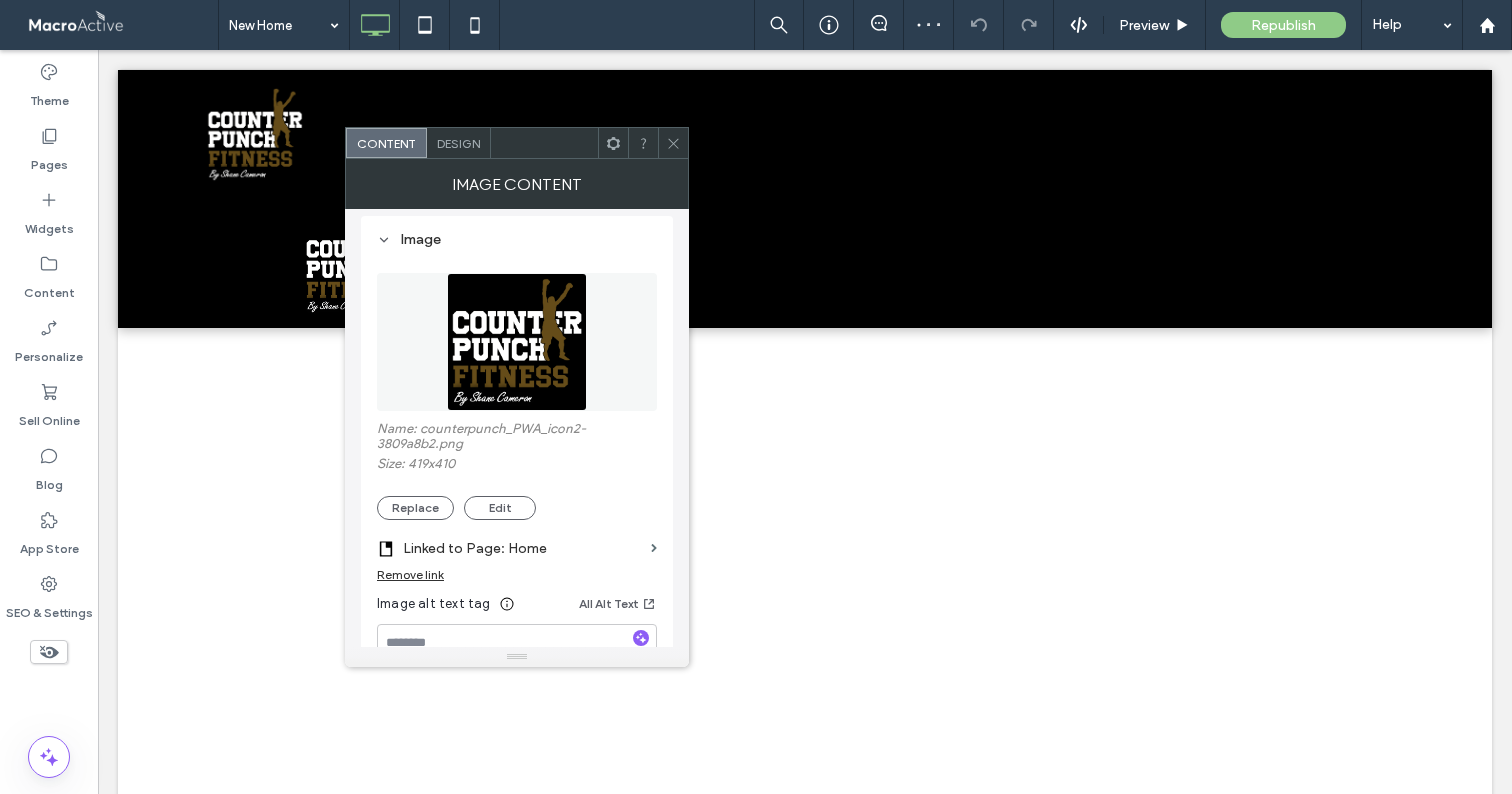 click 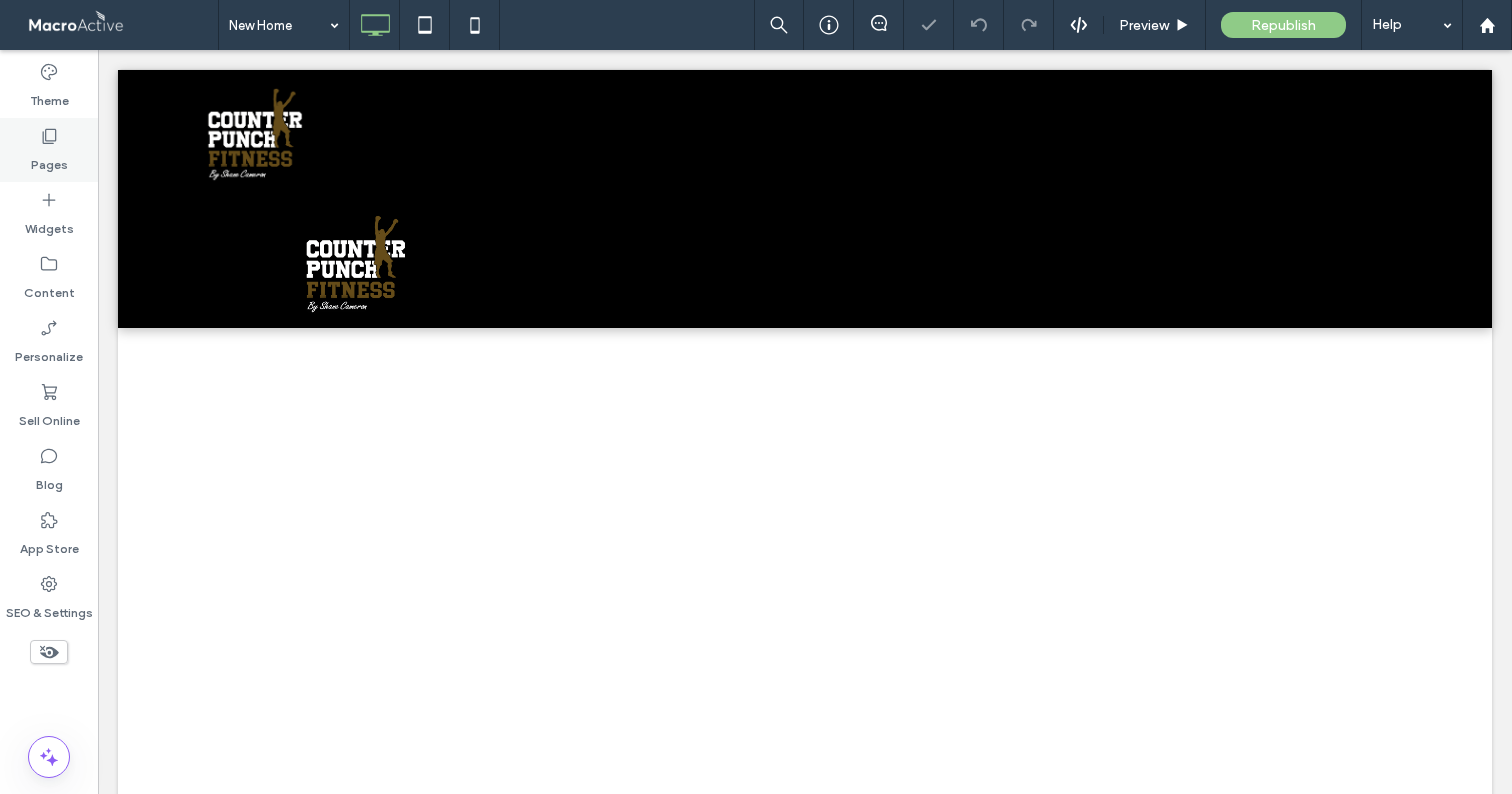 click 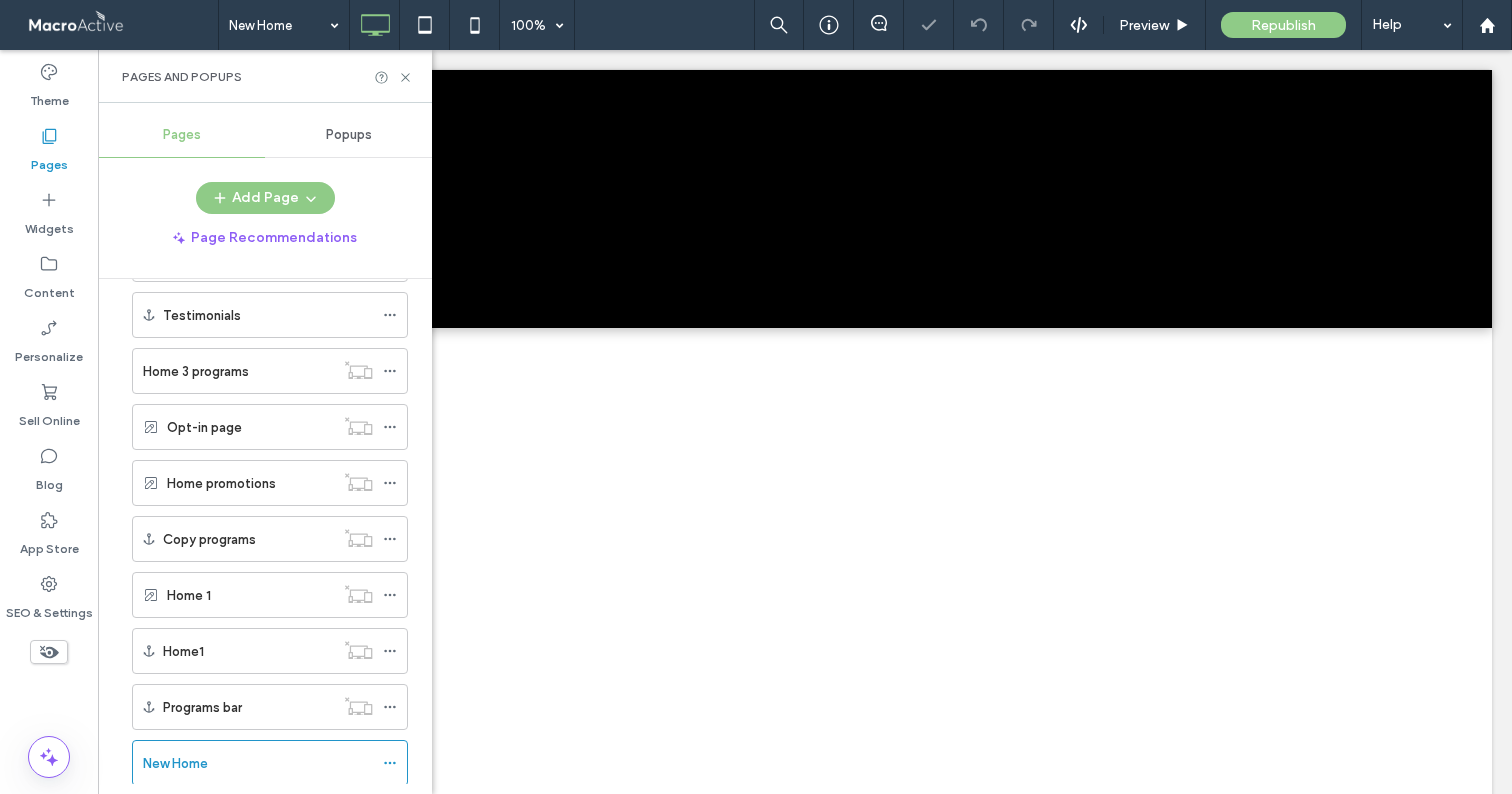 scroll, scrollTop: 353, scrollLeft: 0, axis: vertical 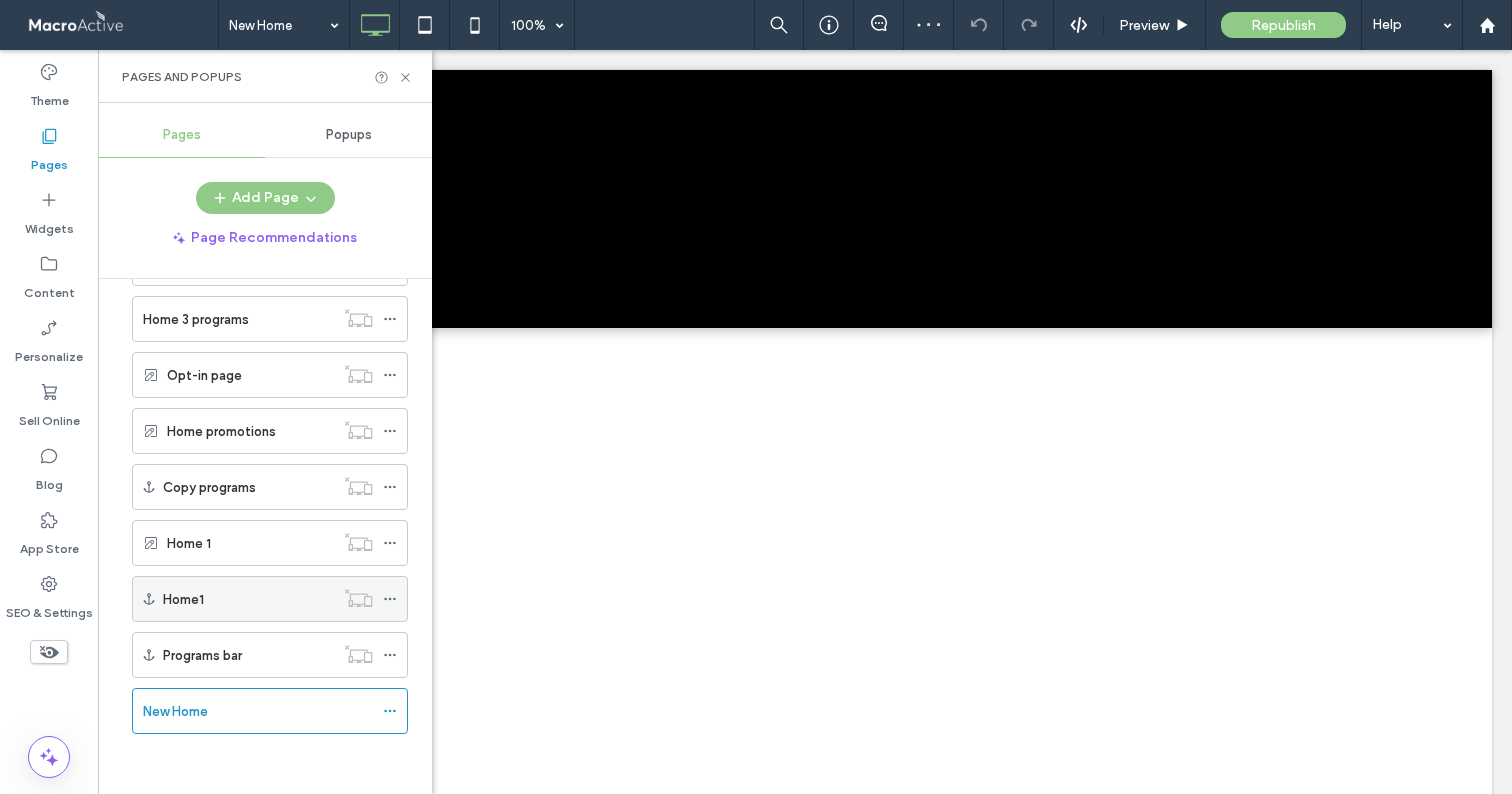 click on "Home1" at bounding box center [183, 599] 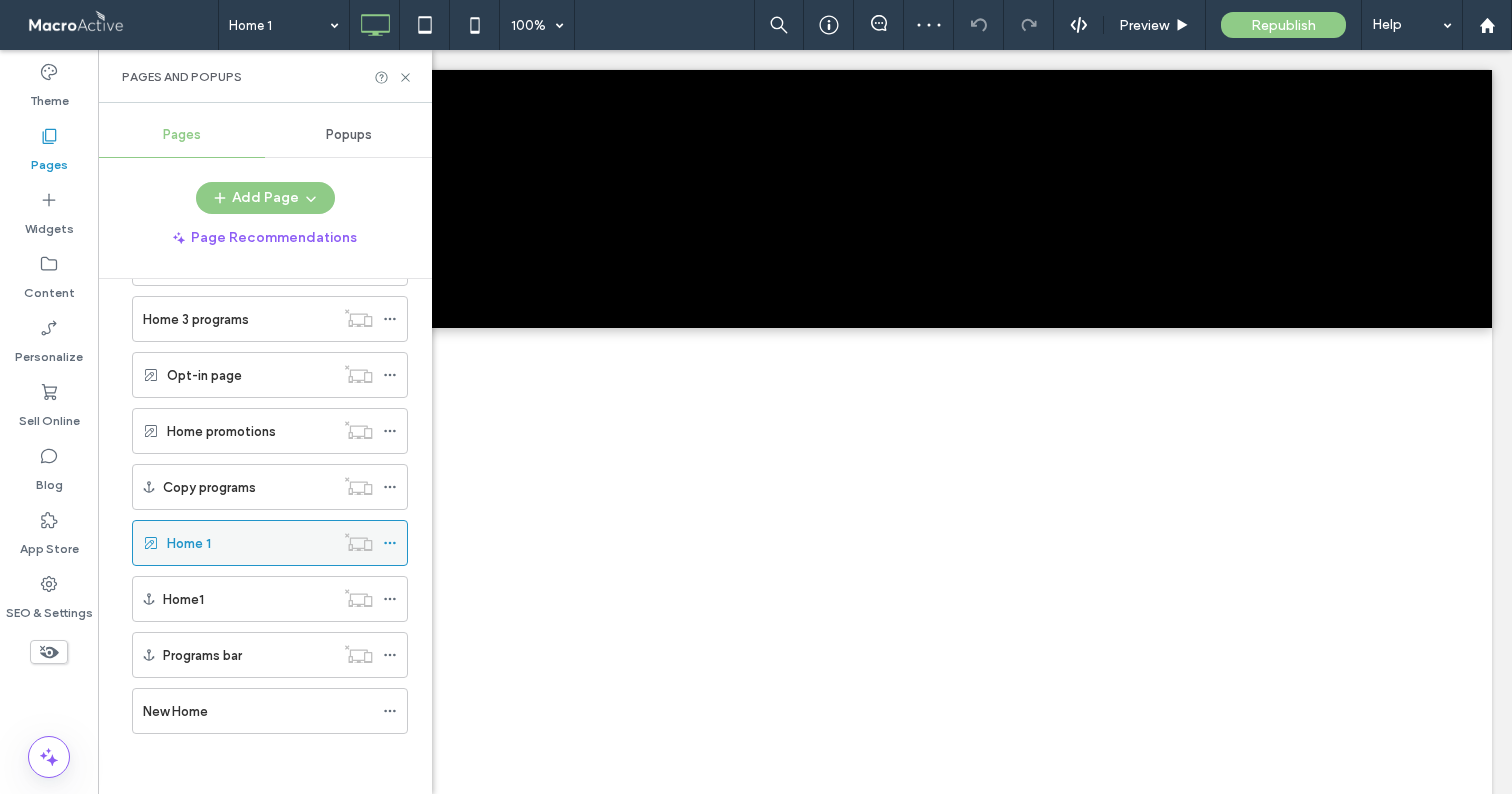 click on "Home 1" at bounding box center (189, 543) 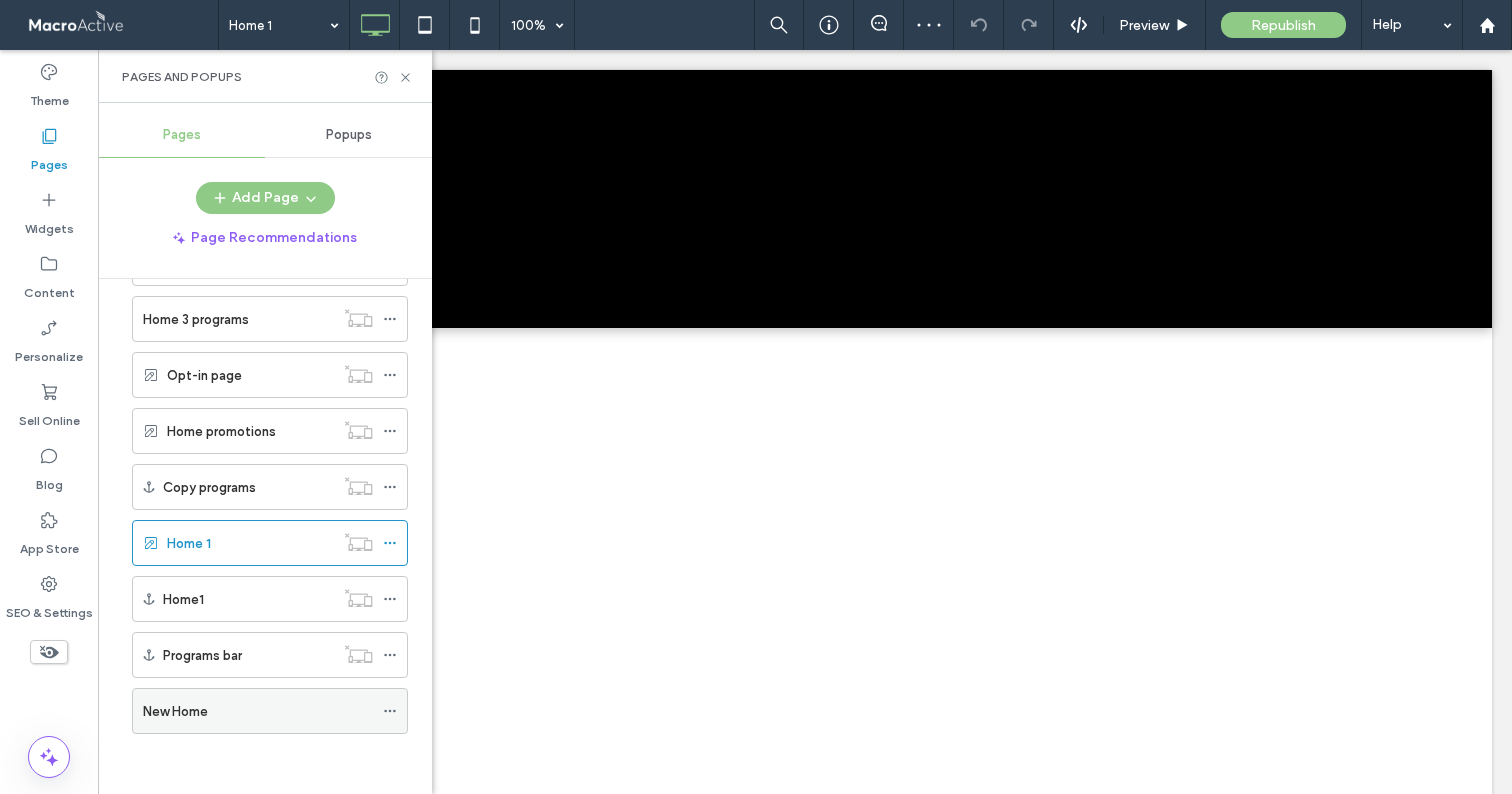 click on "New Home" at bounding box center (175, 711) 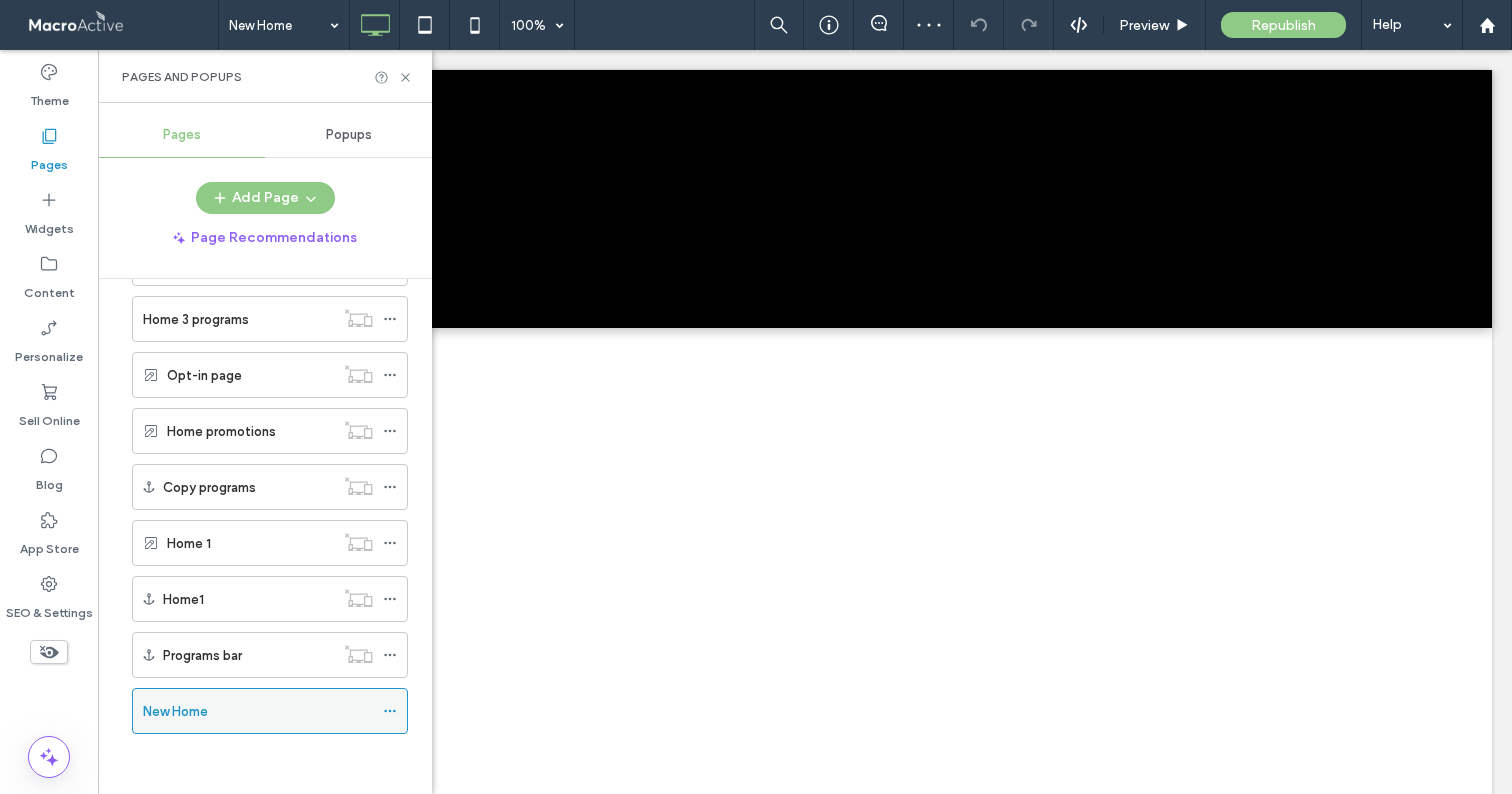 scroll, scrollTop: 0, scrollLeft: 0, axis: both 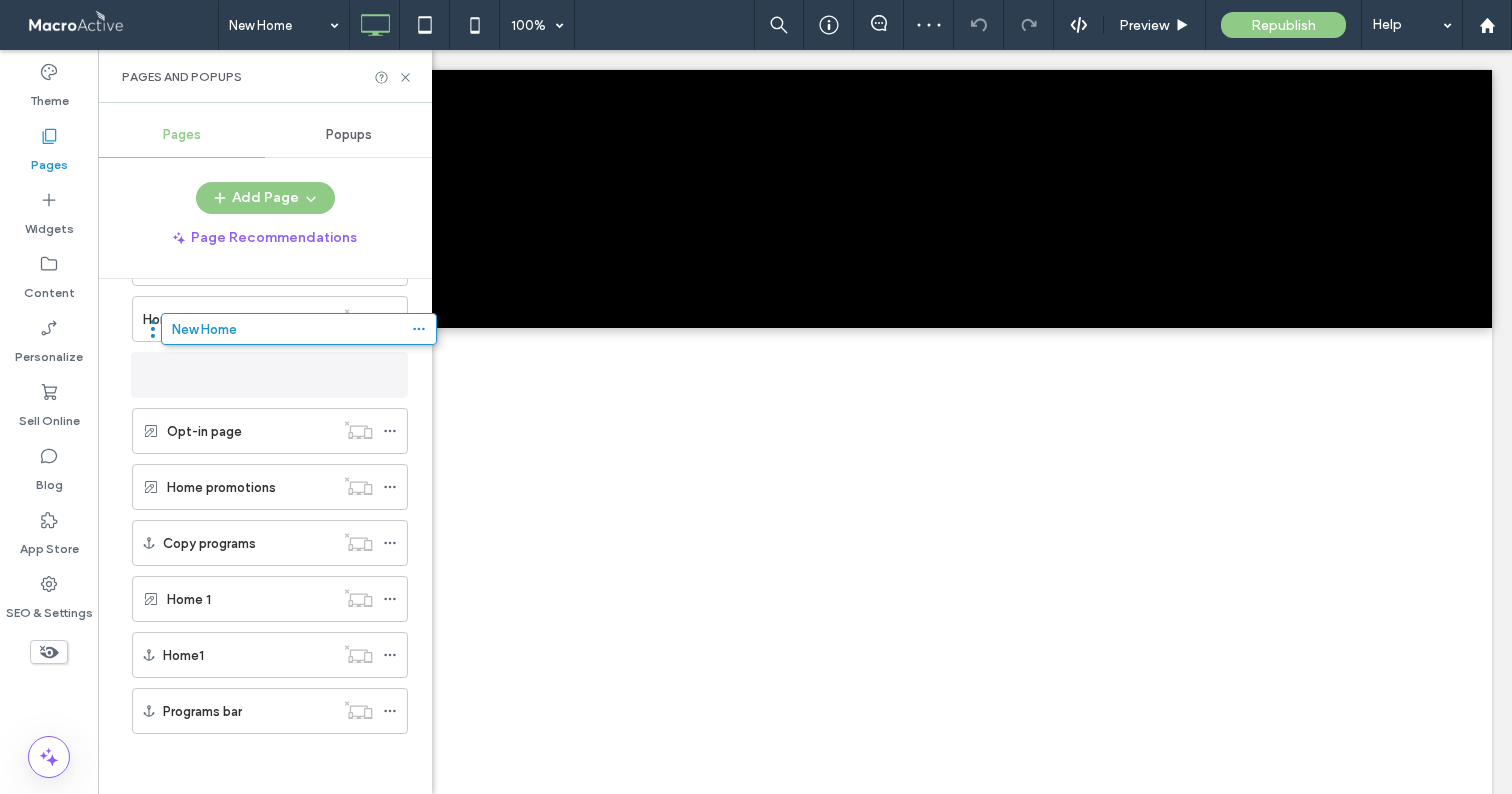 drag, startPoint x: 180, startPoint y: 721, endPoint x: 209, endPoint y: 346, distance: 376.11966 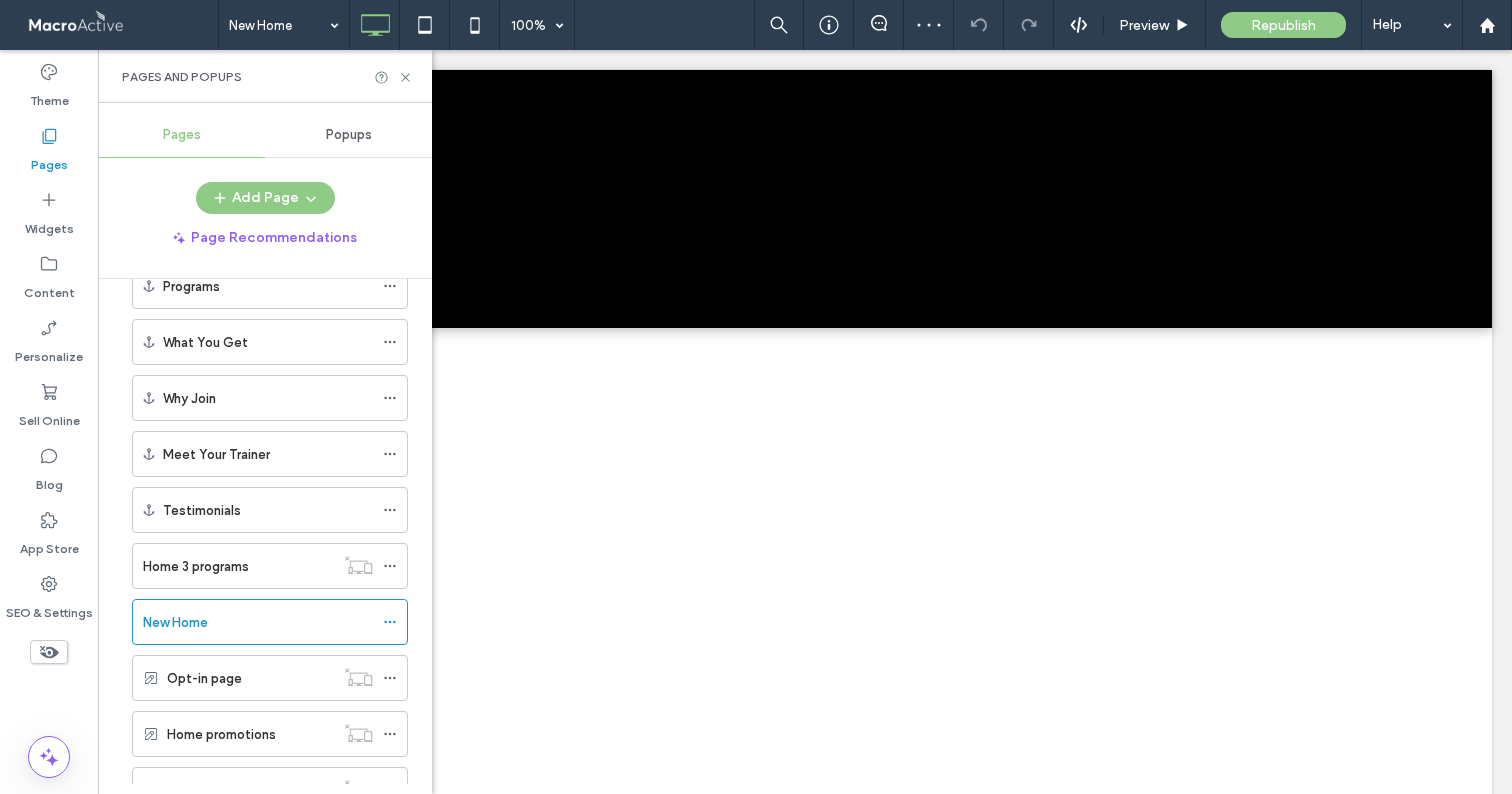 scroll, scrollTop: 0, scrollLeft: 0, axis: both 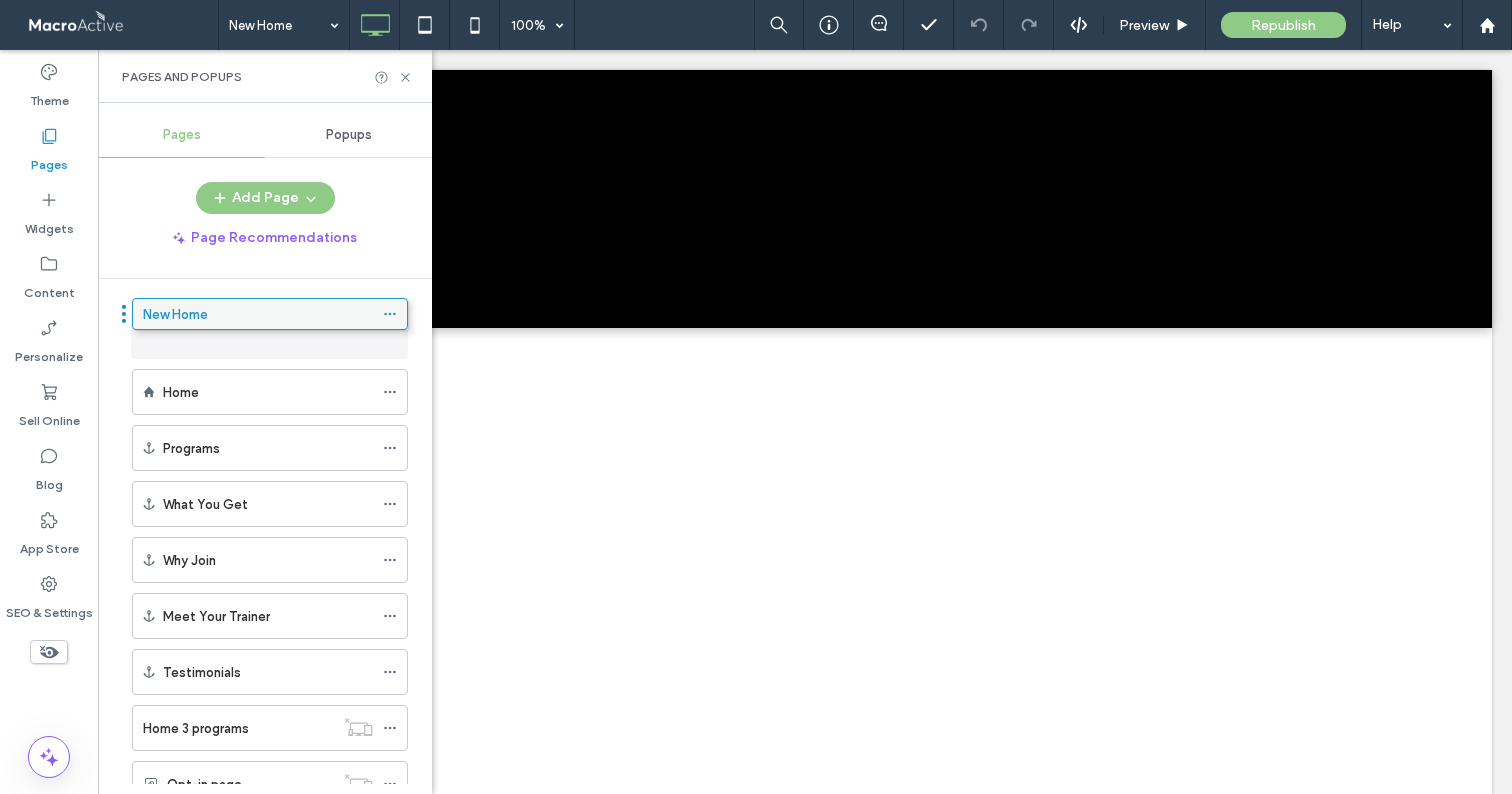drag, startPoint x: 175, startPoint y: 727, endPoint x: 175, endPoint y: 320, distance: 407 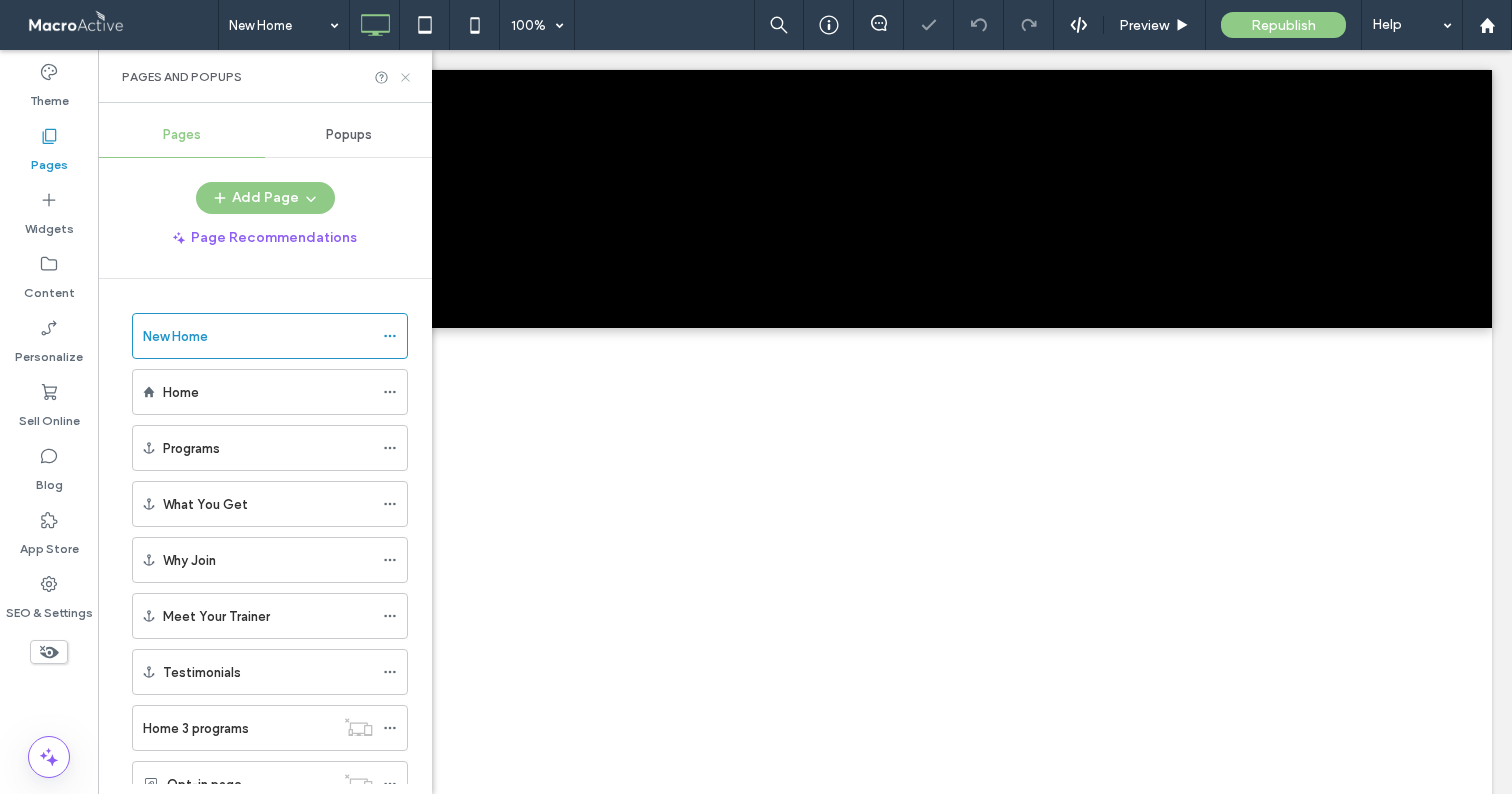 click 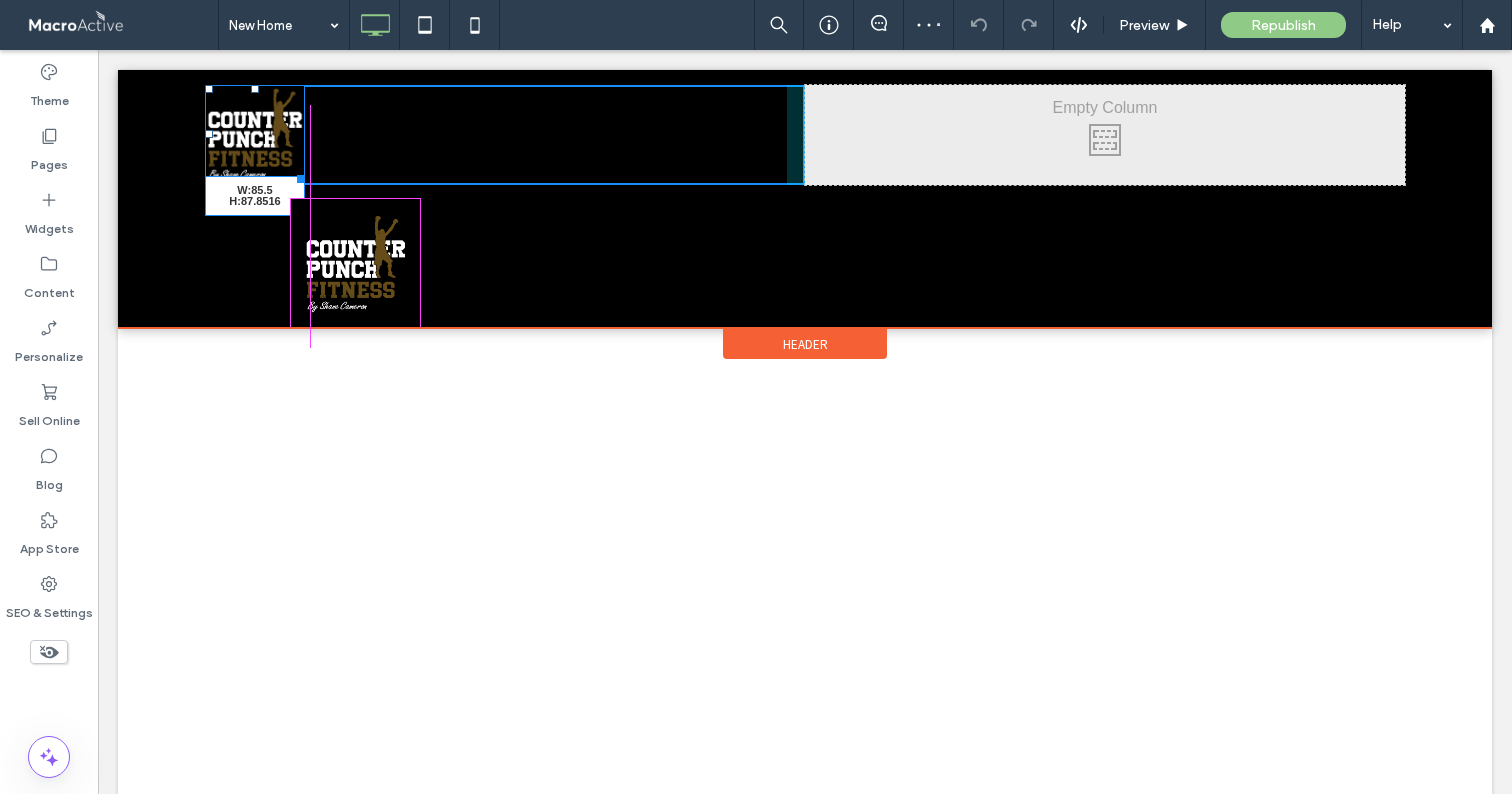 drag, startPoint x: 293, startPoint y: 173, endPoint x: 255, endPoint y: 163, distance: 39.293766 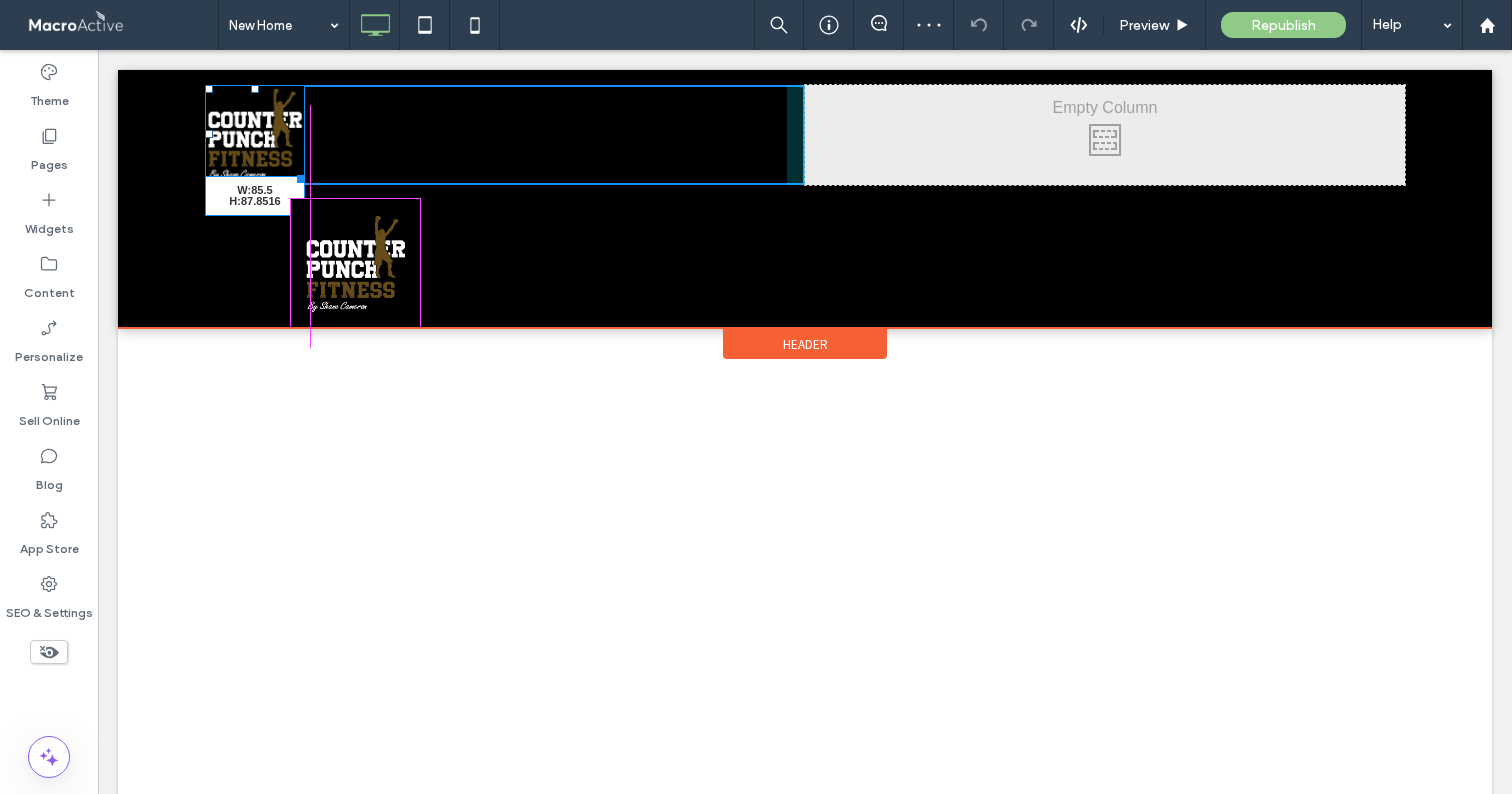 click on "W:85.5 H:87.8516" at bounding box center (255, 134) 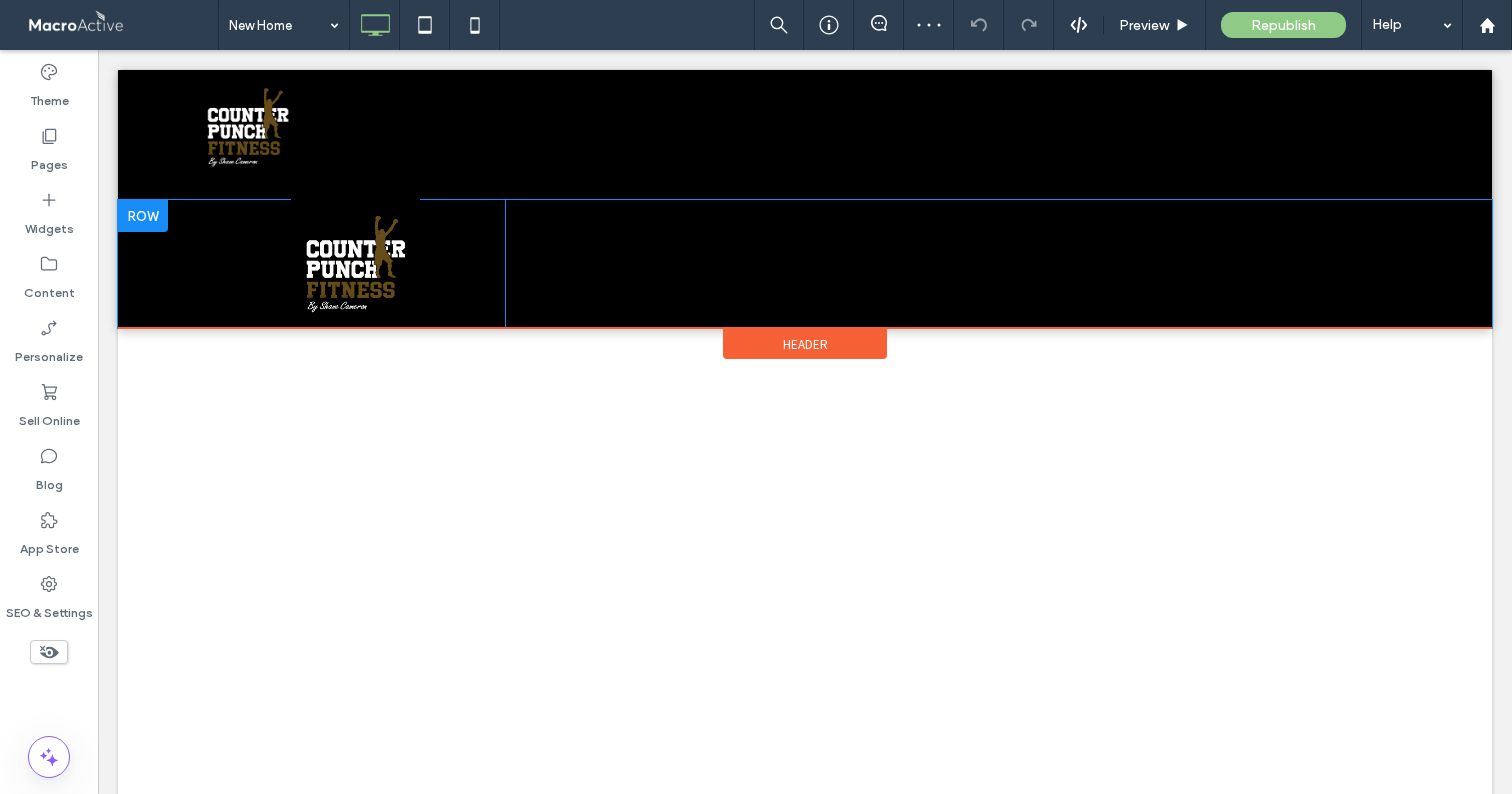 click at bounding box center [143, 216] 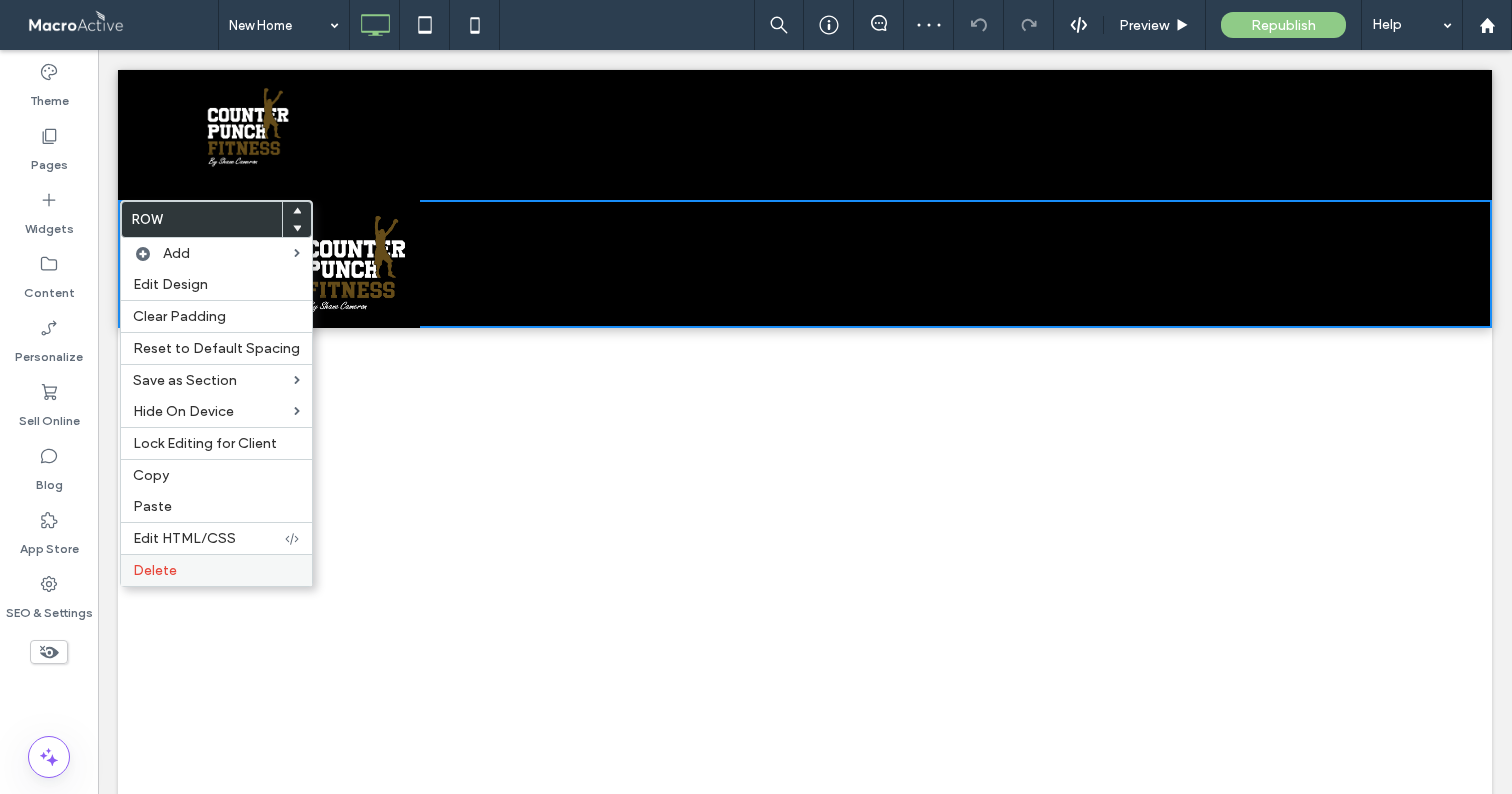 click on "Delete" at bounding box center [216, 570] 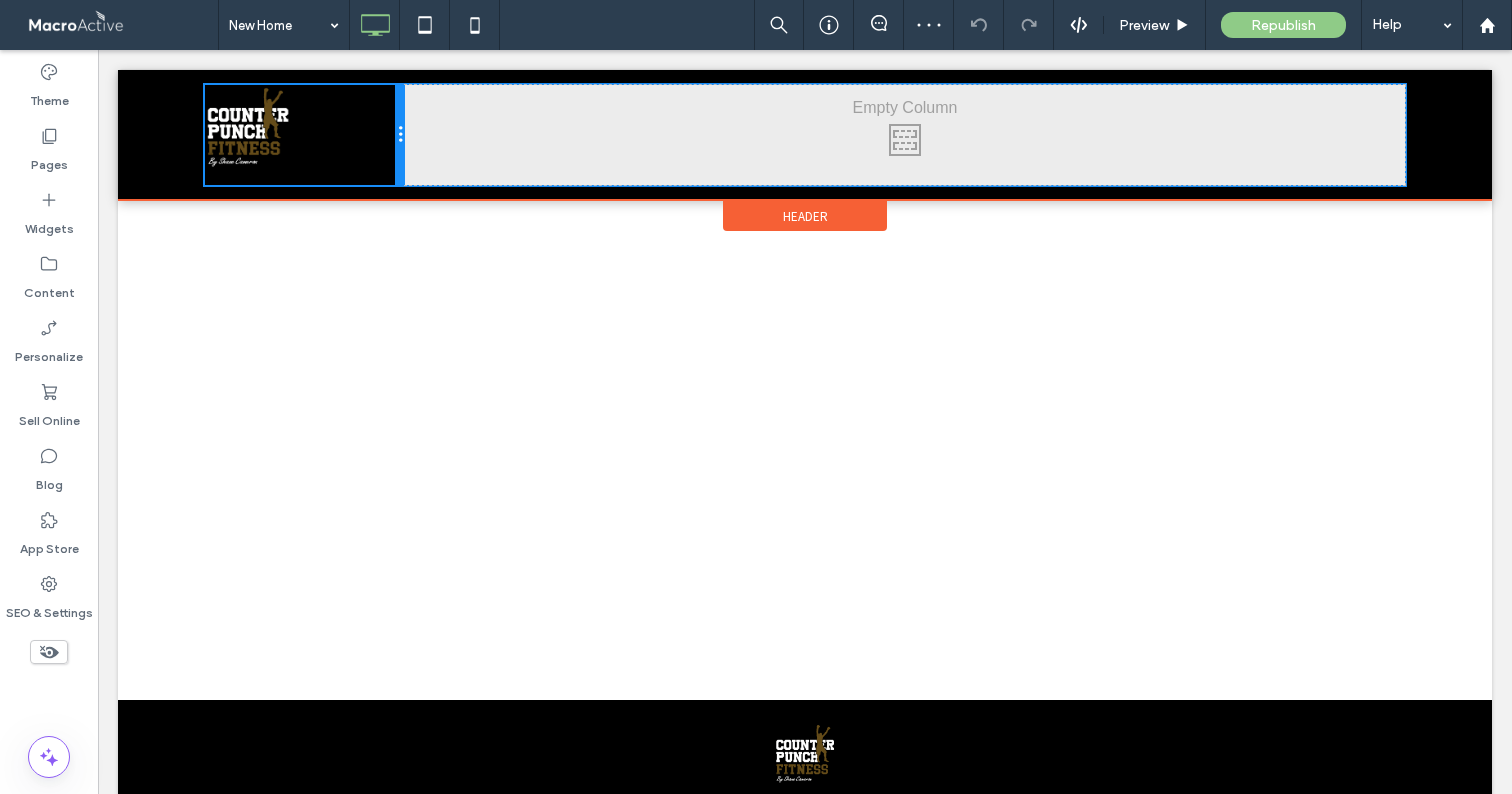 drag, startPoint x: 803, startPoint y: 138, endPoint x: 354, endPoint y: 129, distance: 449.09018 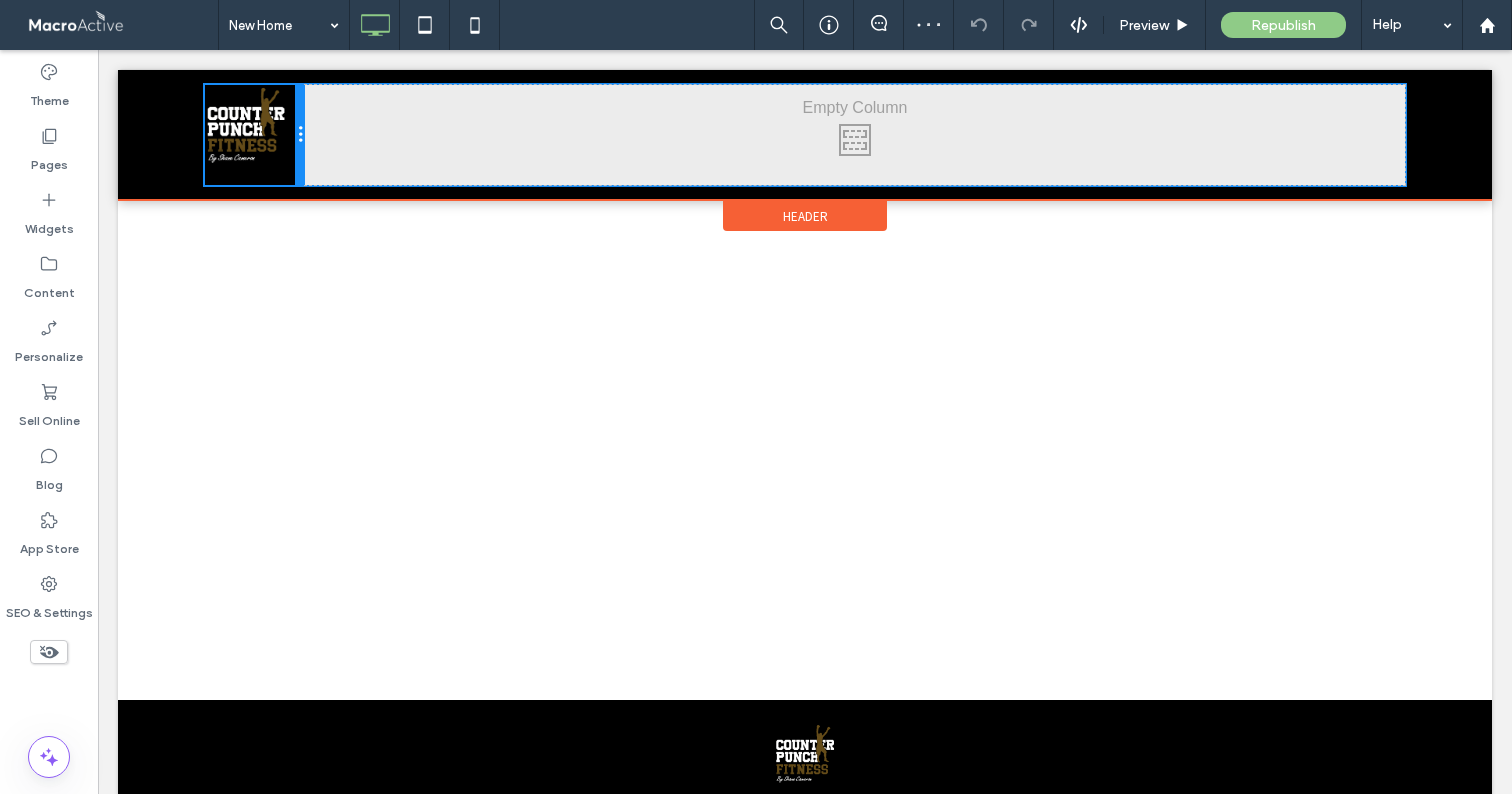 drag, startPoint x: 401, startPoint y: 129, endPoint x: 337, endPoint y: 129, distance: 64 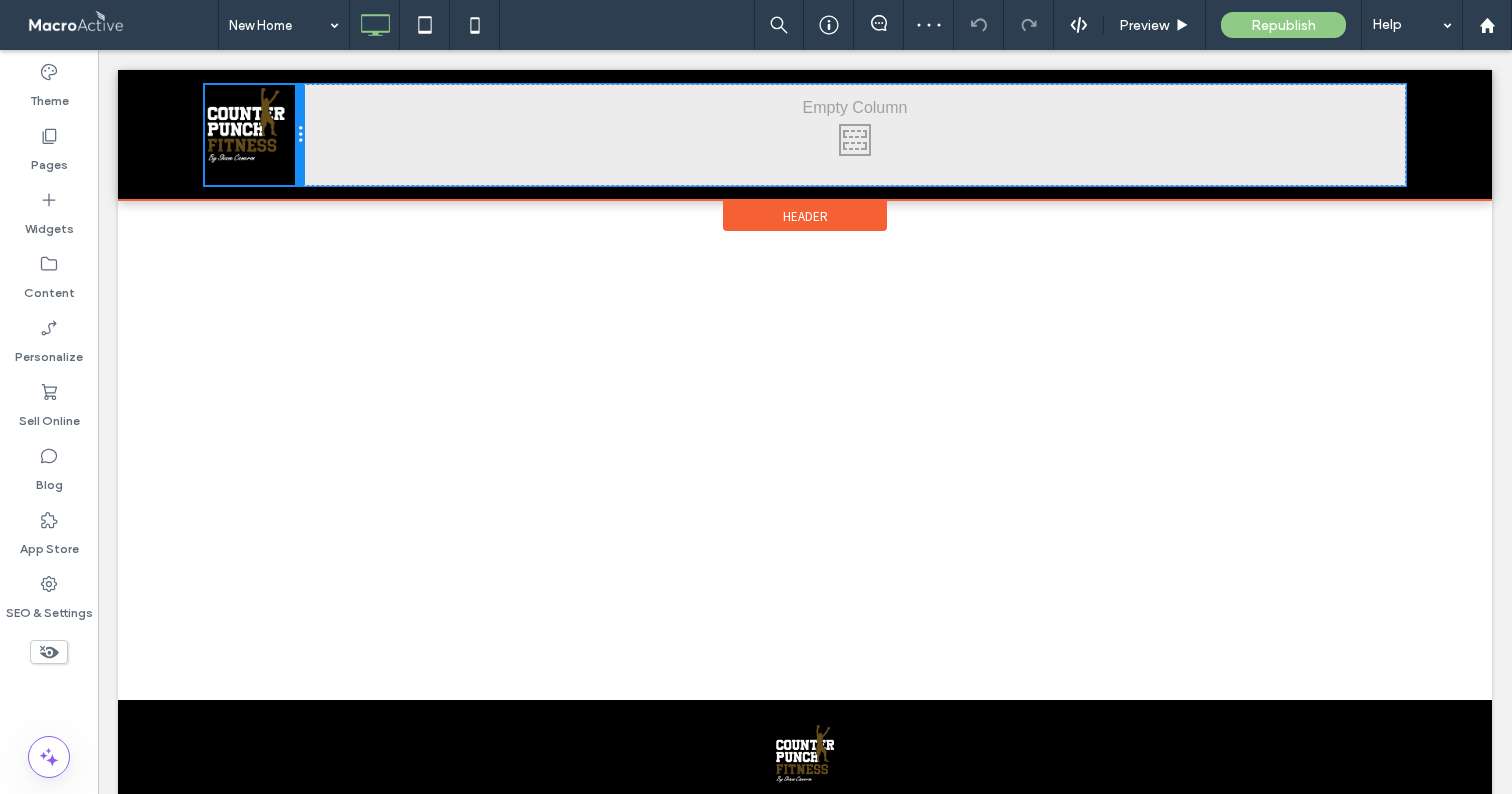 click on "Click To Paste
Click To Paste" at bounding box center [805, 135] 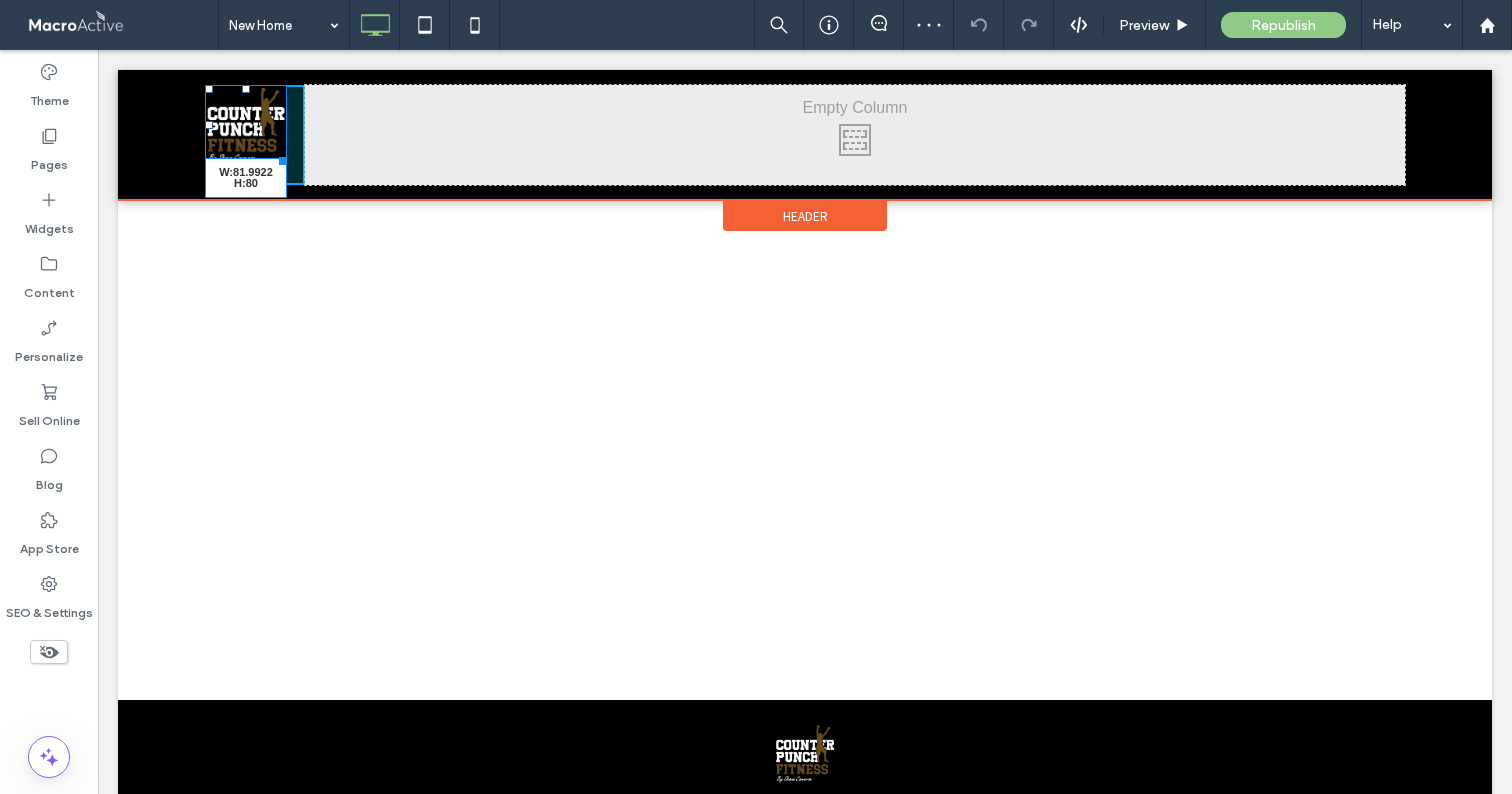 drag, startPoint x: 279, startPoint y: 155, endPoint x: 290, endPoint y: 161, distance: 12.529964 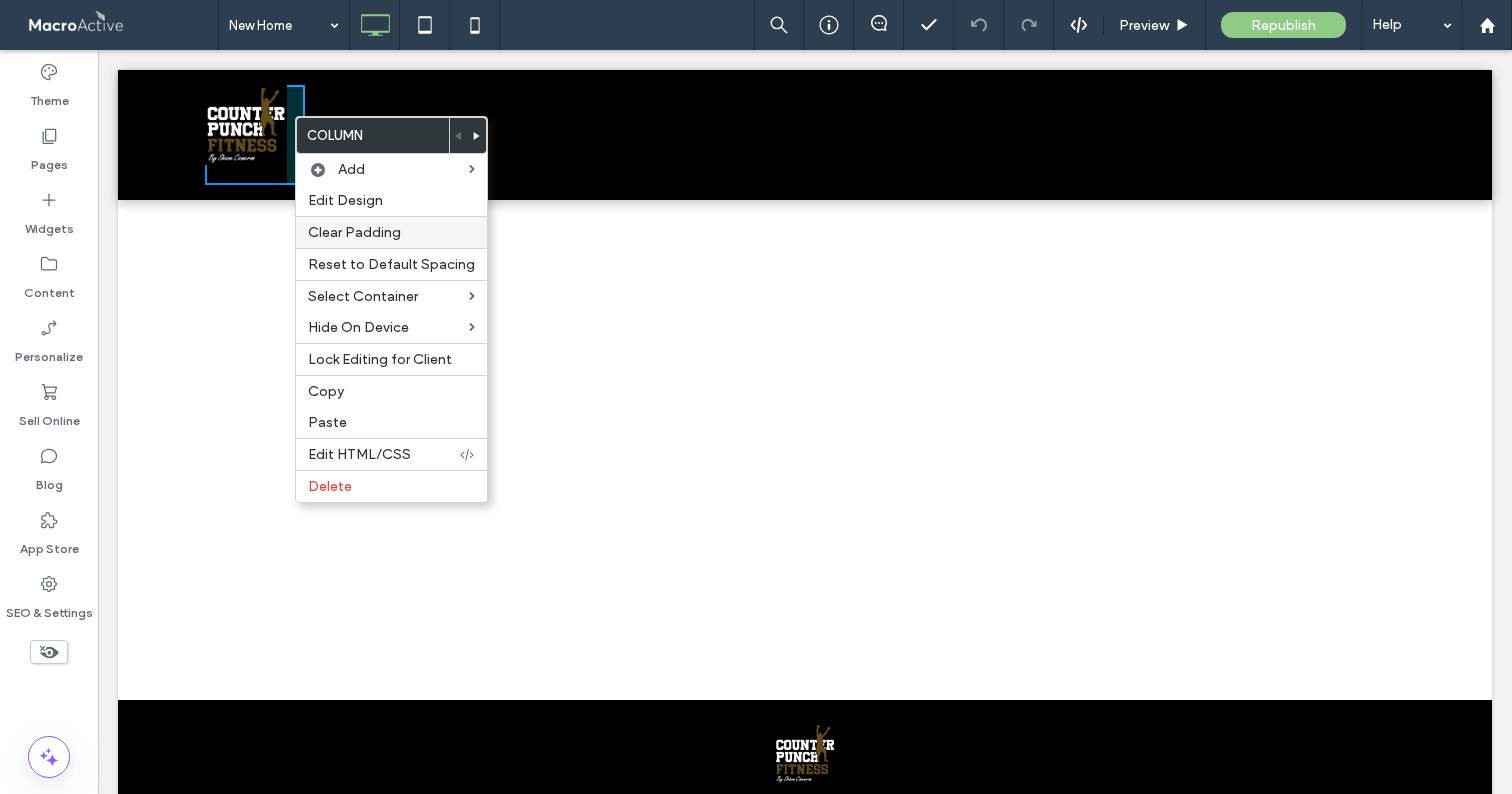 click on "Clear Padding" at bounding box center (354, 232) 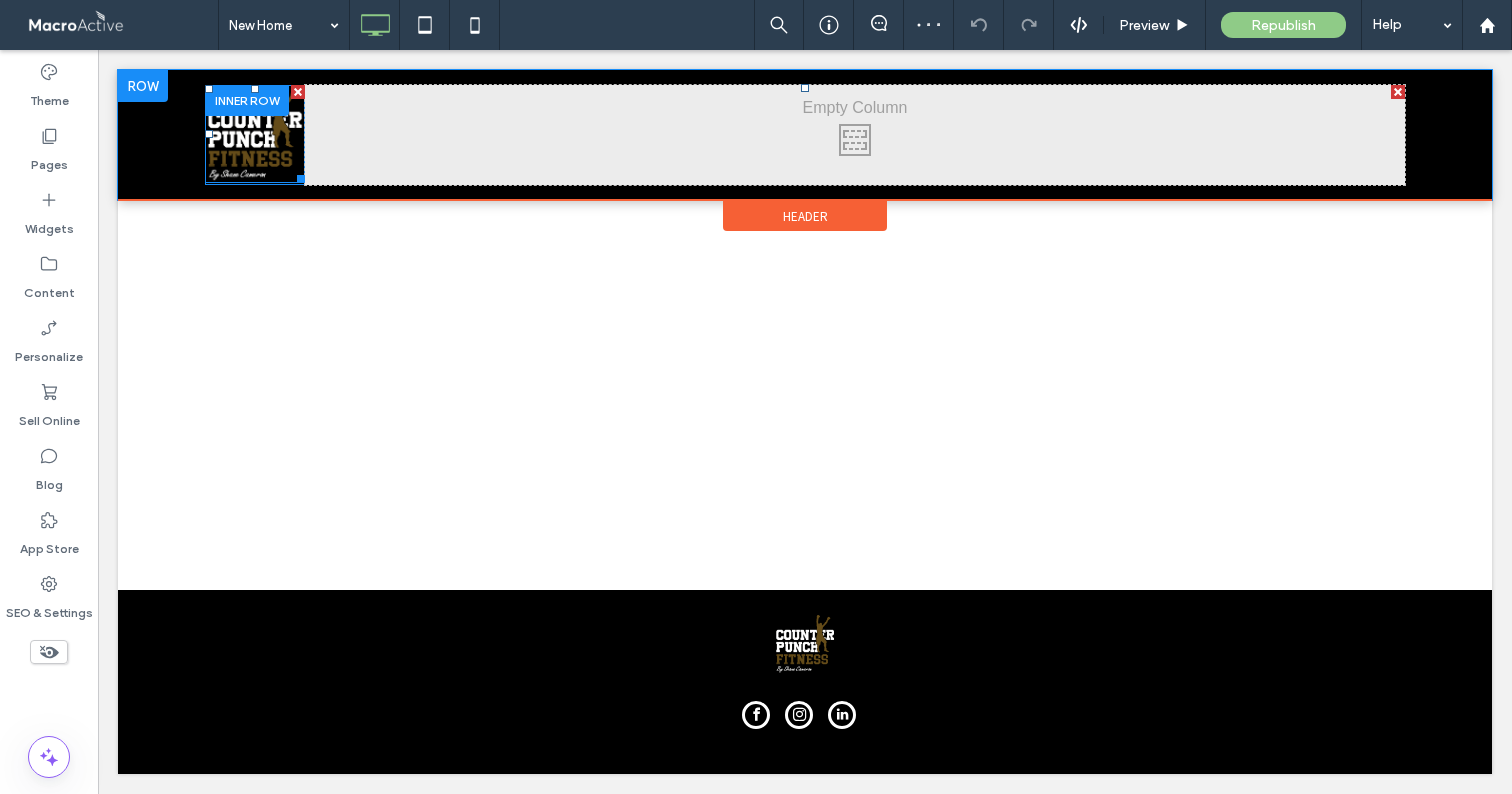 scroll, scrollTop: 0, scrollLeft: 0, axis: both 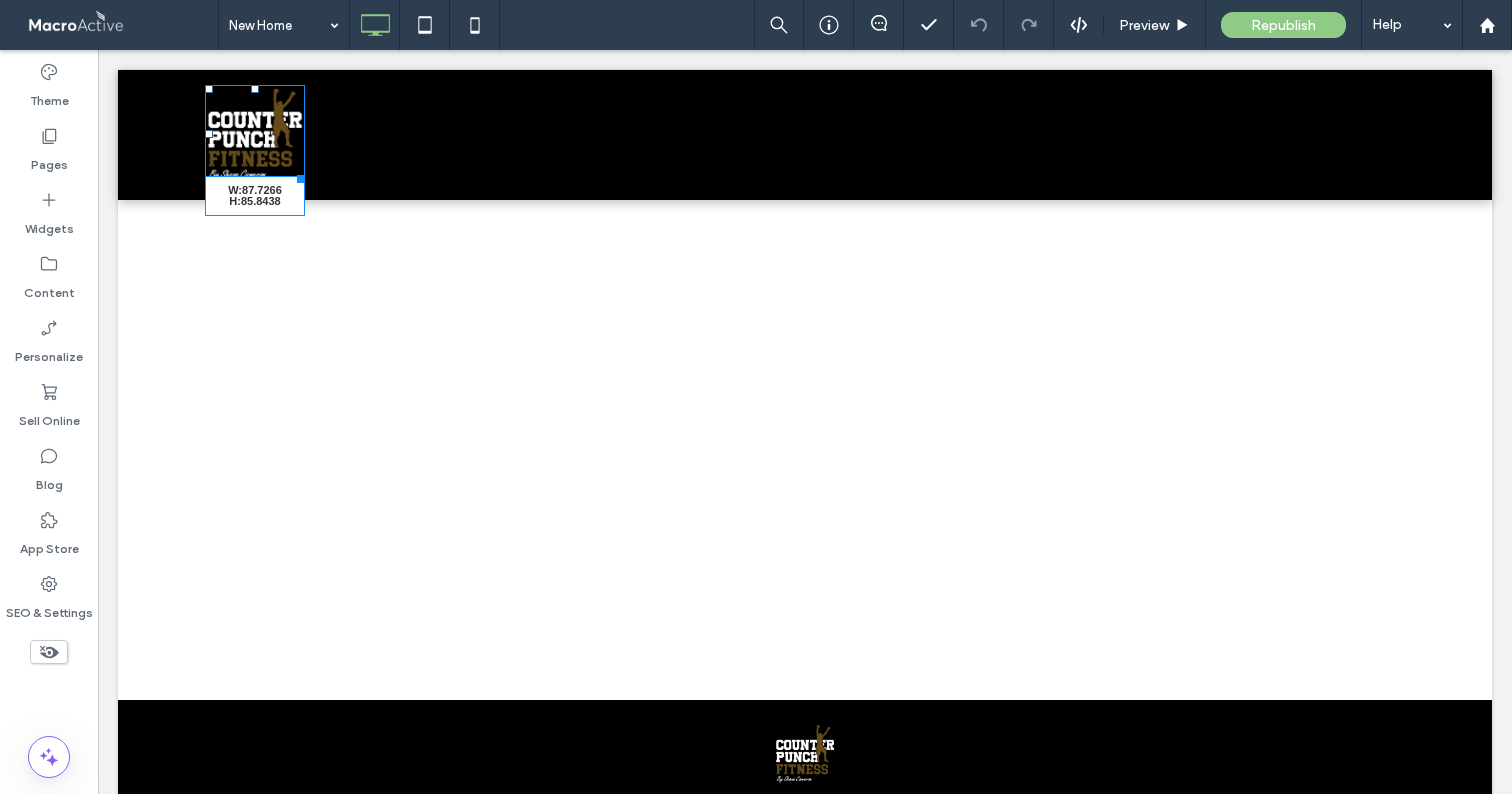 drag, startPoint x: 292, startPoint y: 178, endPoint x: 269, endPoint y: 166, distance: 25.942244 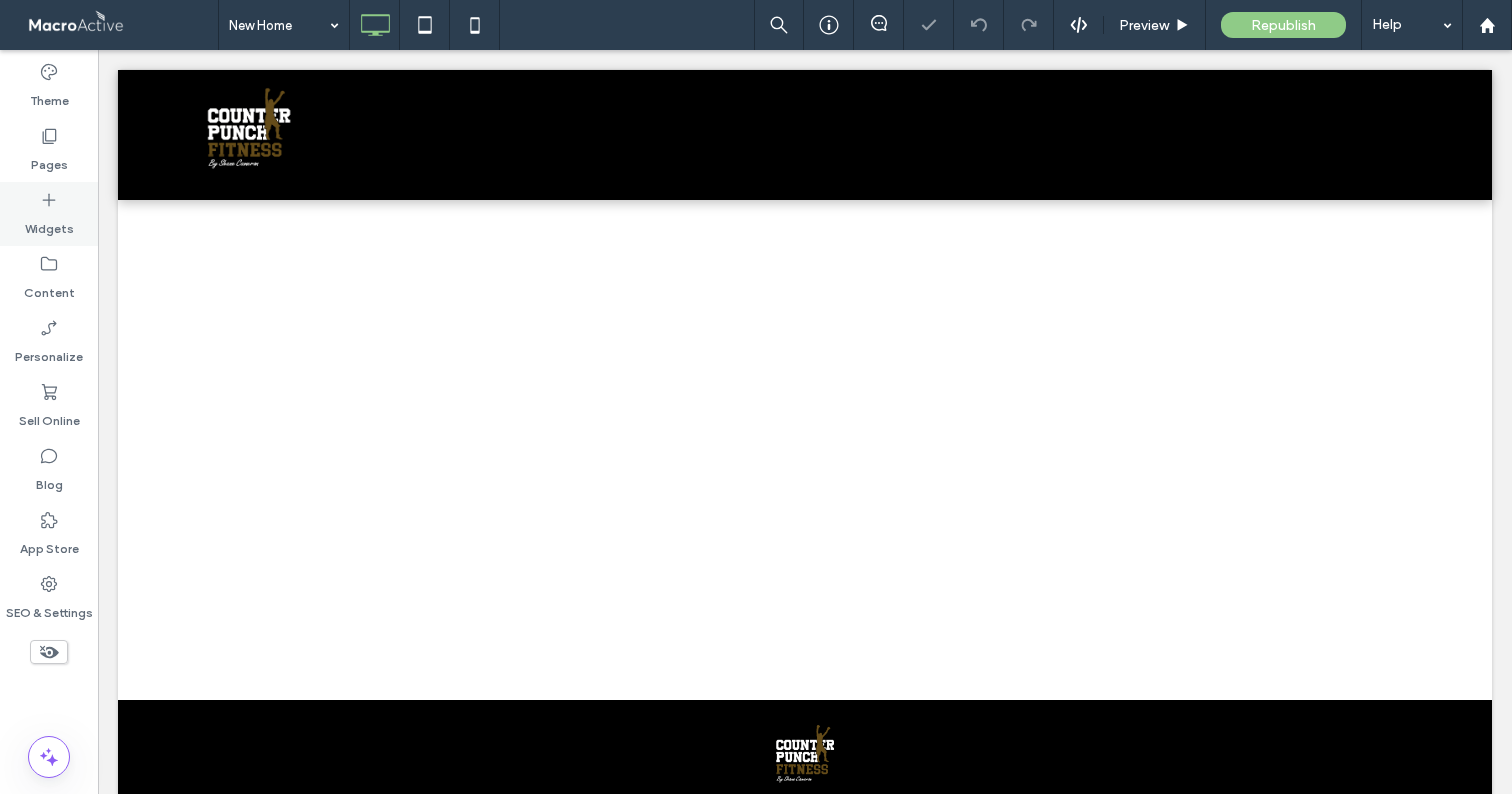 click 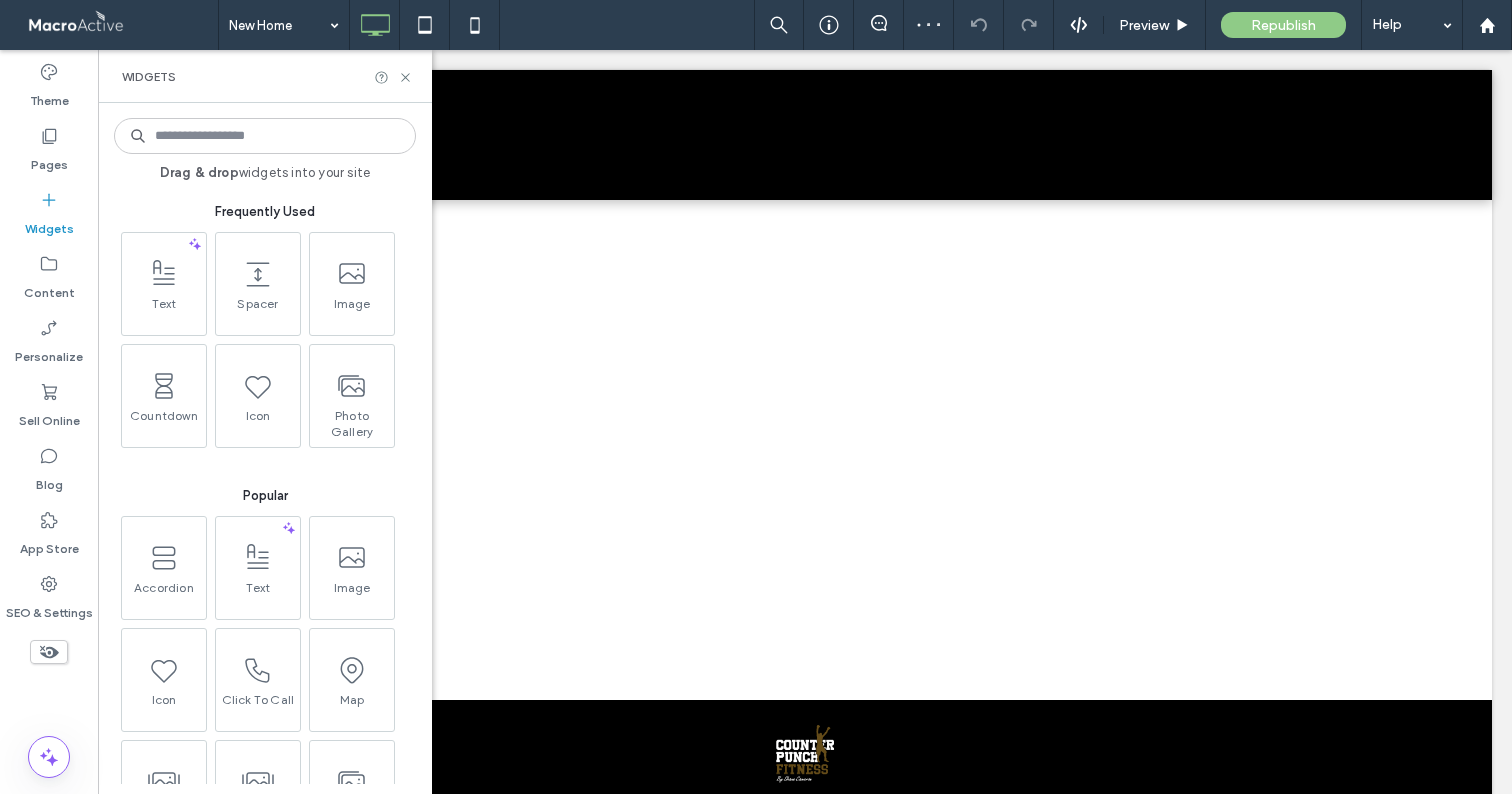 click at bounding box center (265, 136) 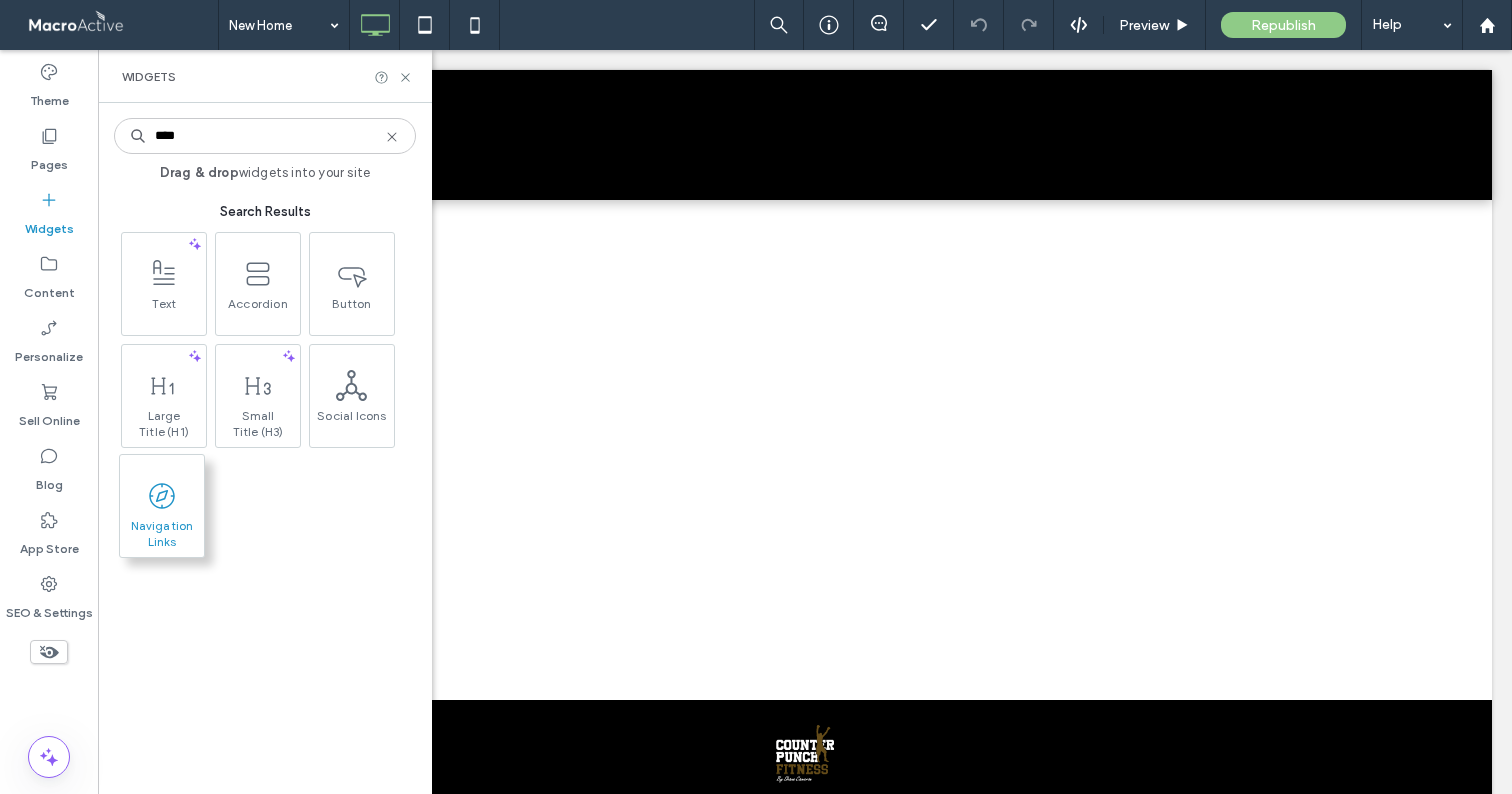 type on "****" 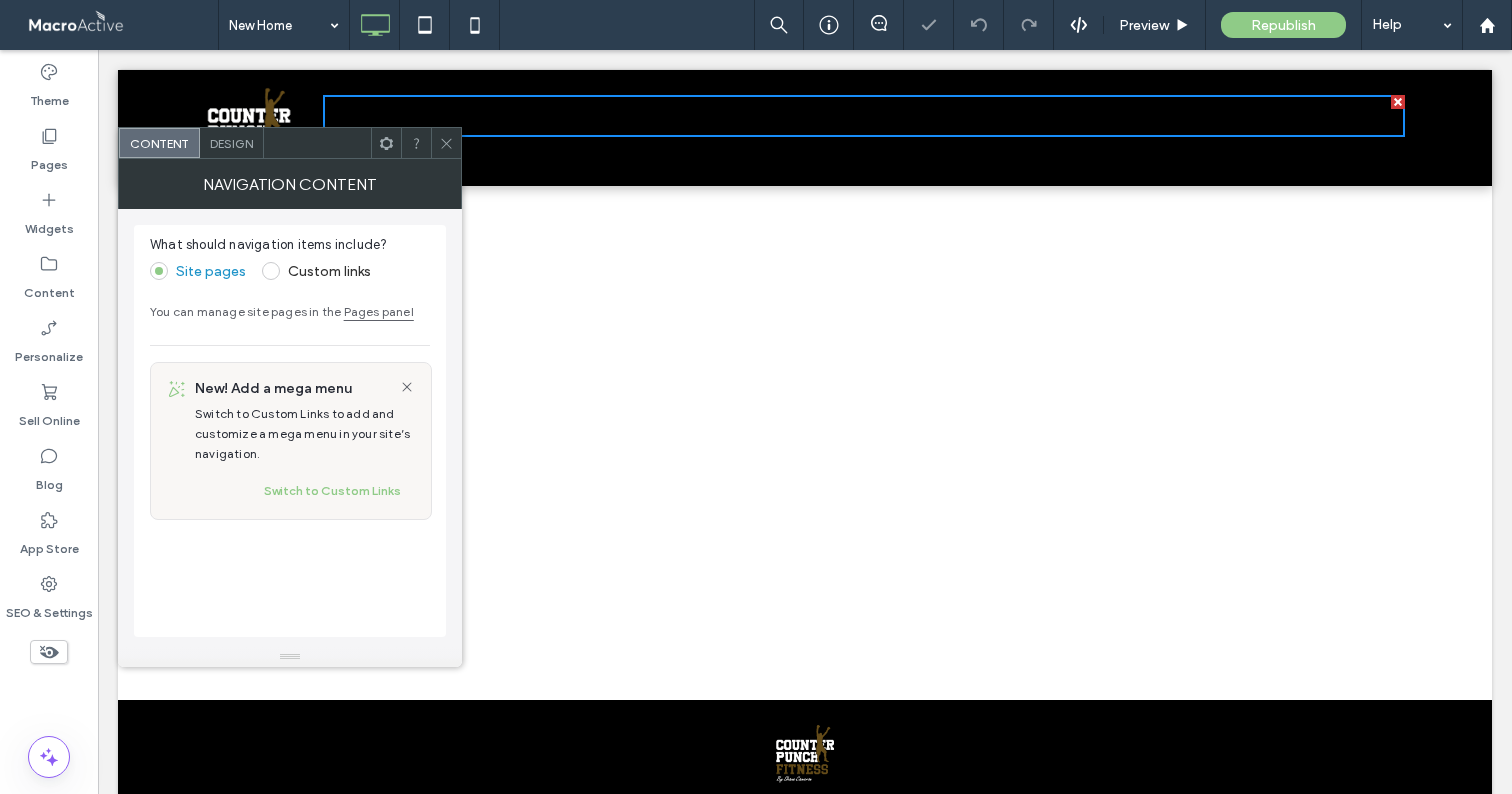 click 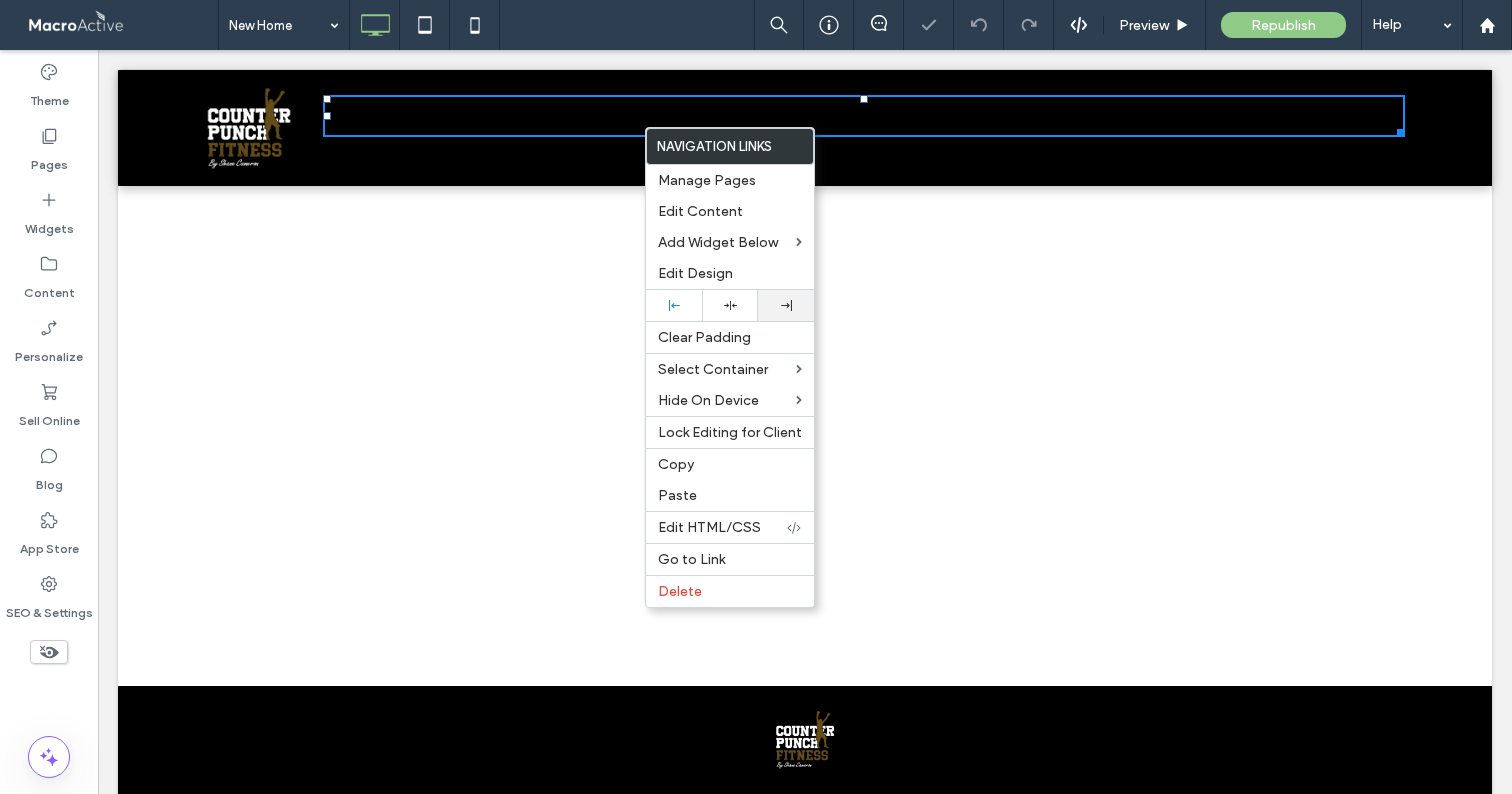 click at bounding box center [786, 305] 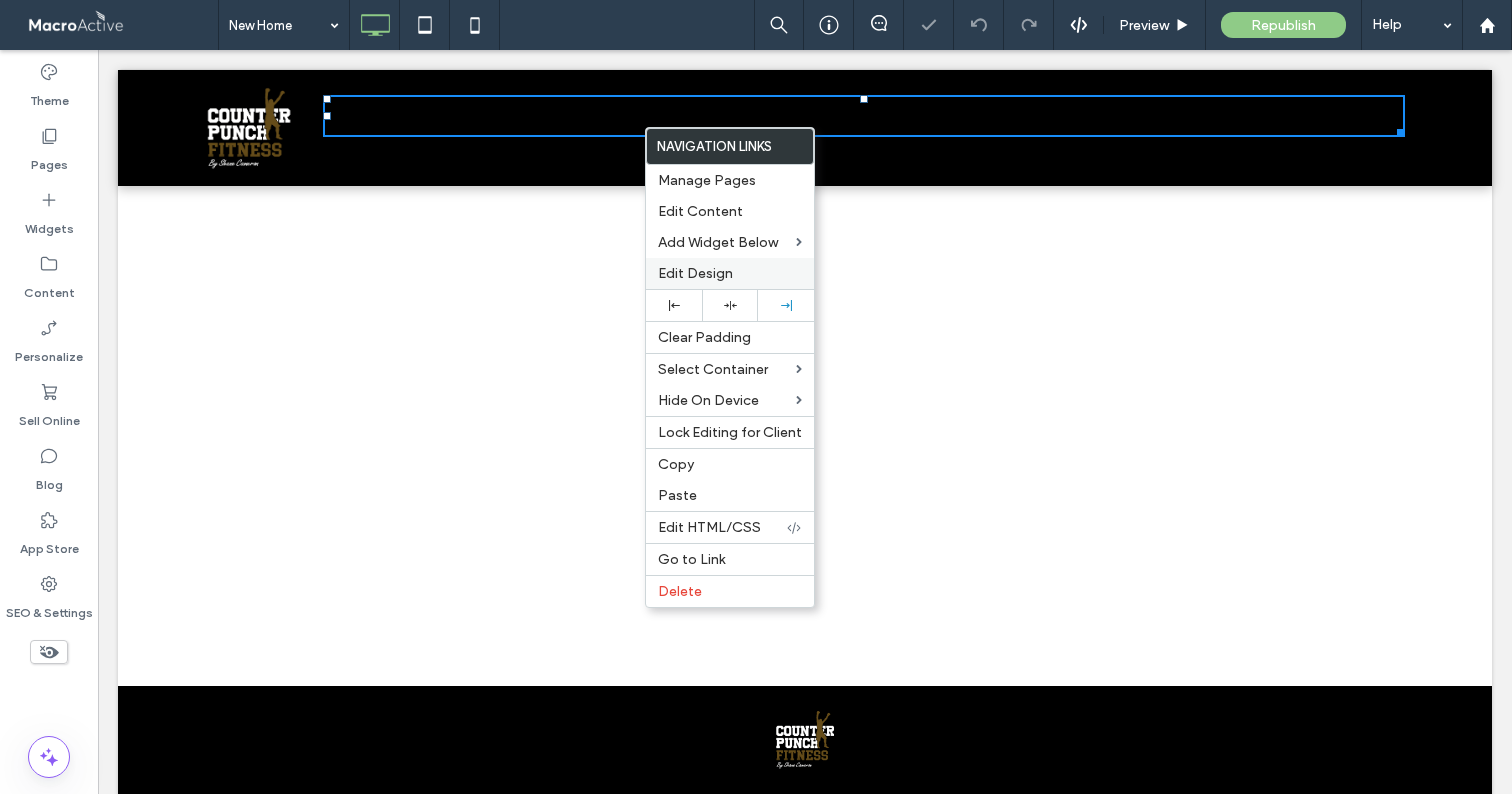 click on "Edit Design" at bounding box center [695, 273] 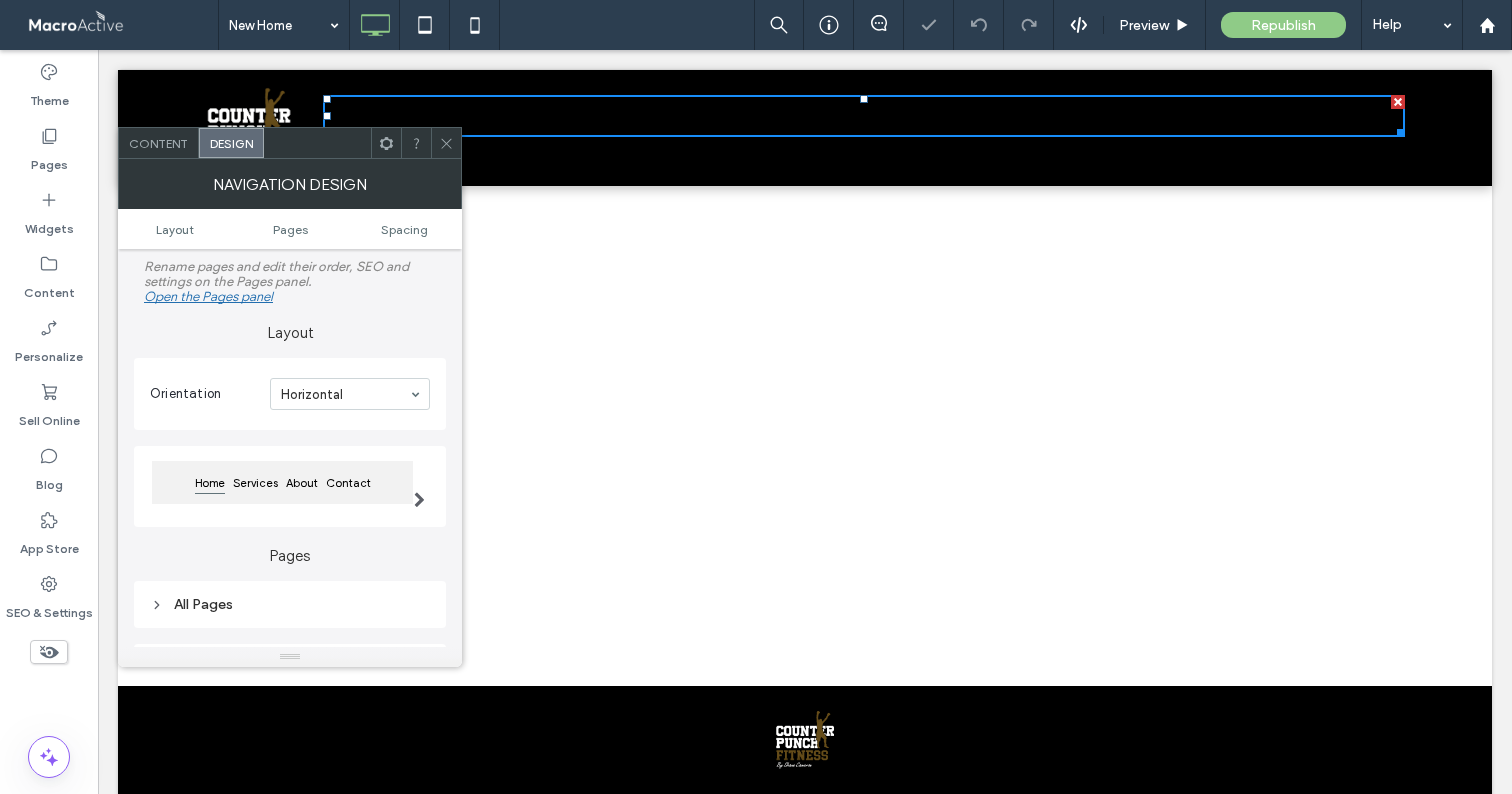 click on "Home Services About Contact" at bounding box center (290, 486) 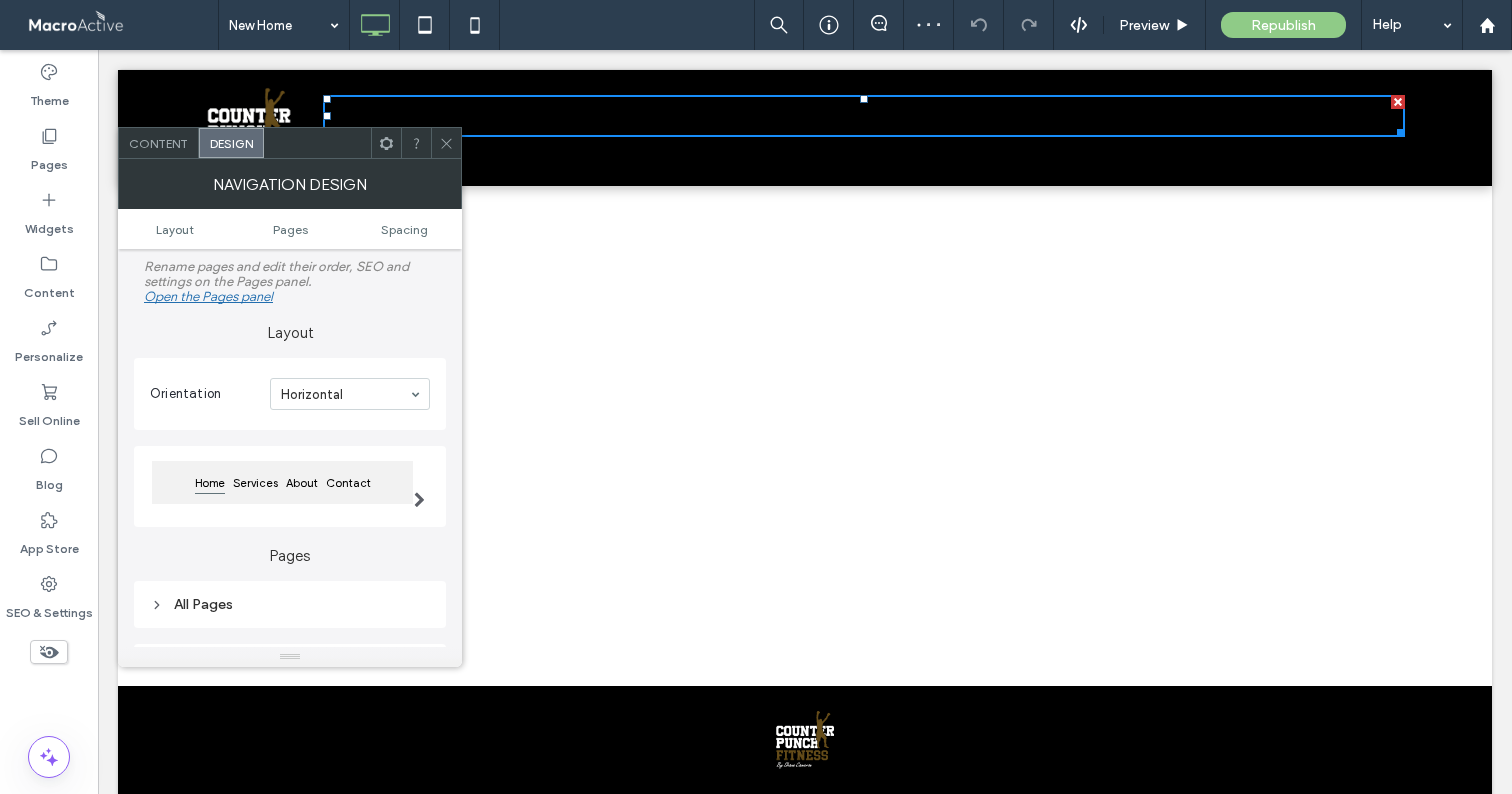 click at bounding box center [419, 486] 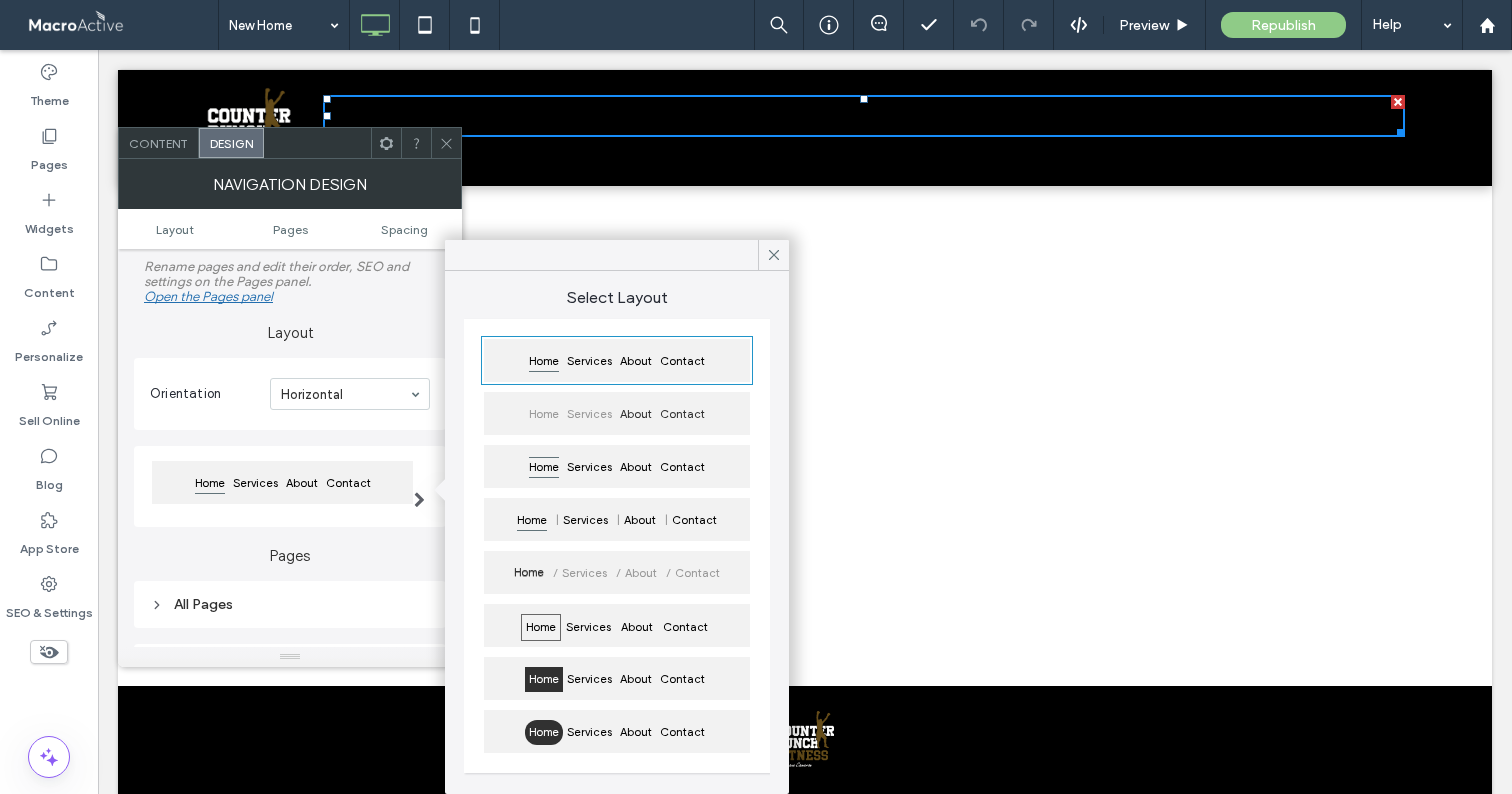 click on "Services" at bounding box center [589, 414] 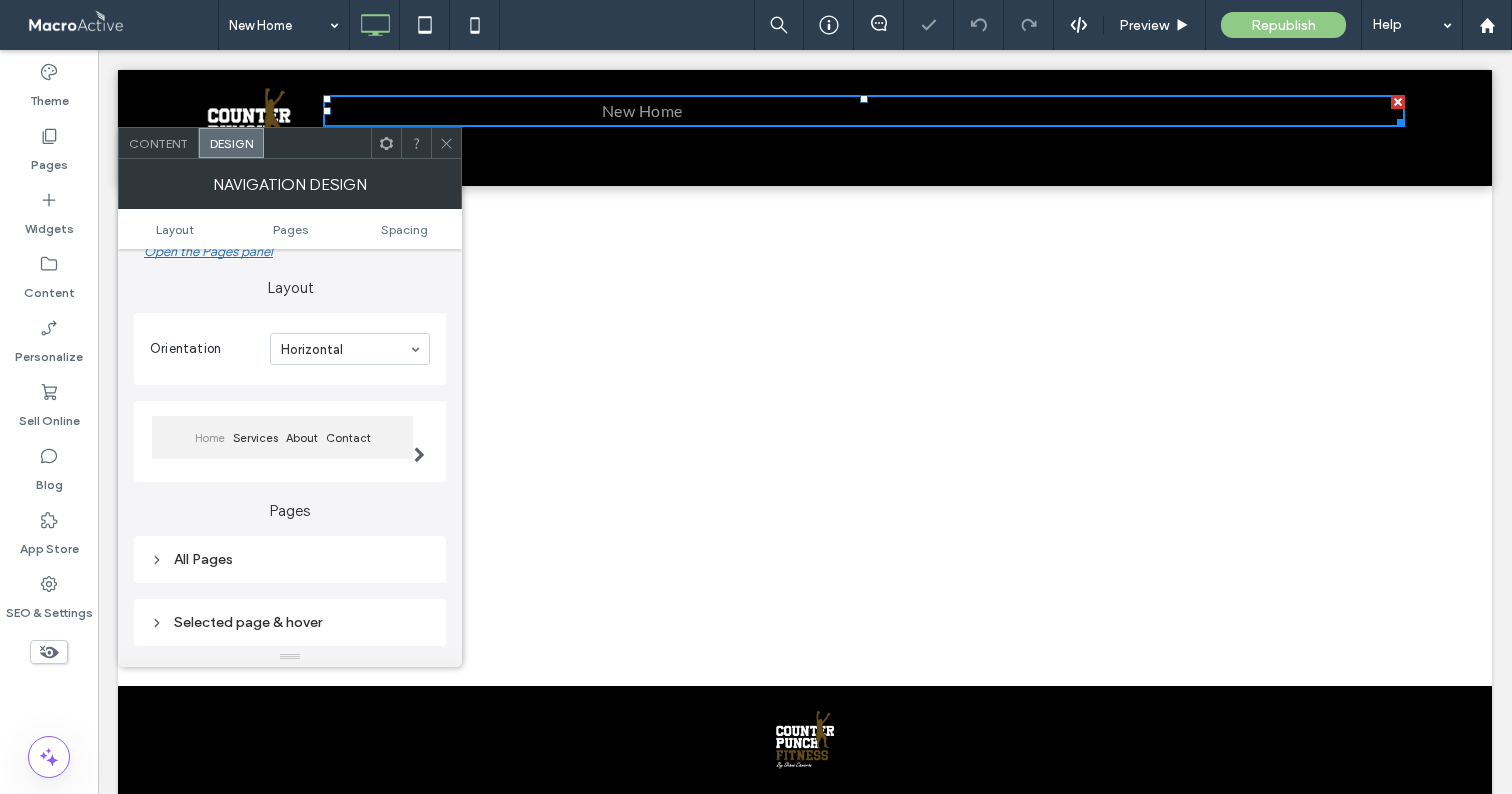 scroll, scrollTop: 81, scrollLeft: 0, axis: vertical 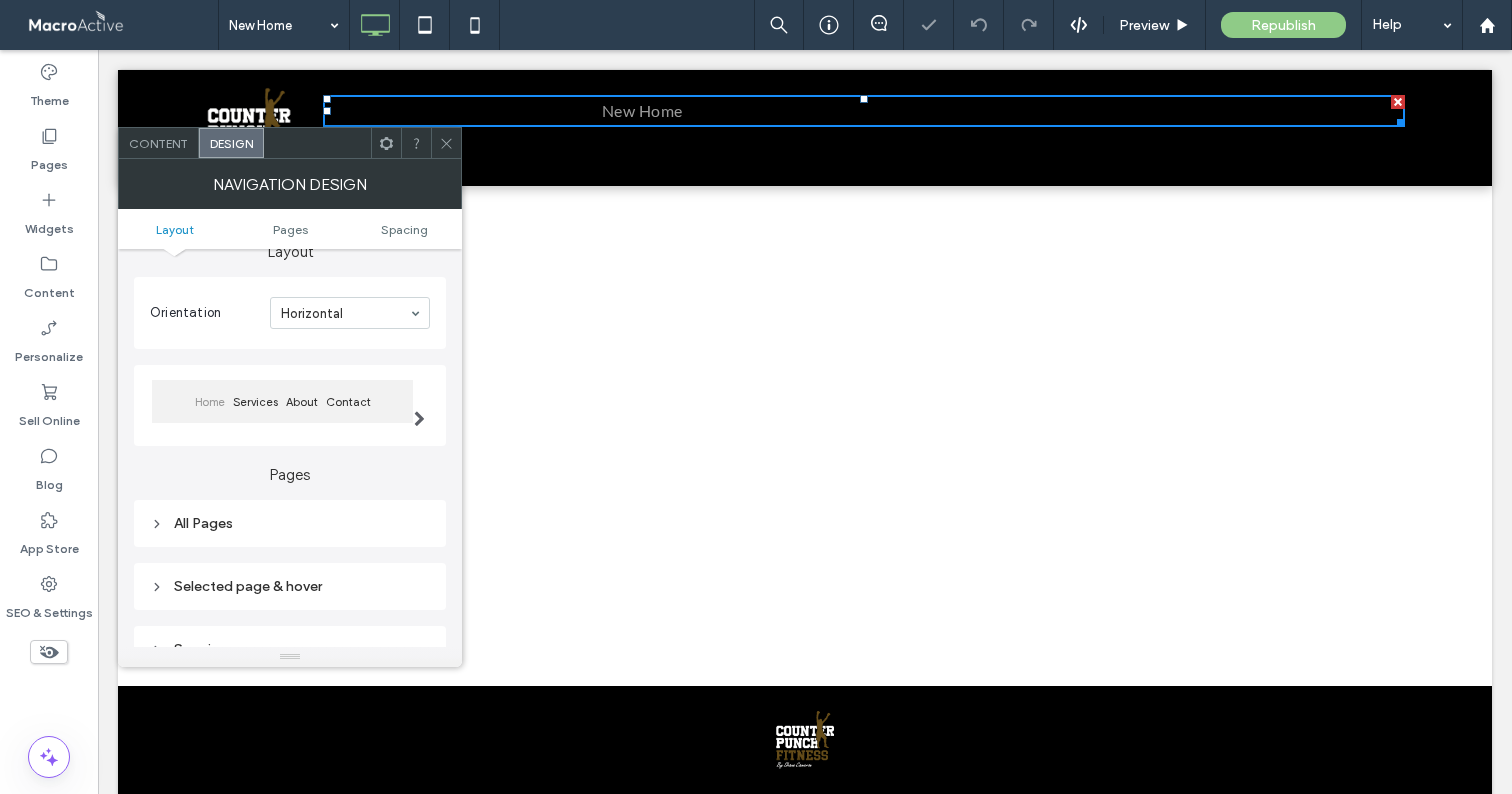 click on "All Pages" at bounding box center [290, 523] 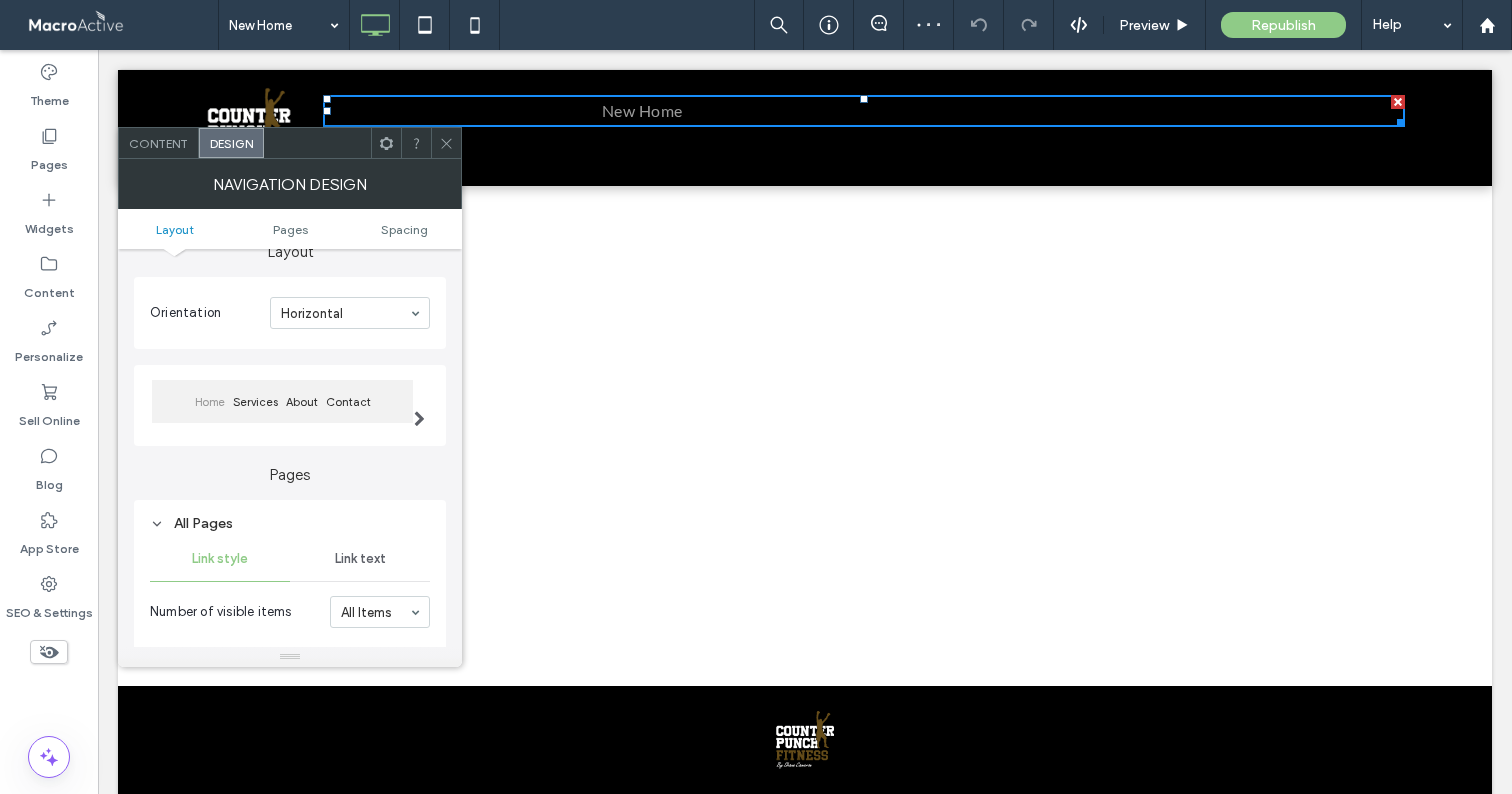 click on "Link text" at bounding box center [360, 559] 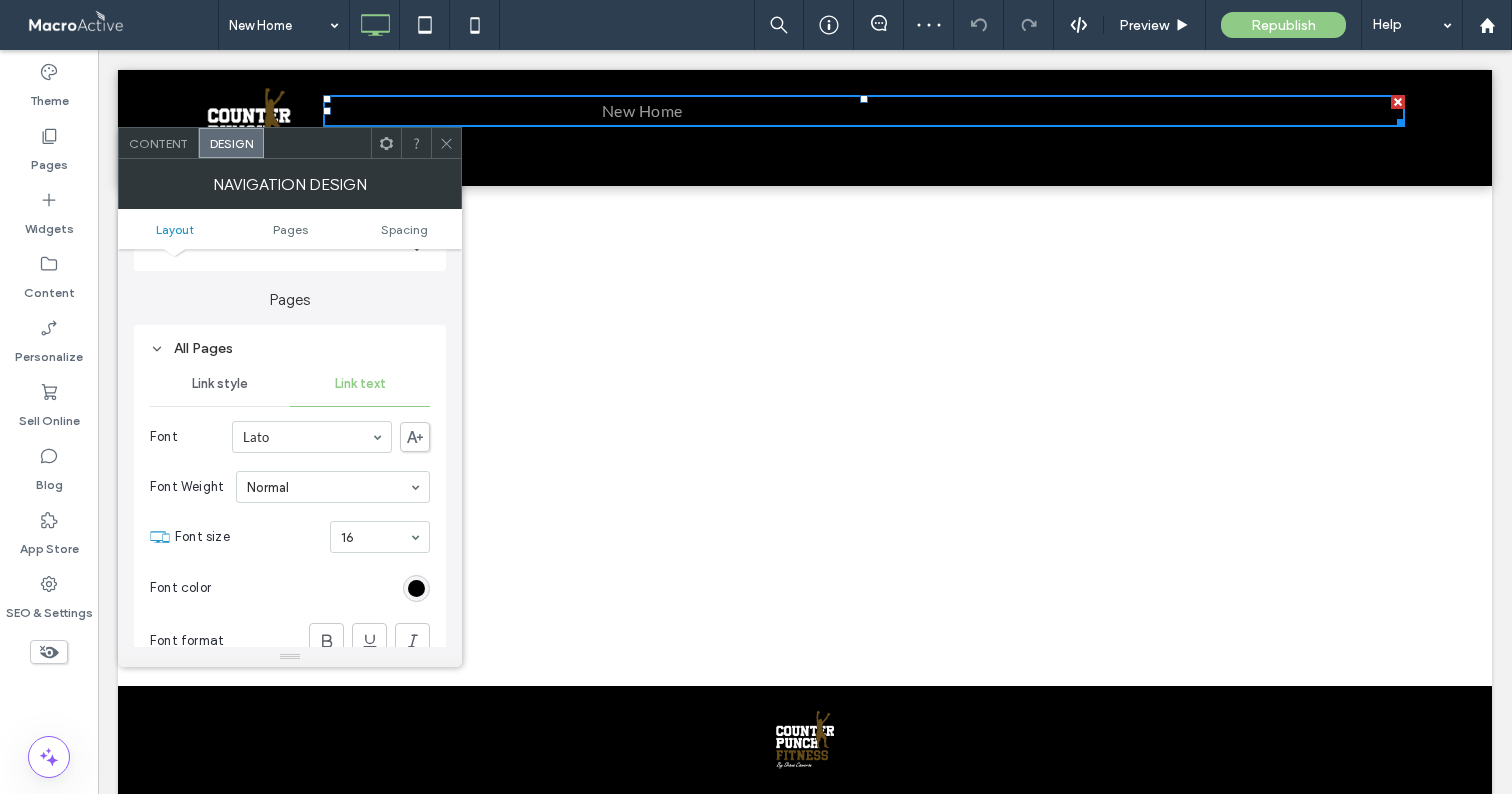 scroll, scrollTop: 276, scrollLeft: 0, axis: vertical 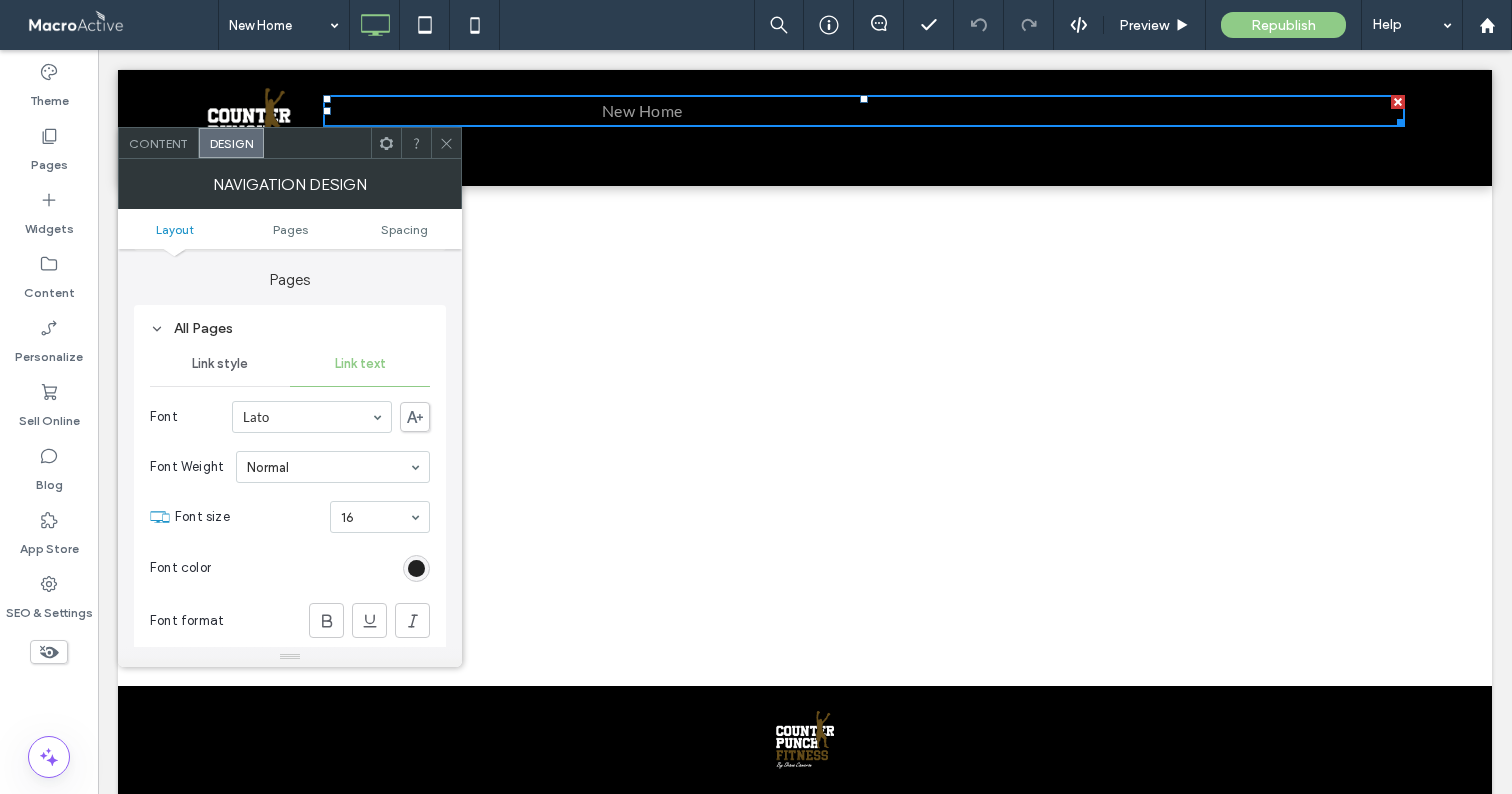click at bounding box center (416, 568) 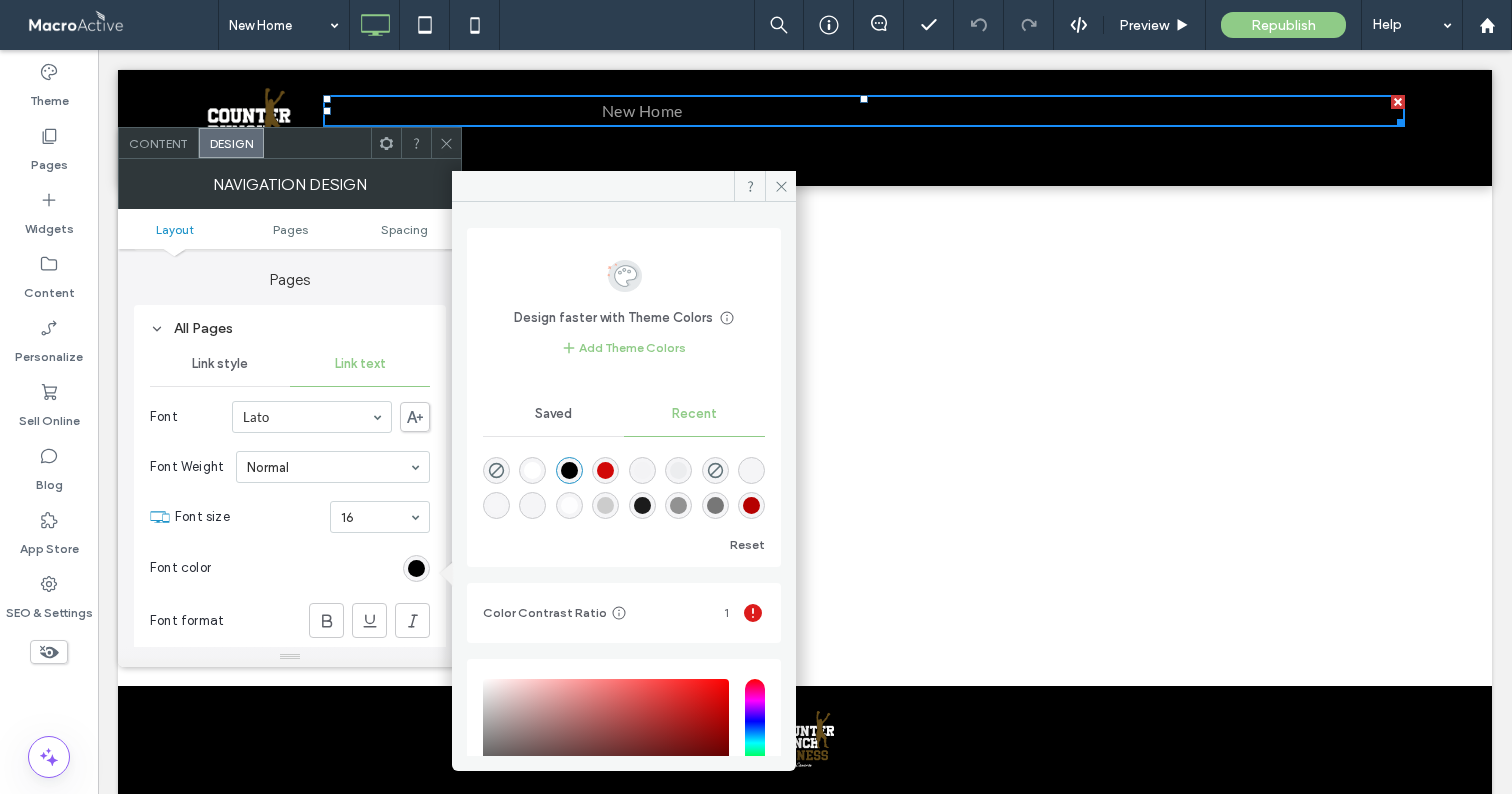 click at bounding box center [532, 470] 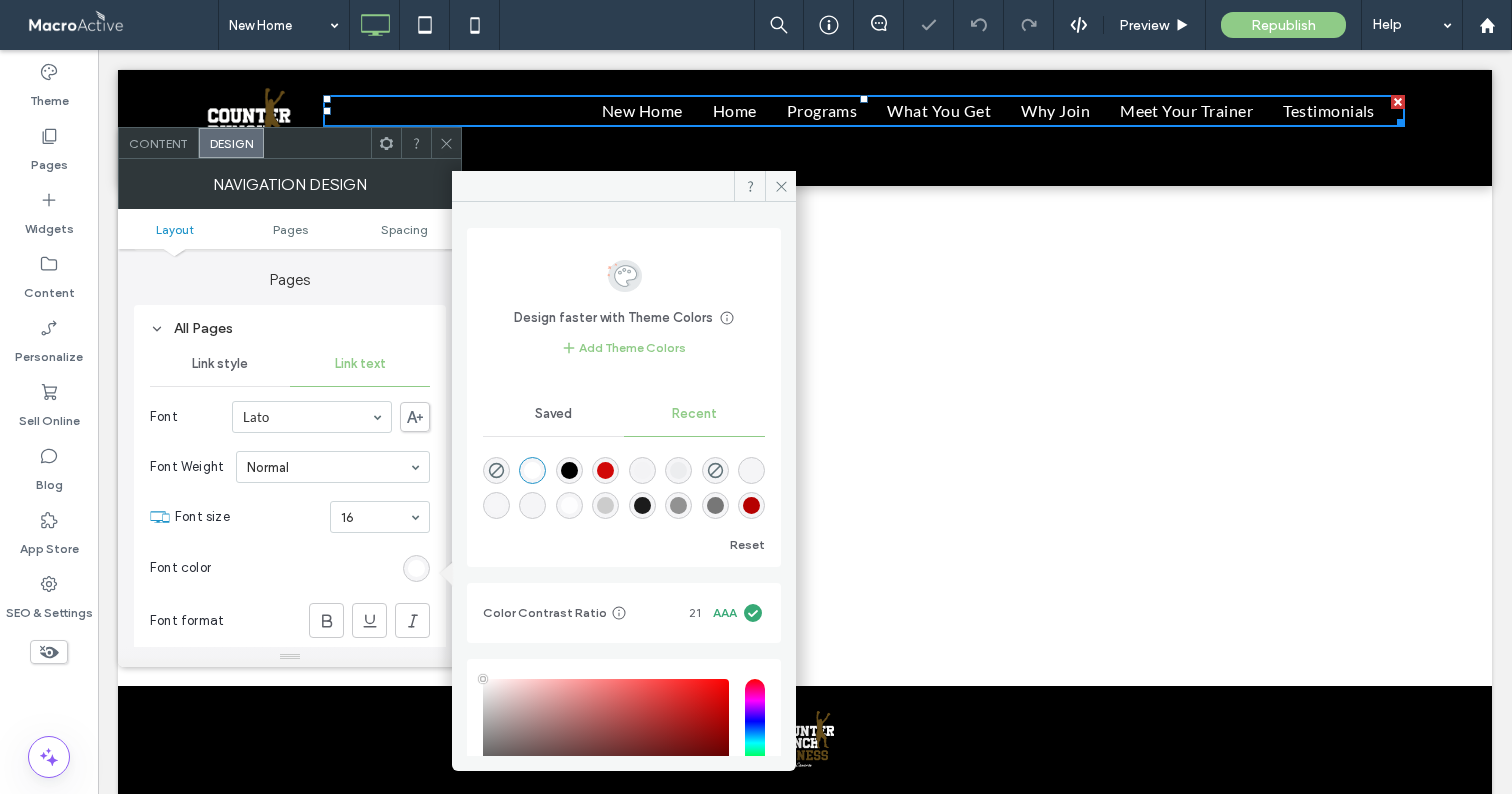 click 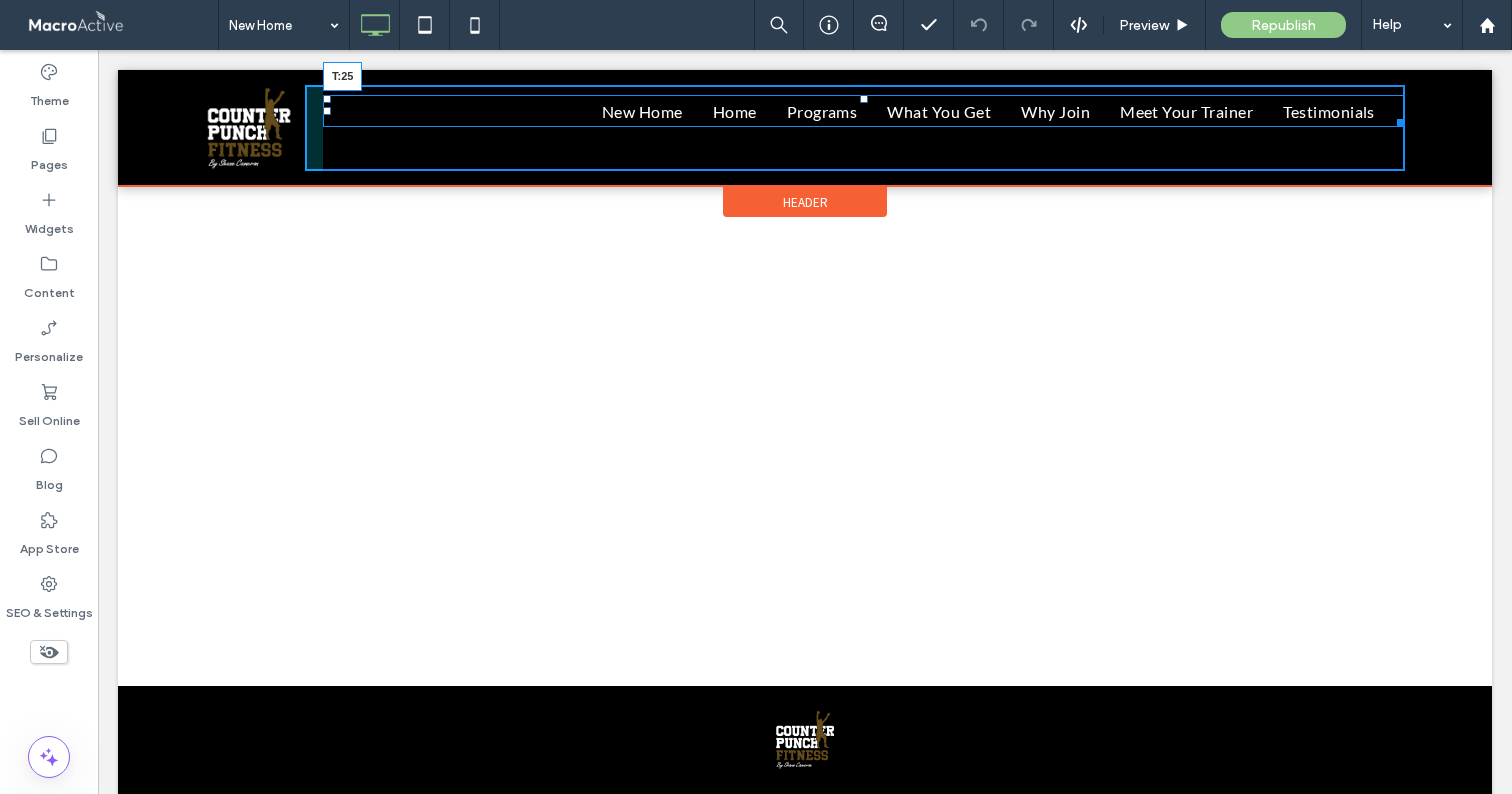 drag, startPoint x: 865, startPoint y: 99, endPoint x: 870, endPoint y: 114, distance: 15.811388 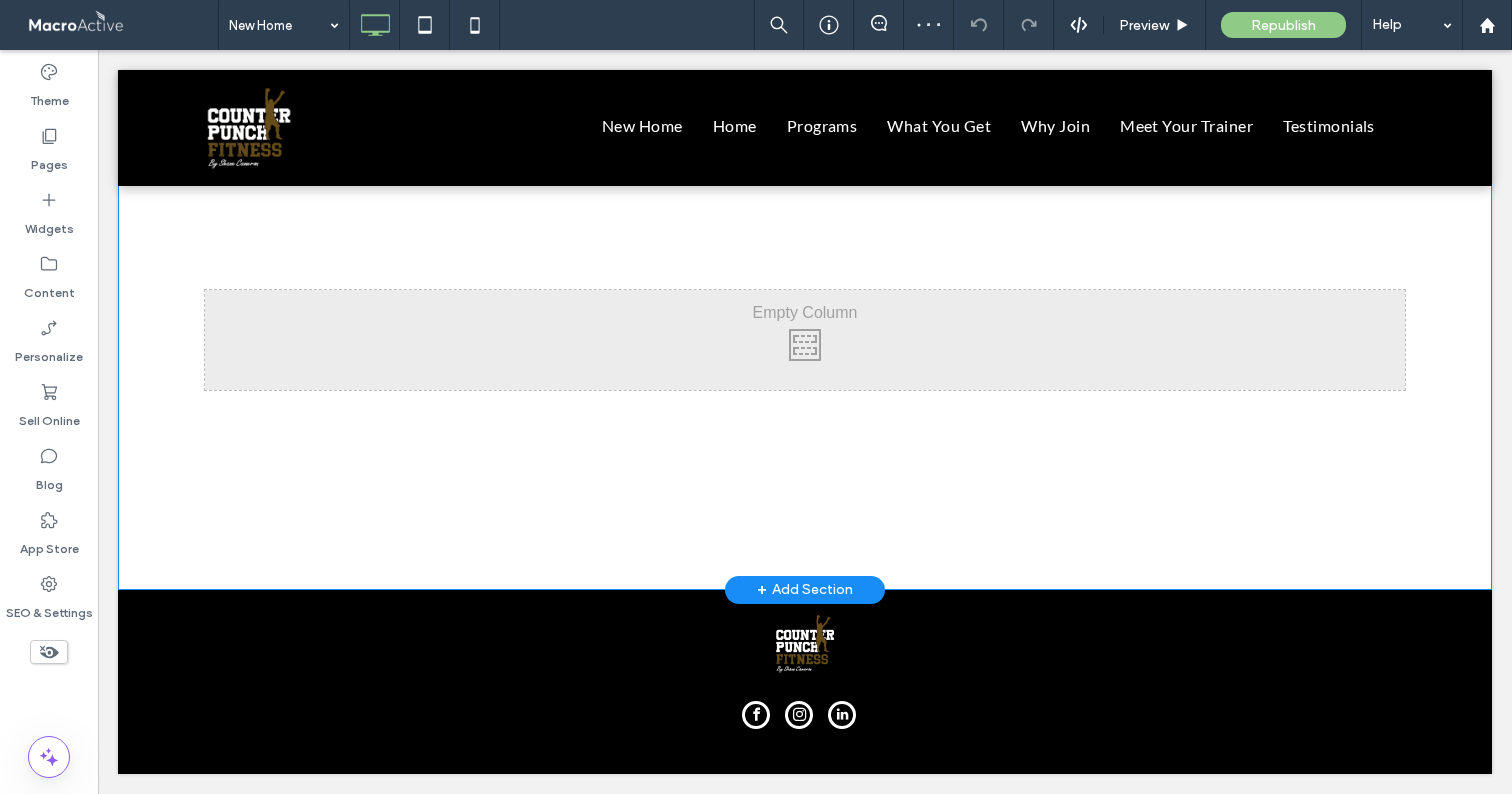 scroll, scrollTop: 0, scrollLeft: 0, axis: both 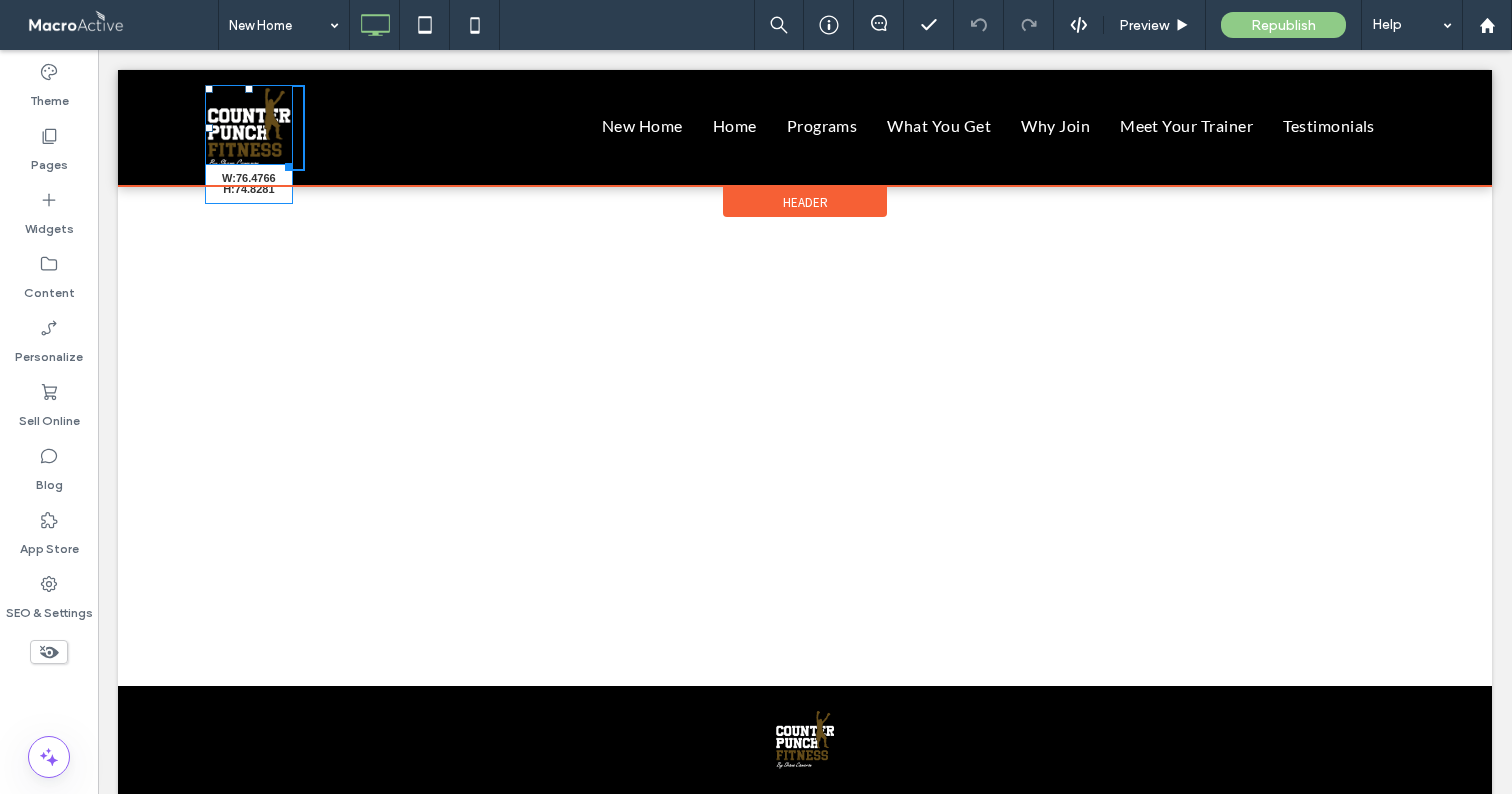 drag, startPoint x: 282, startPoint y: 159, endPoint x: 239, endPoint y: 148, distance: 44.38468 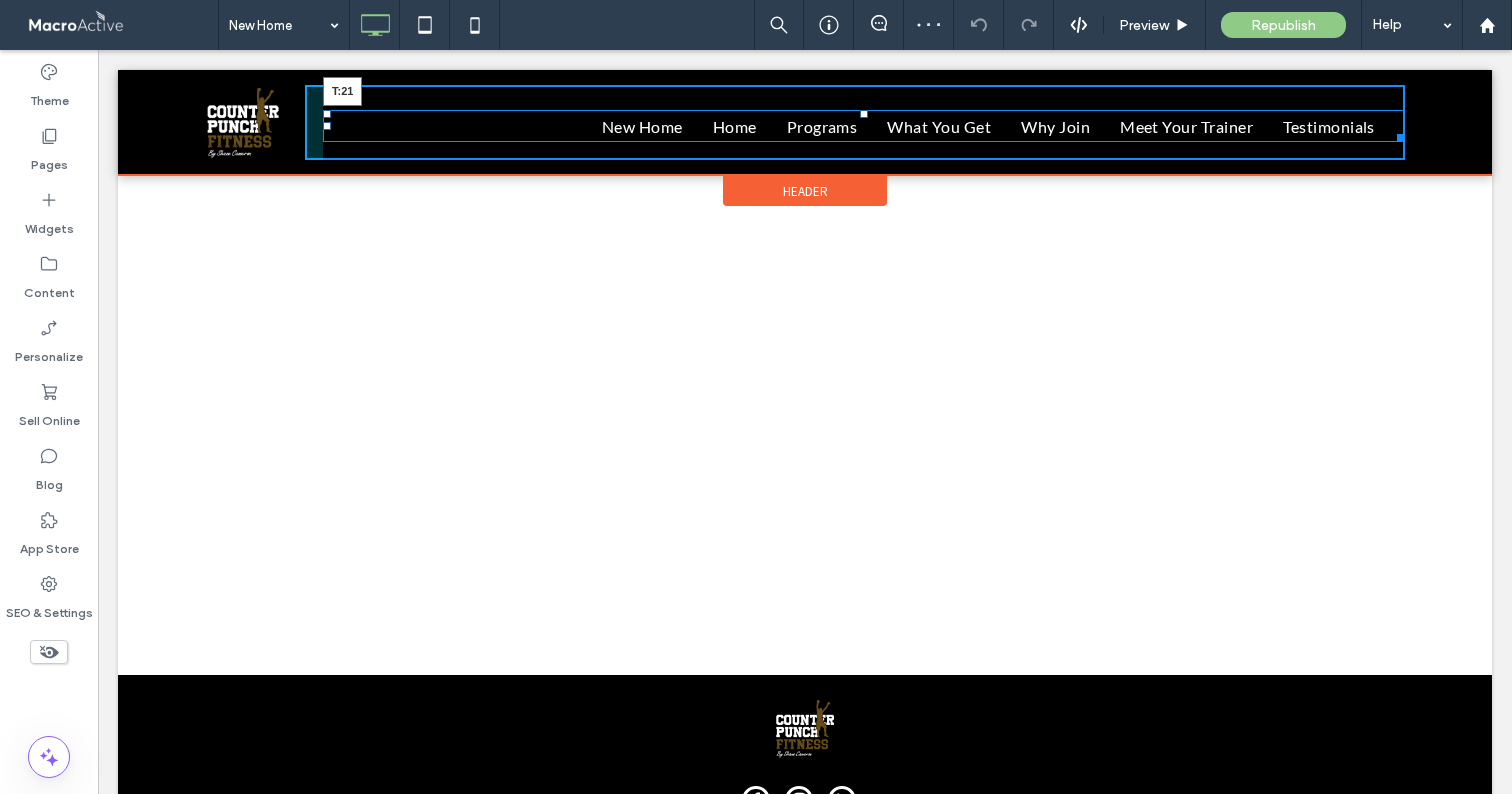 click at bounding box center (864, 114) 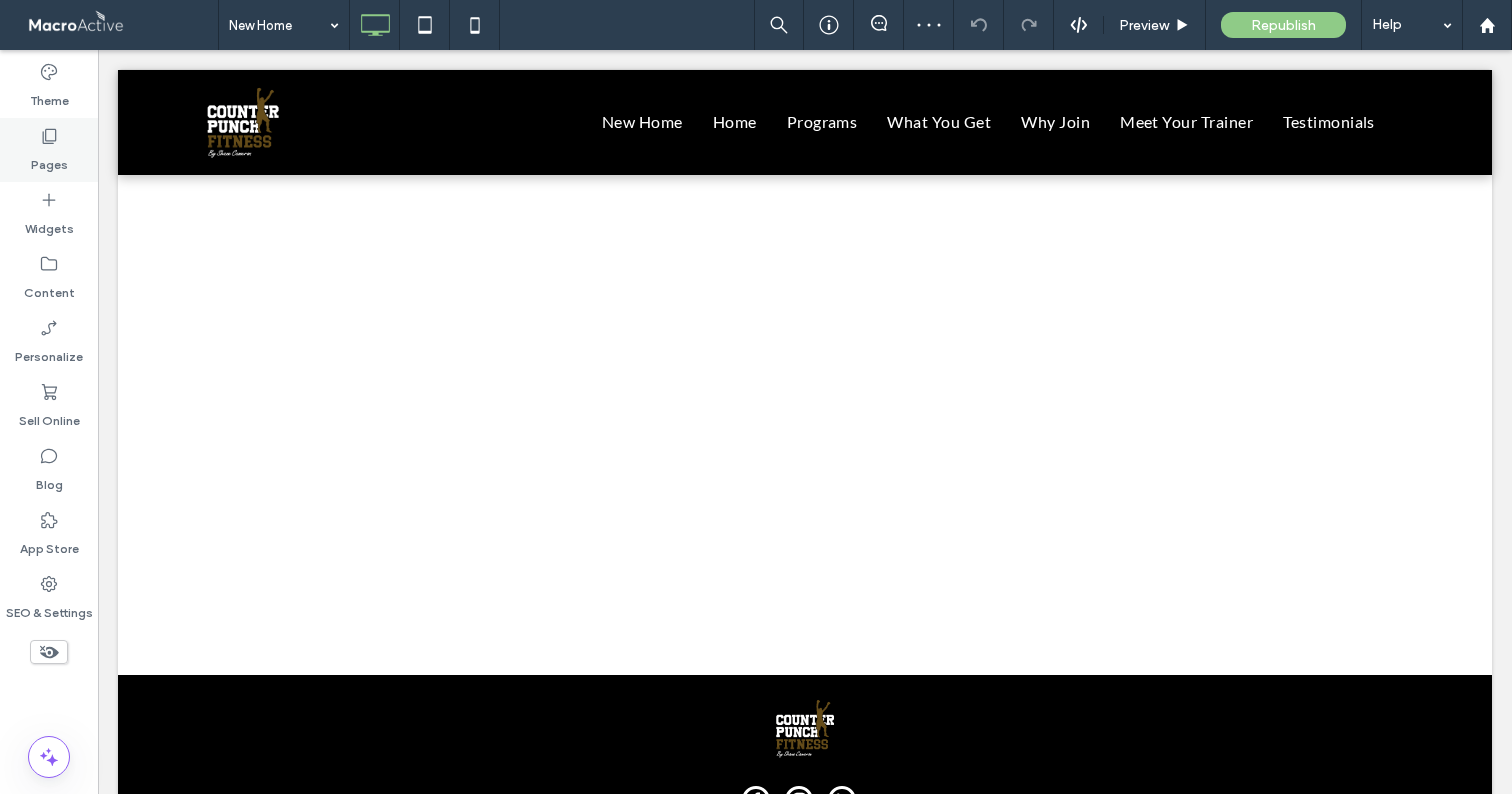 click on "Pages" at bounding box center (49, 160) 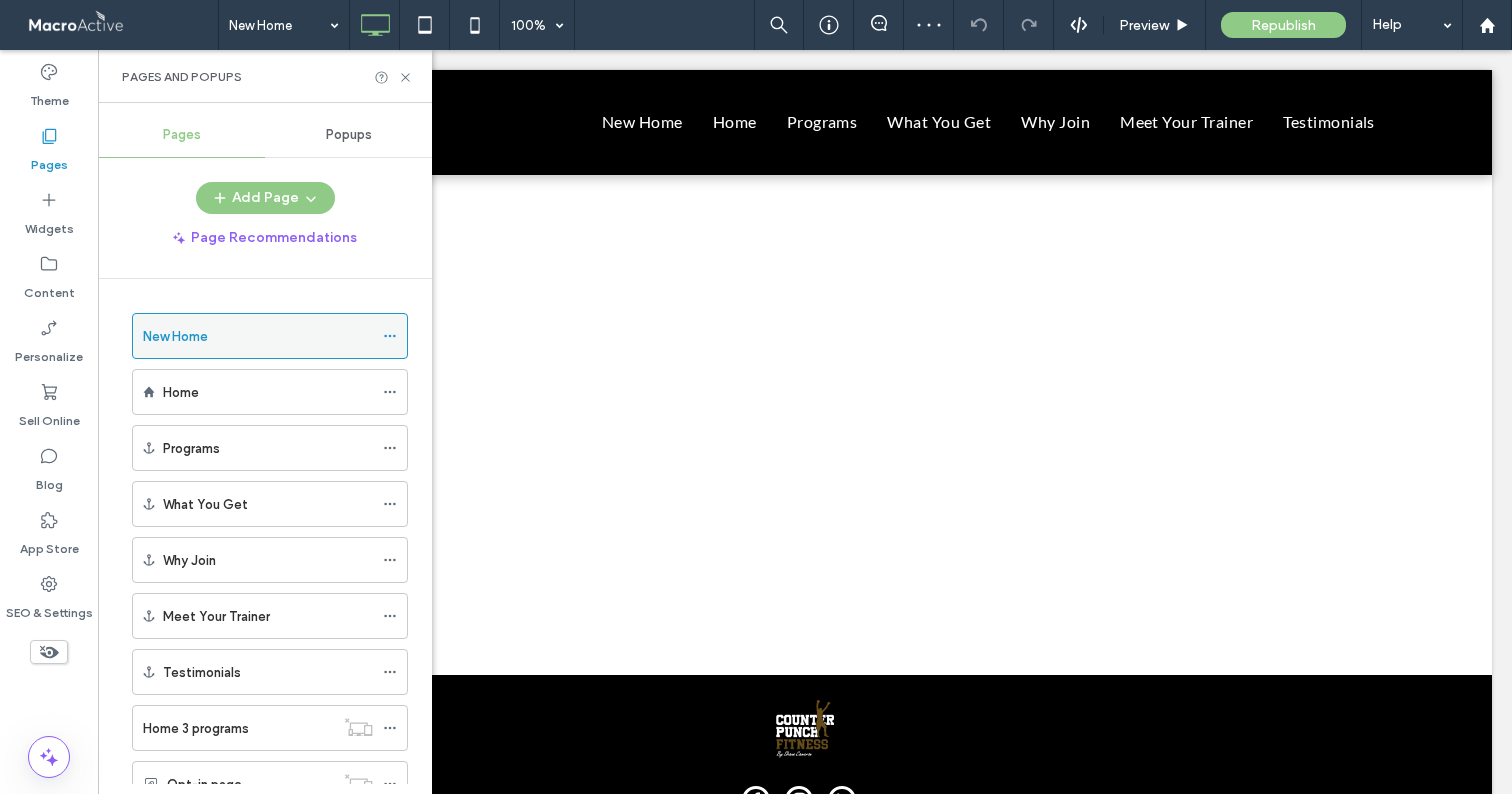 click 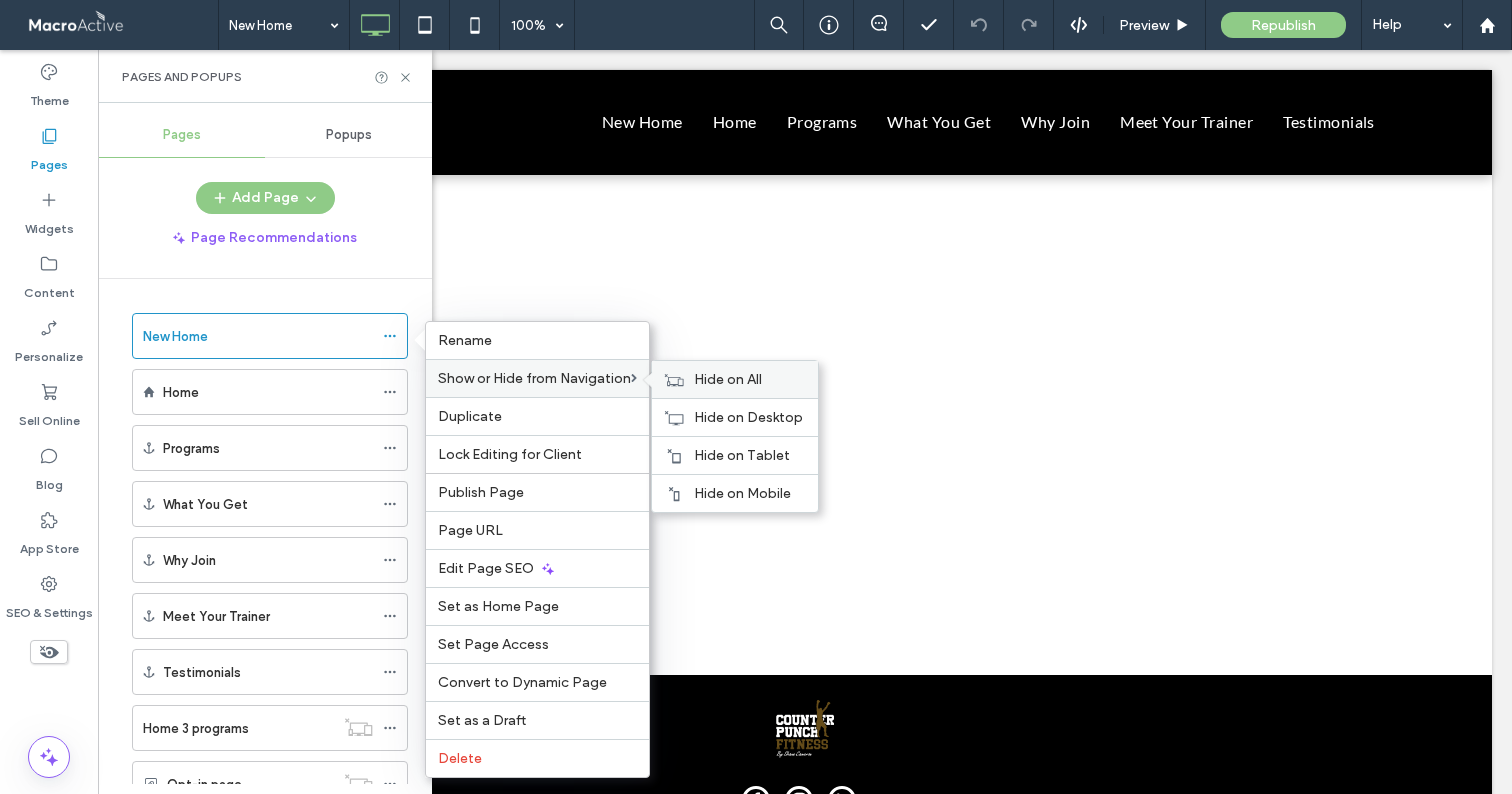 click 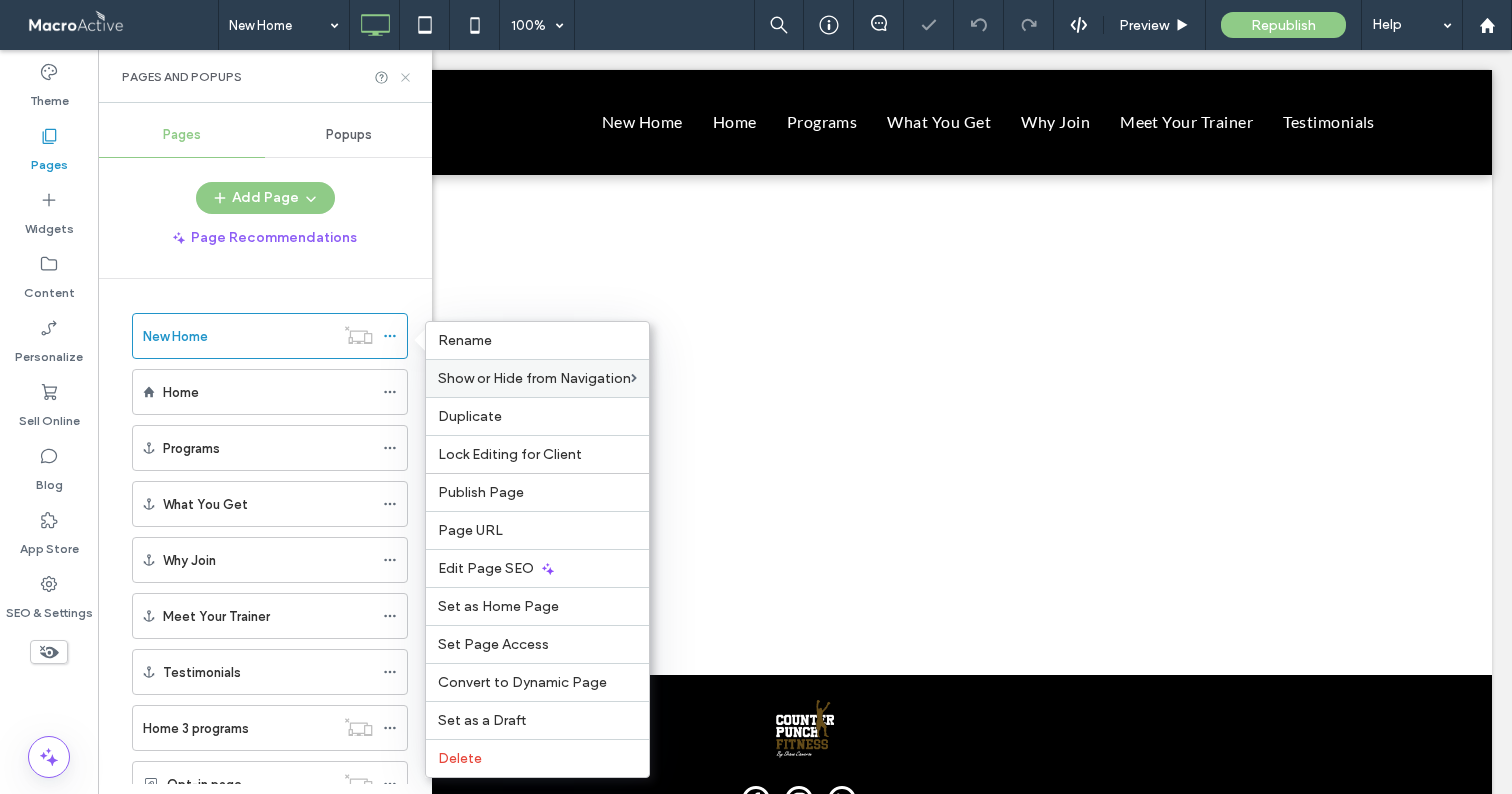 click 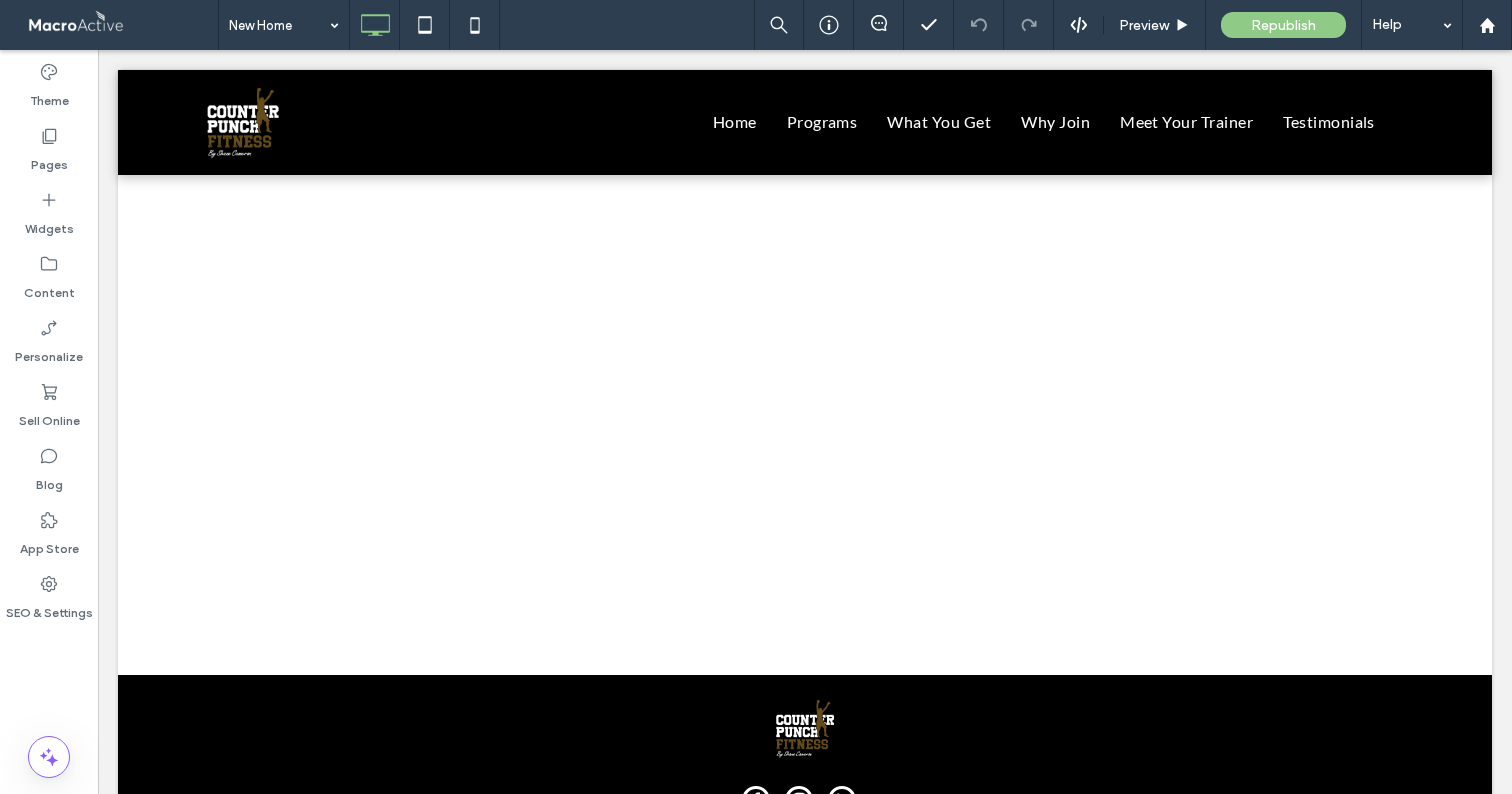 scroll, scrollTop: 0, scrollLeft: 0, axis: both 